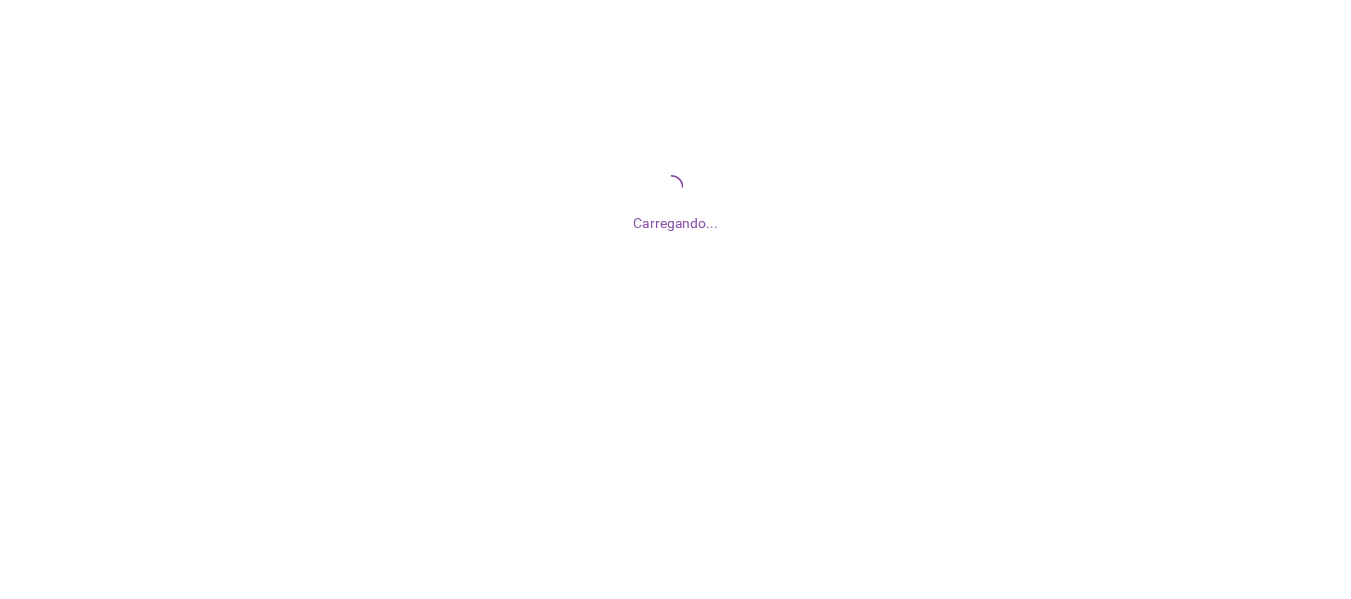scroll, scrollTop: 0, scrollLeft: 0, axis: both 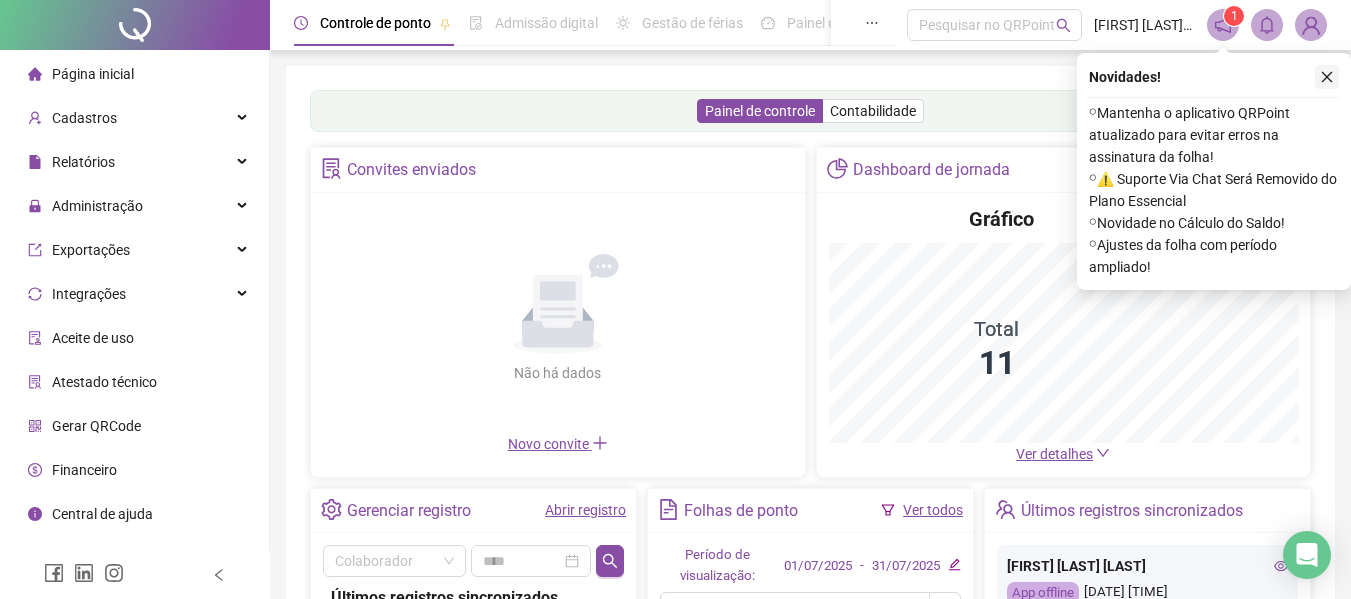 click 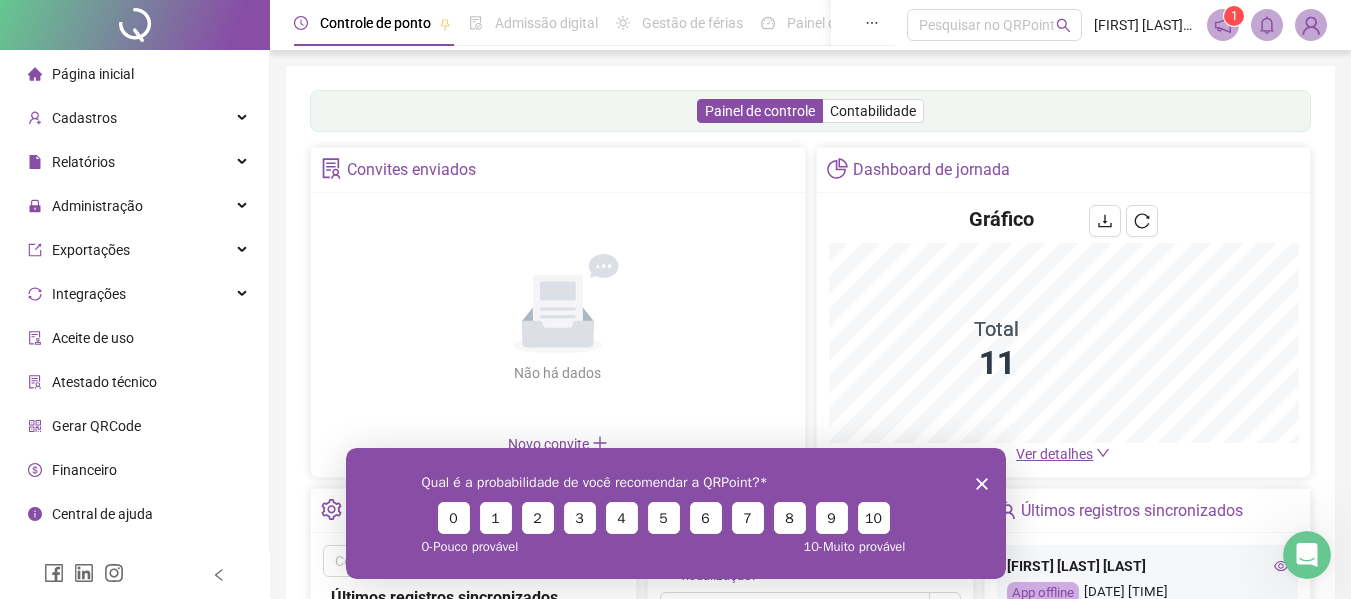 scroll, scrollTop: 0, scrollLeft: 0, axis: both 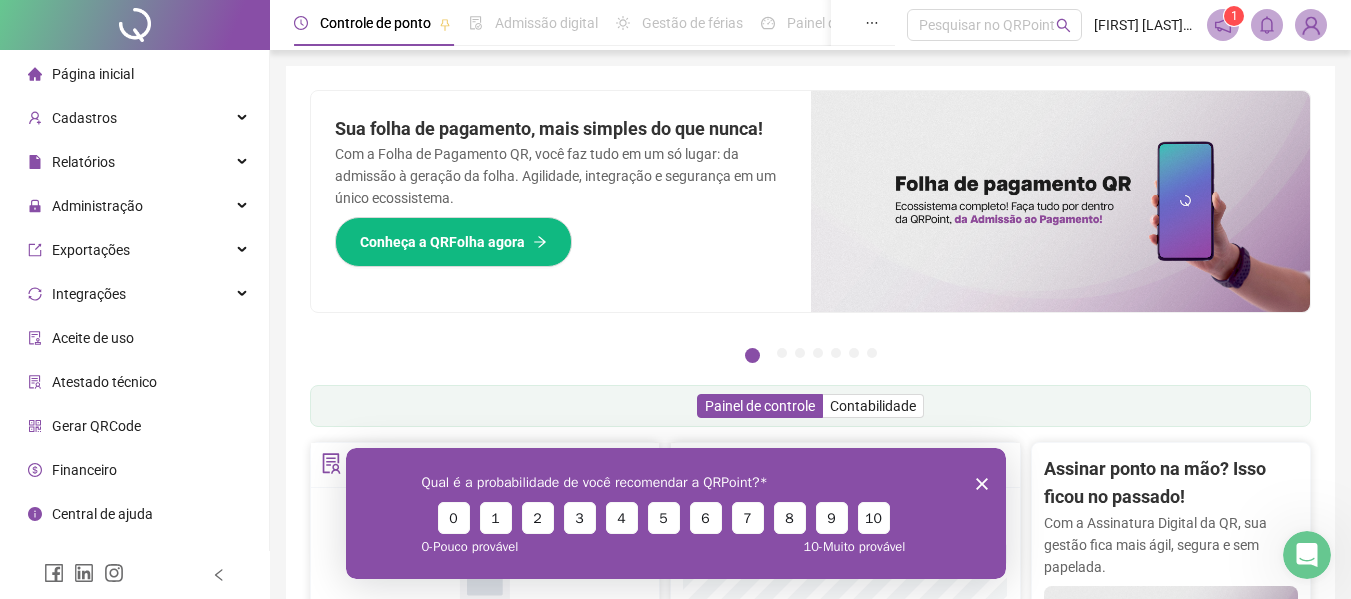 click 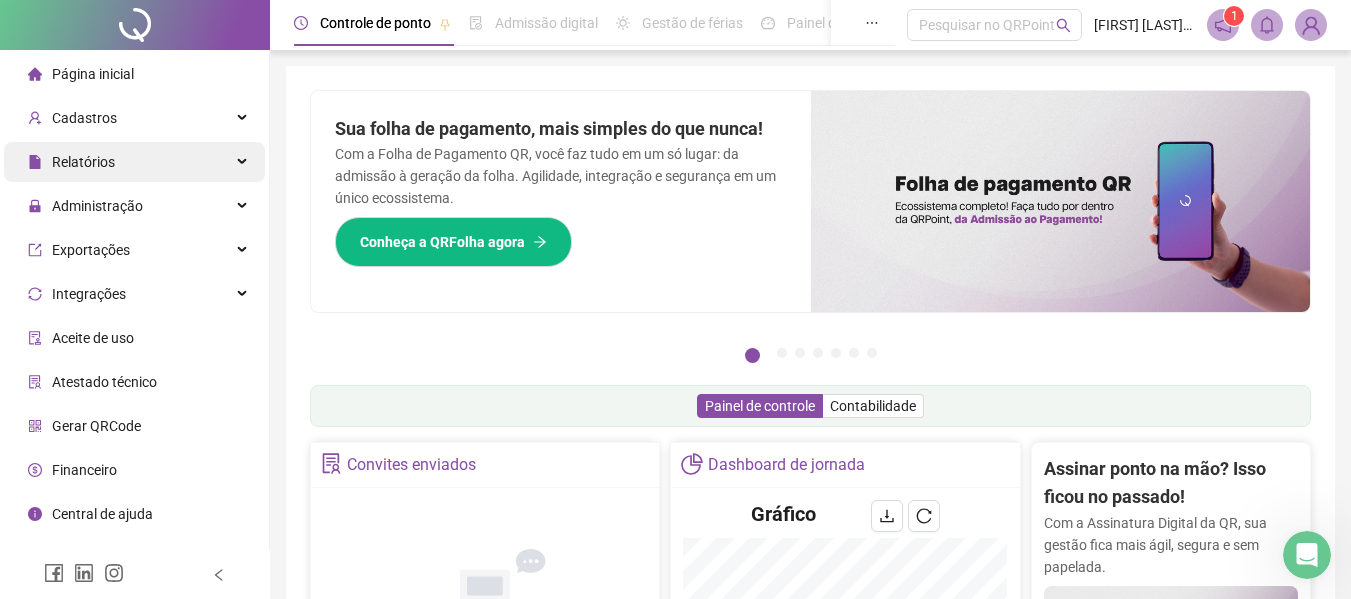 click on "Relatórios" at bounding box center [134, 162] 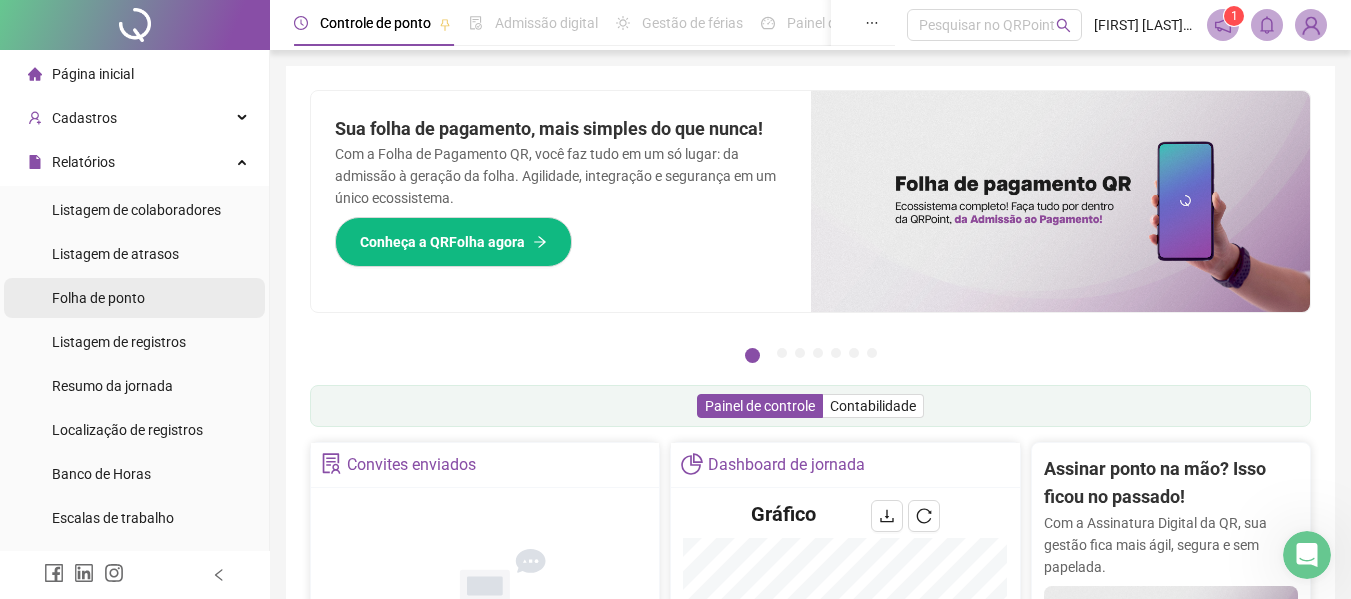 click on "Folha de ponto" at bounding box center [98, 298] 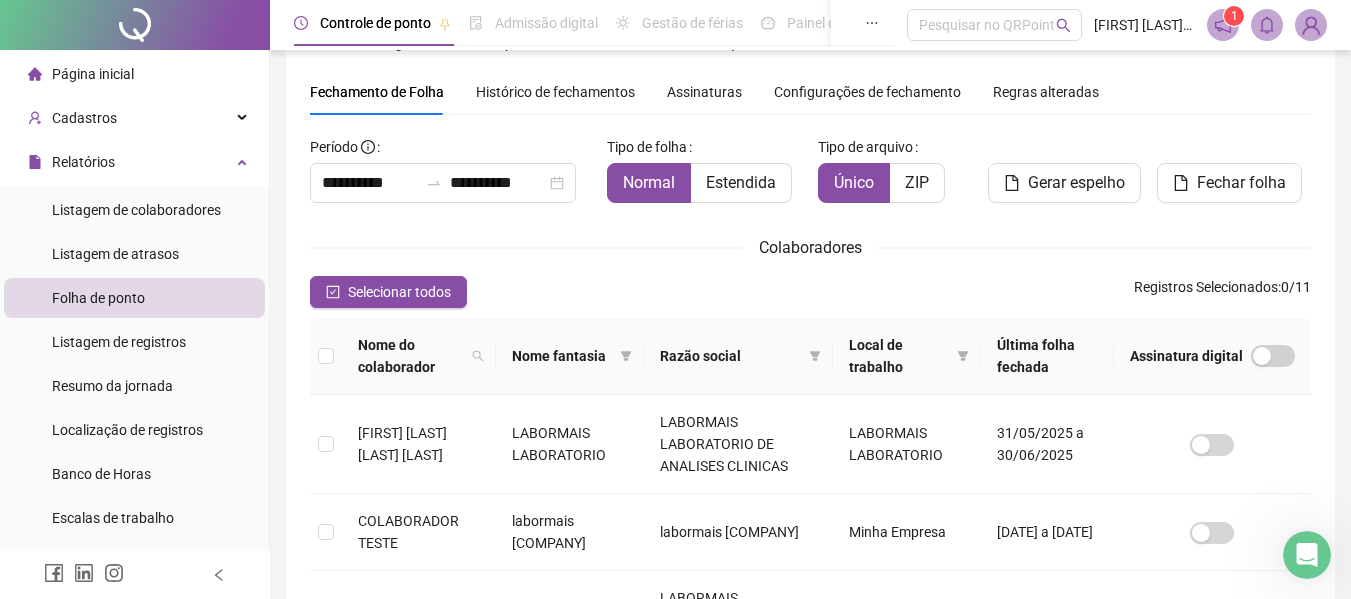 scroll, scrollTop: 0, scrollLeft: 0, axis: both 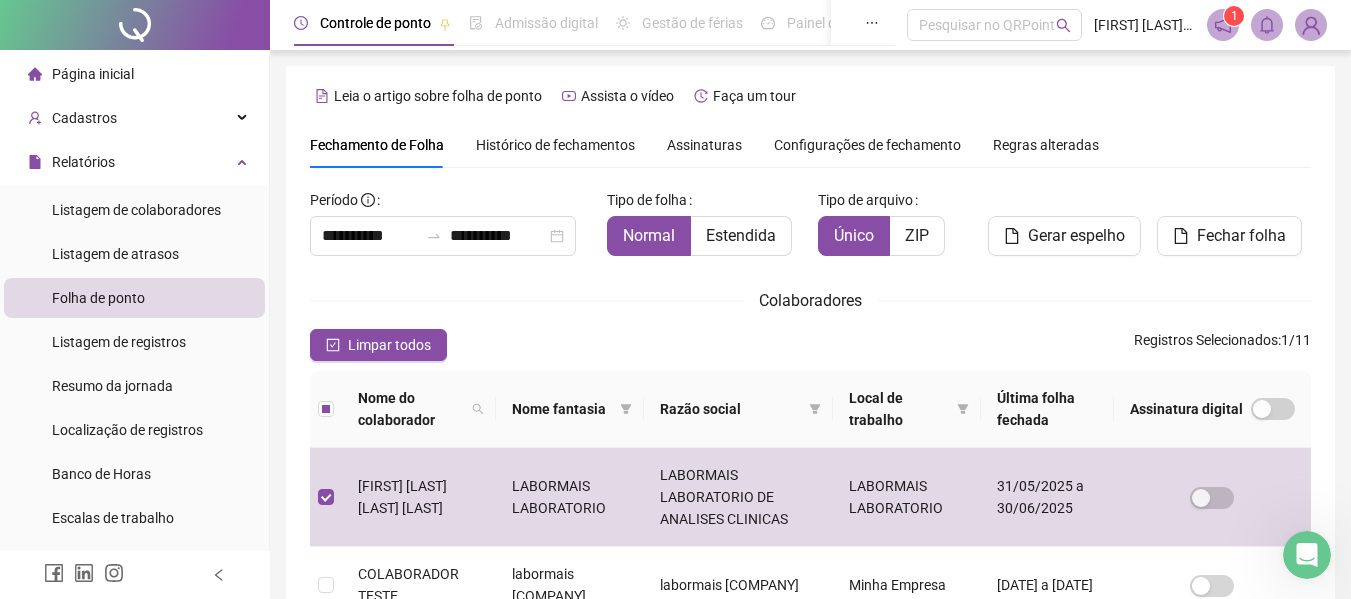 click on "Página inicial" at bounding box center (93, 74) 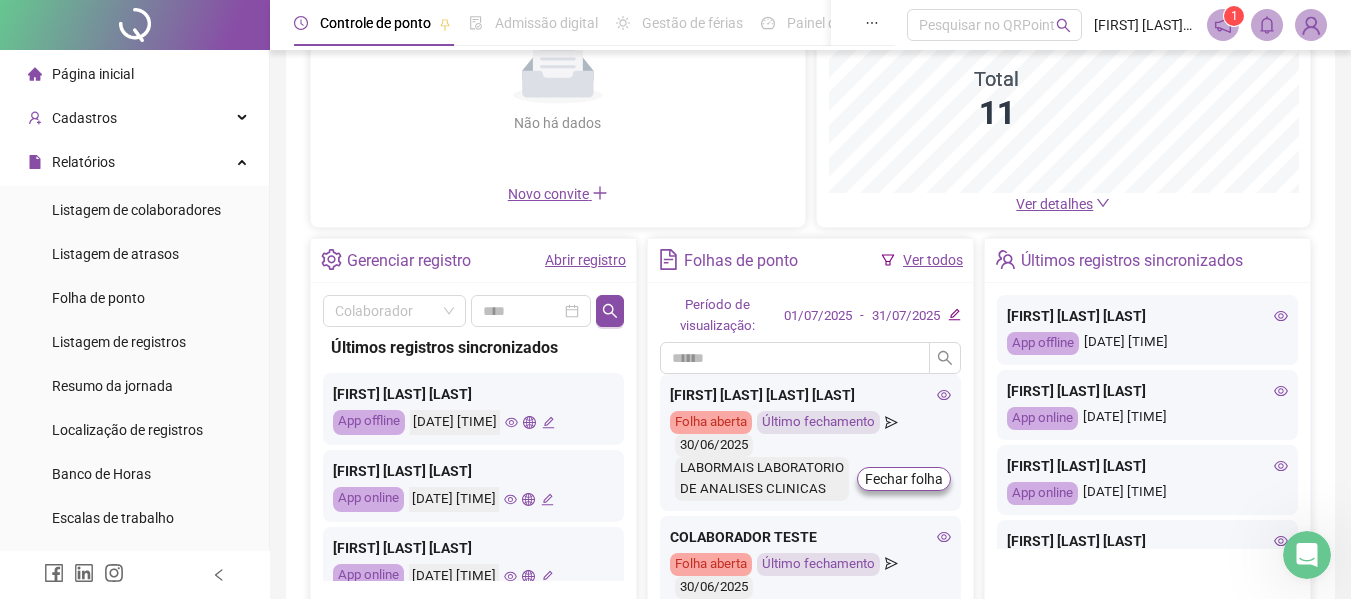 scroll, scrollTop: 300, scrollLeft: 0, axis: vertical 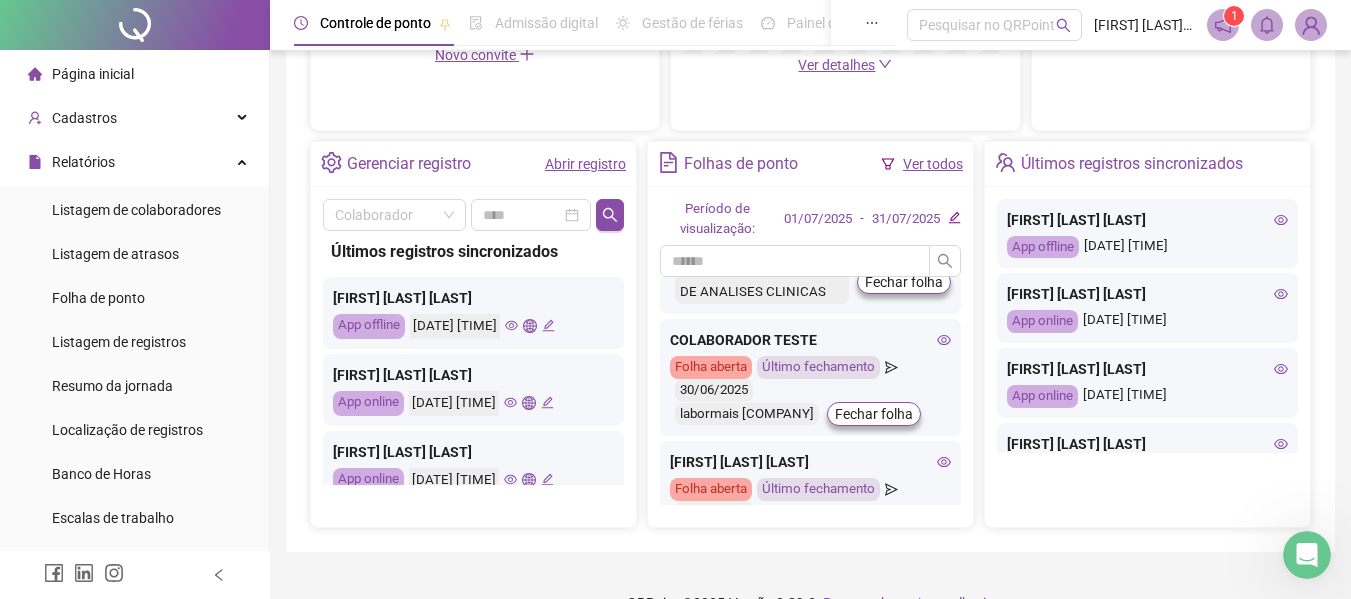 click on "LABORMAIS LABORATORIO DE ANALISES CLINICAS" at bounding box center [762, 282] 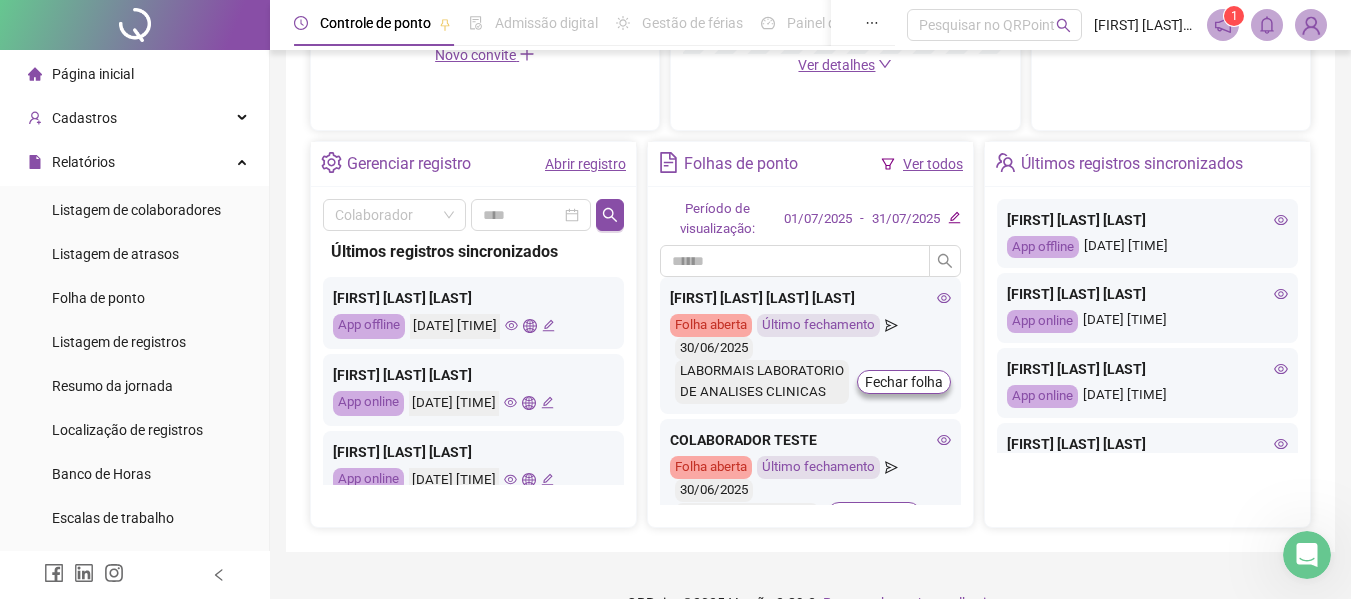 click 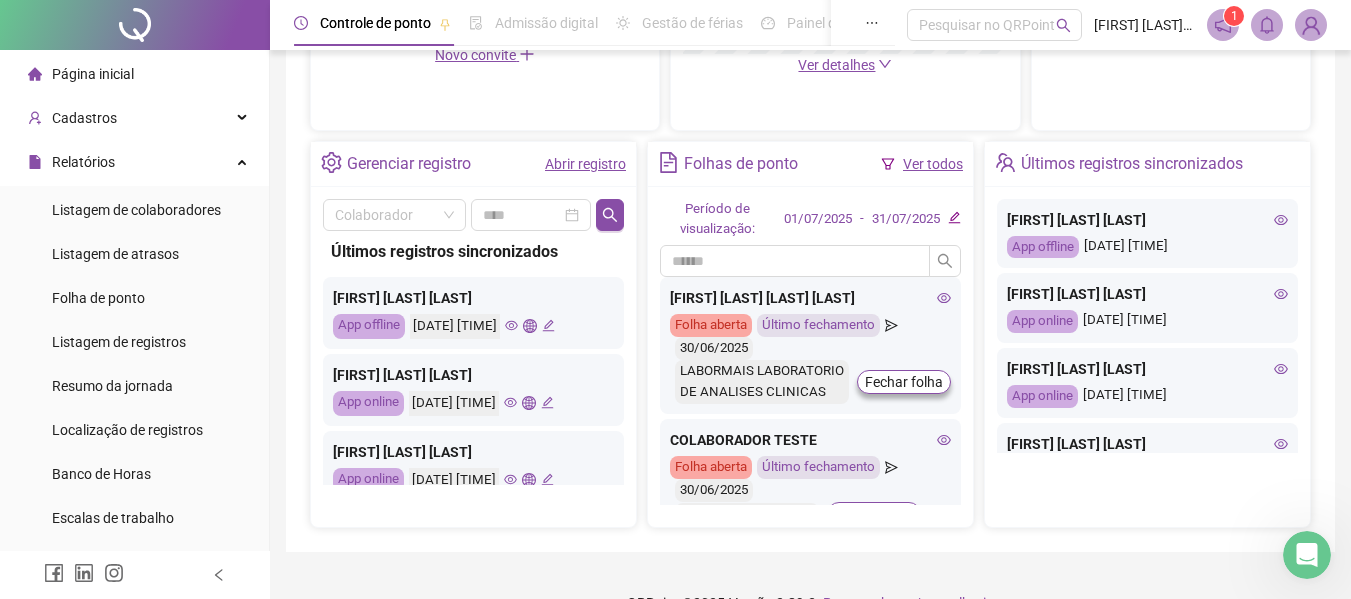 click 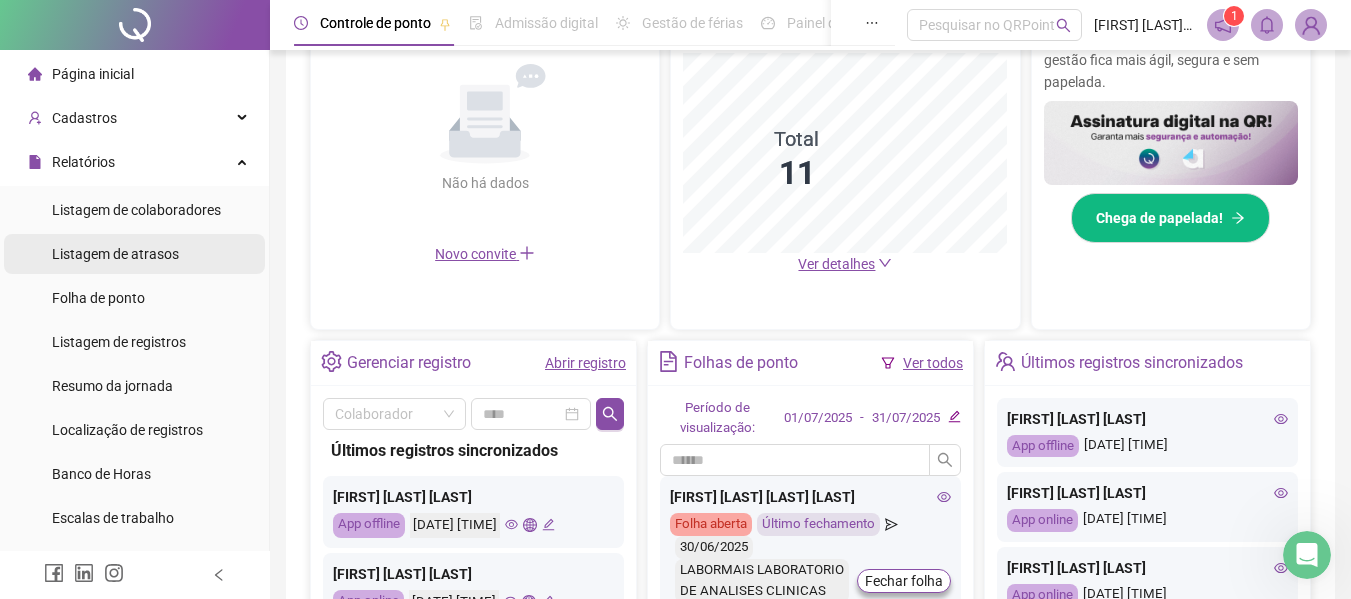 scroll, scrollTop: 484, scrollLeft: 0, axis: vertical 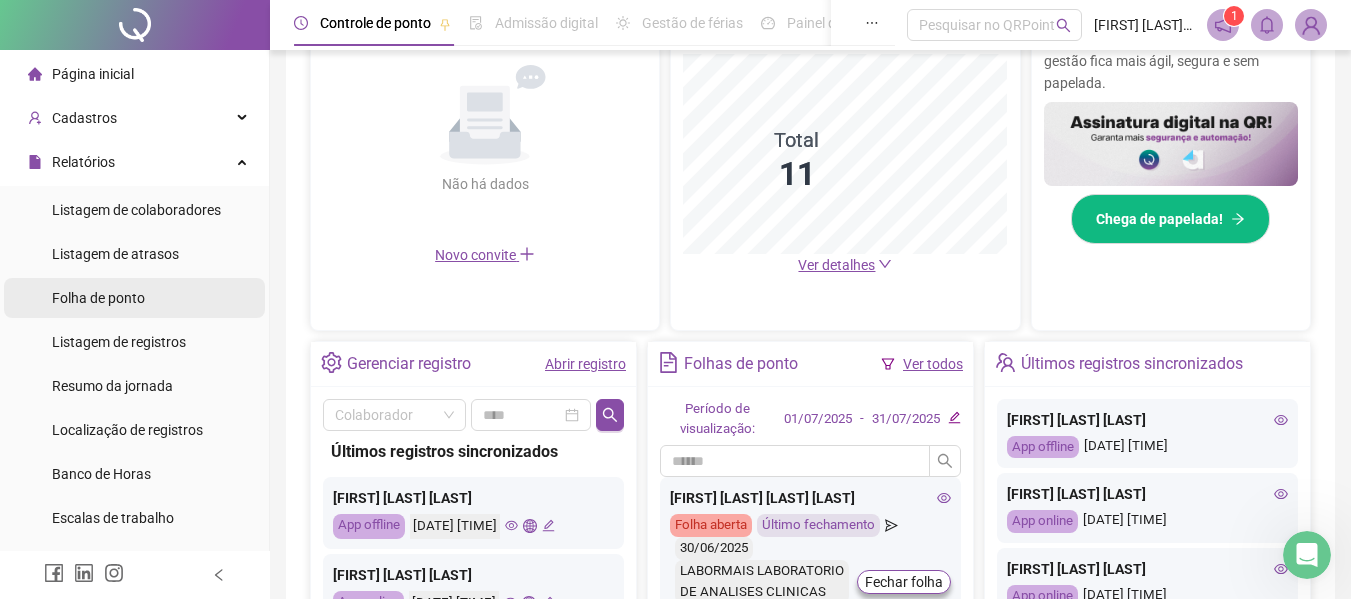 click on "Folha de ponto" at bounding box center [98, 298] 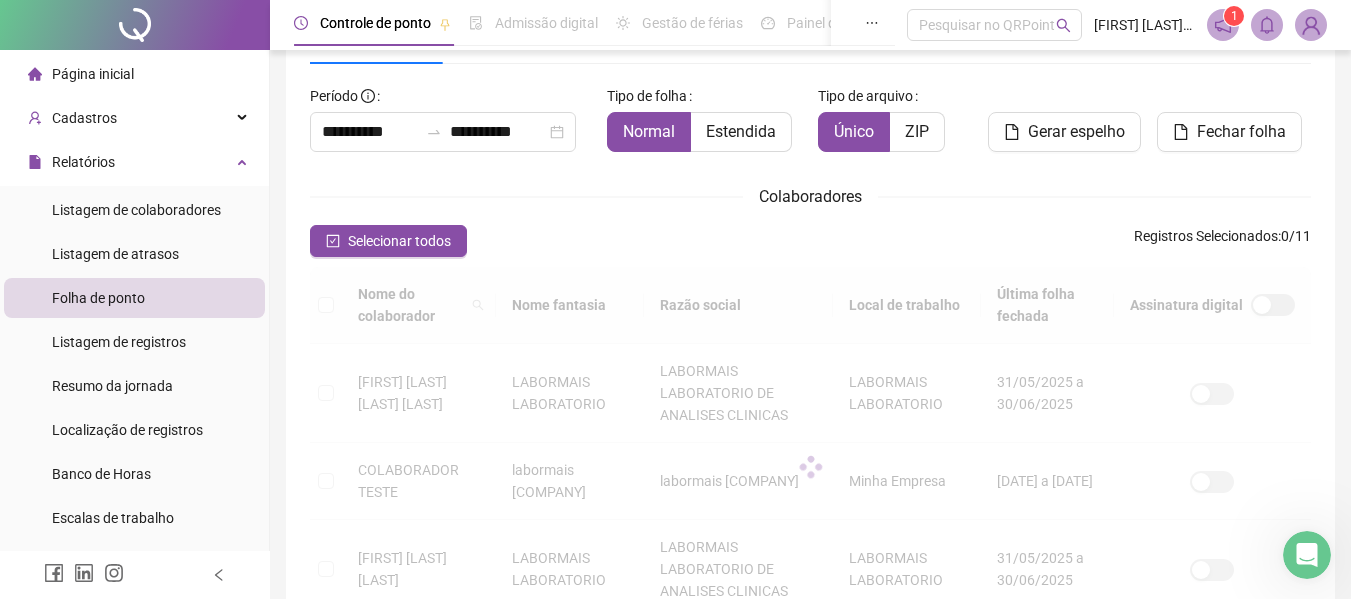 scroll, scrollTop: 110, scrollLeft: 0, axis: vertical 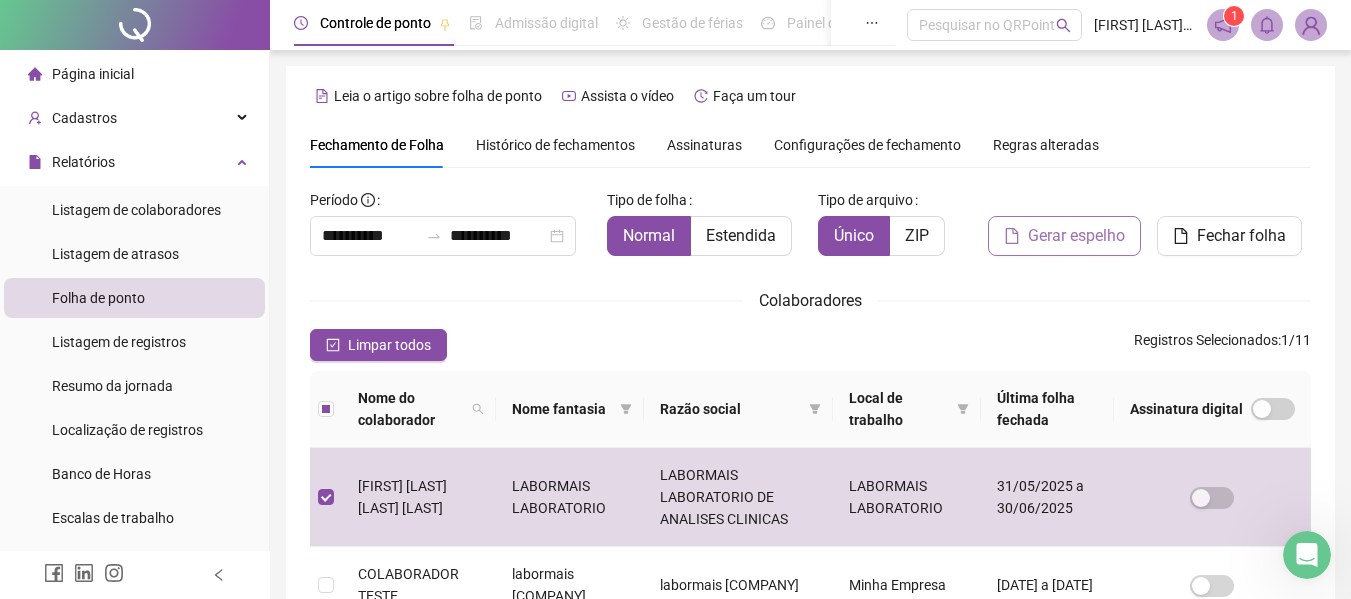 click on "Gerar espelho" at bounding box center [1076, 236] 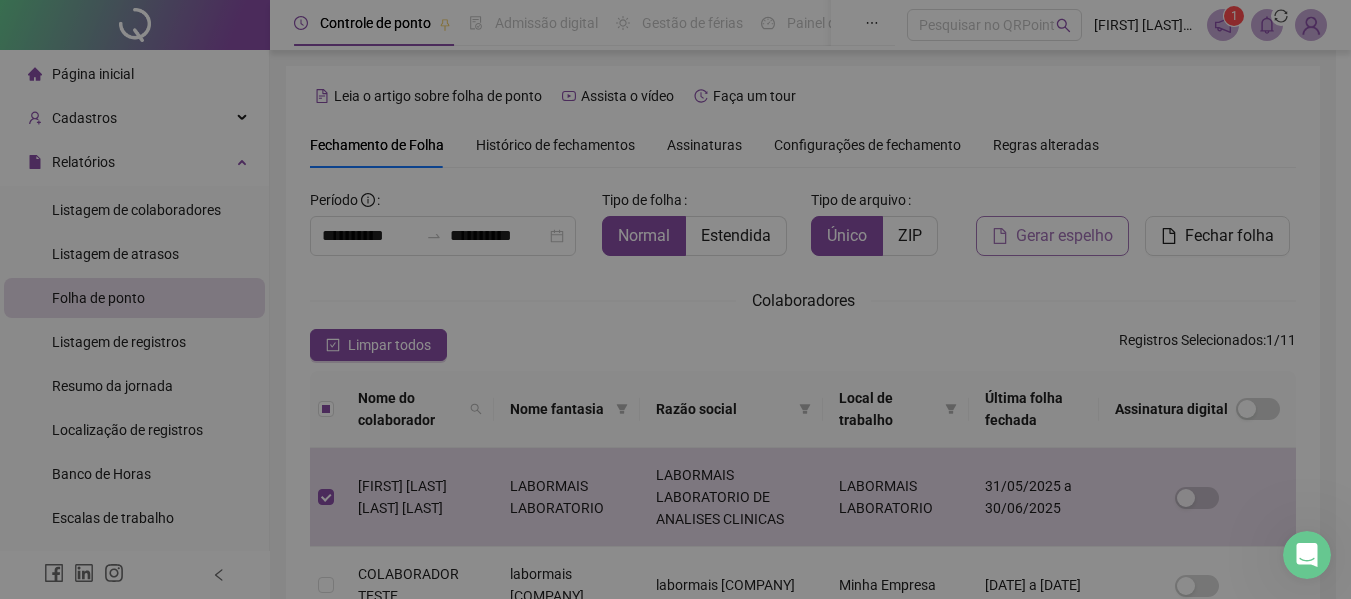 scroll, scrollTop: 110, scrollLeft: 0, axis: vertical 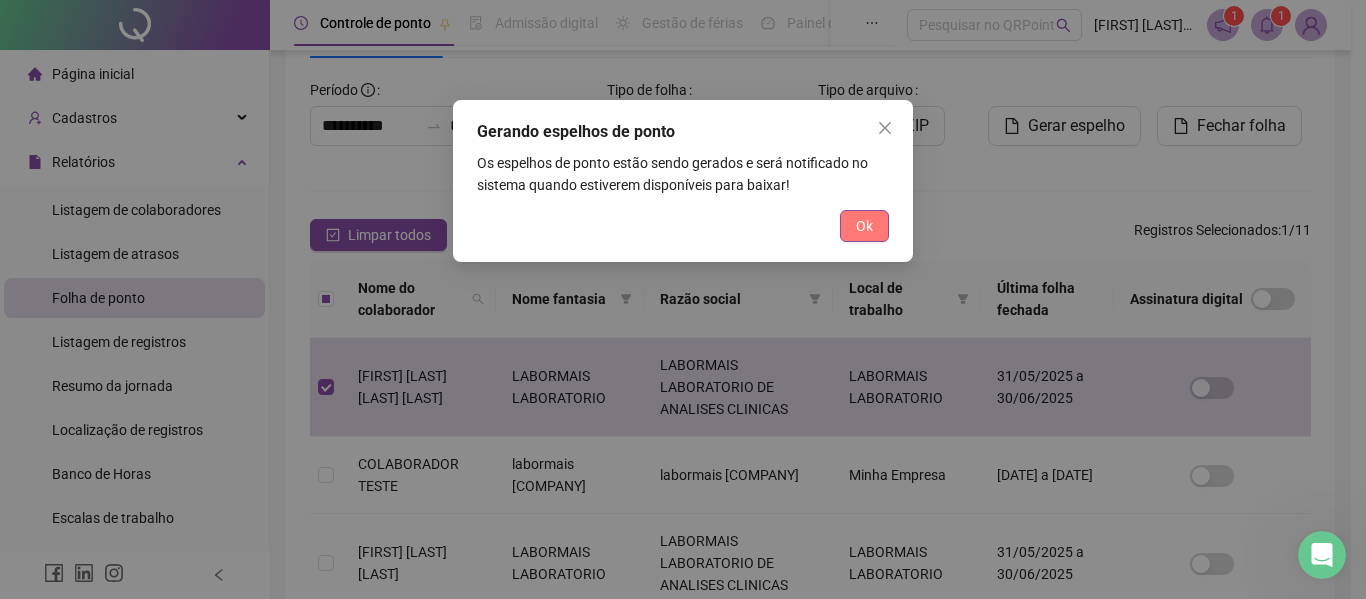 click on "Ok" at bounding box center [864, 226] 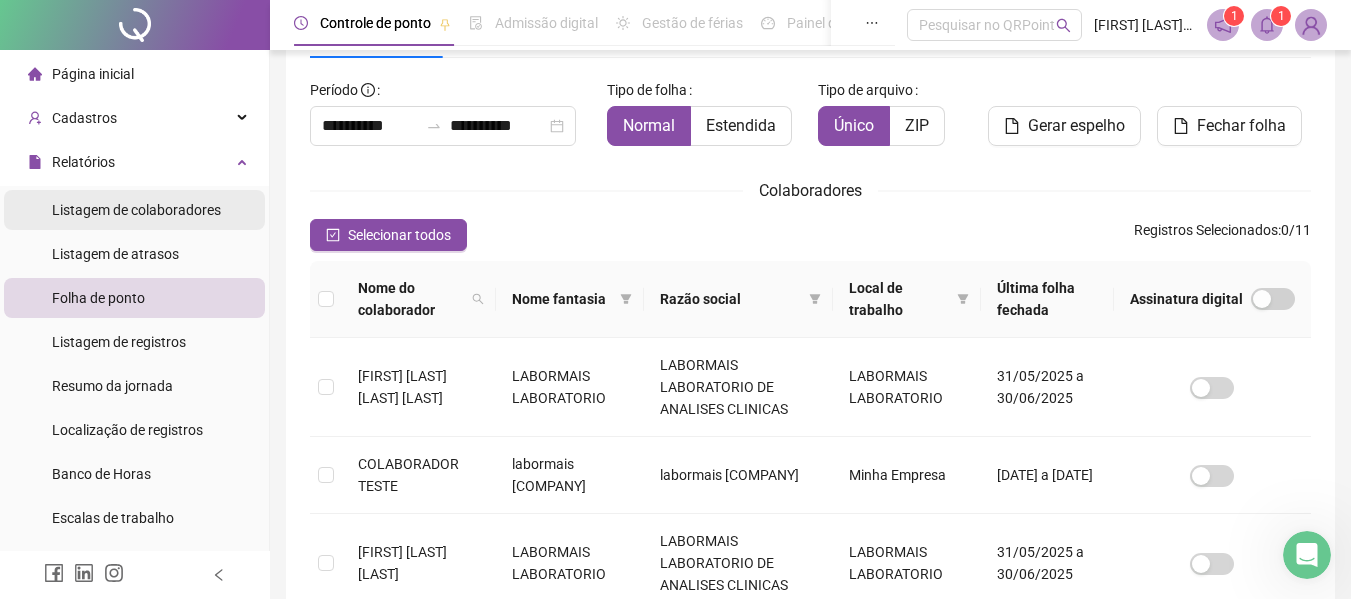 click on "Listagem de colaboradores" at bounding box center (136, 210) 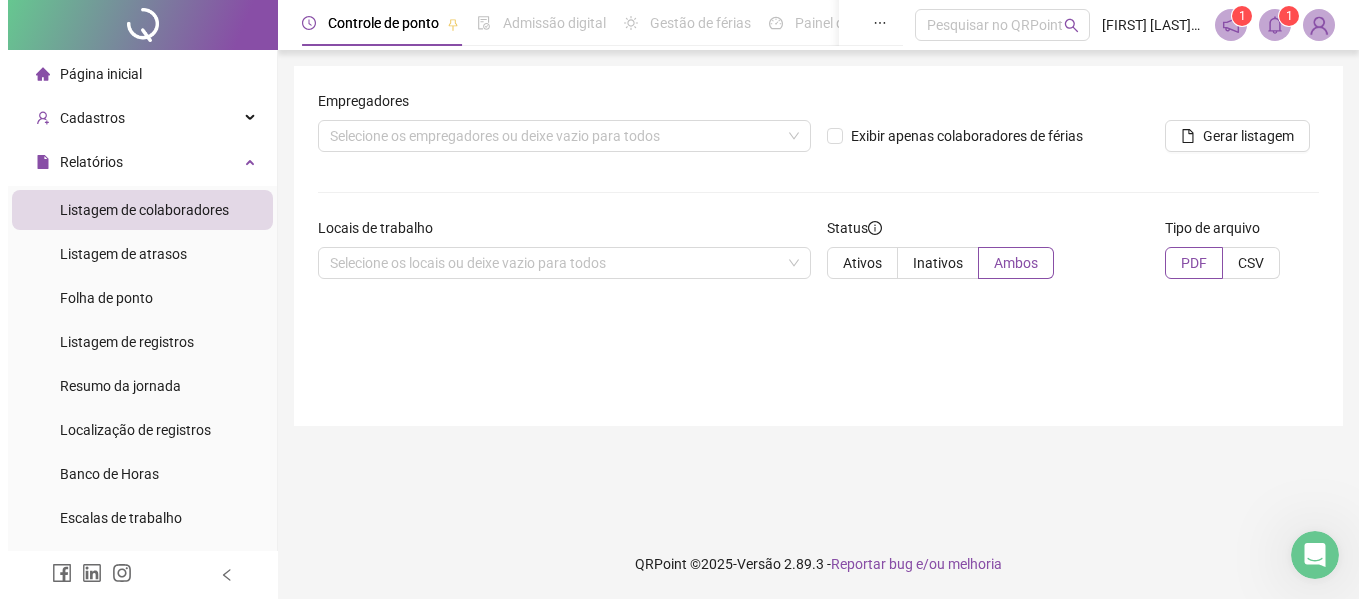 scroll, scrollTop: 0, scrollLeft: 0, axis: both 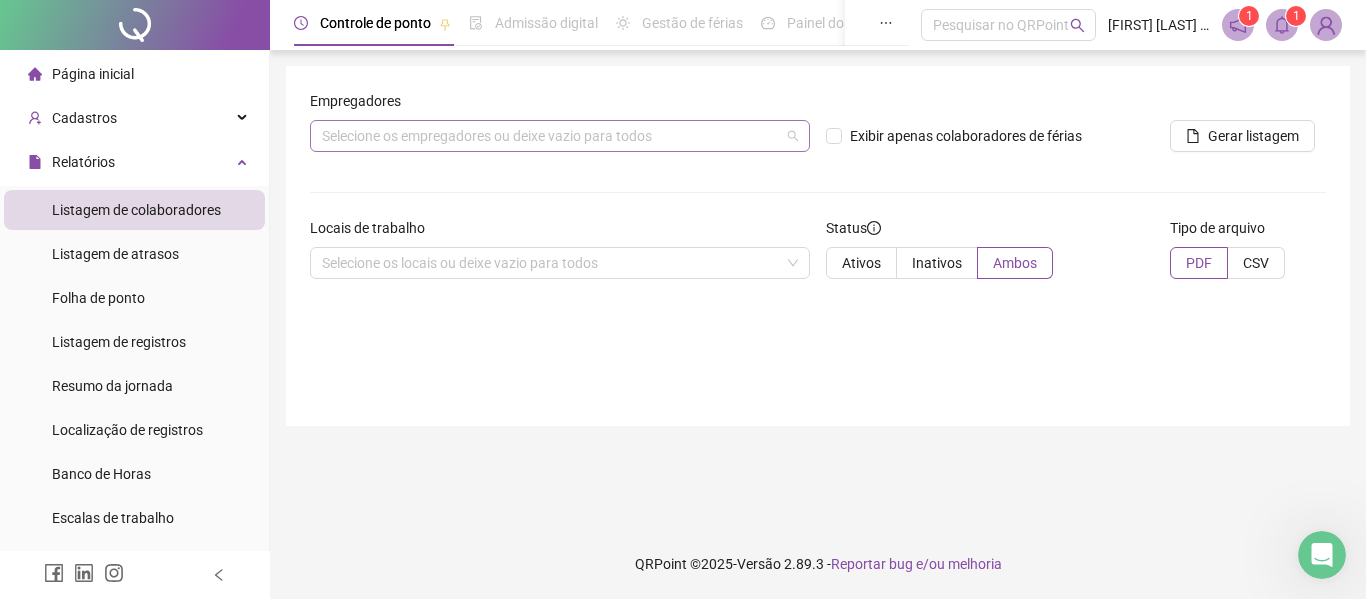 click on "Selecione os empregadores ou deixe vazio para todos" at bounding box center [560, 136] 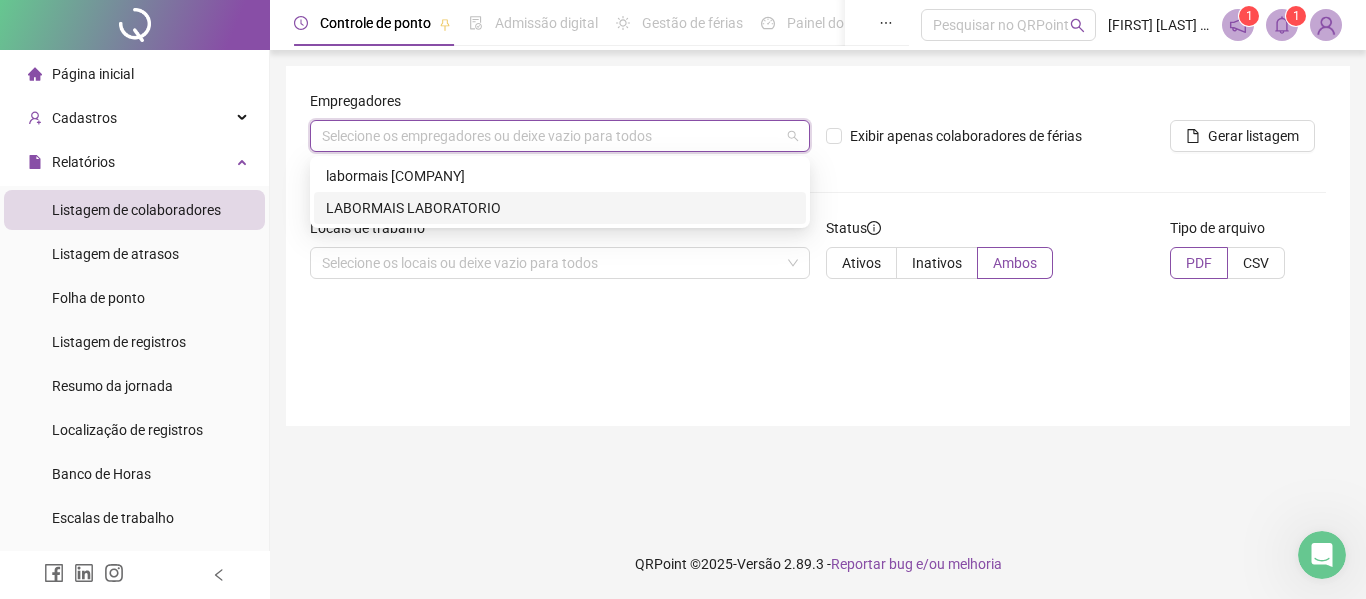 click on "LABORMAIS LABORATORIO" at bounding box center [560, 208] 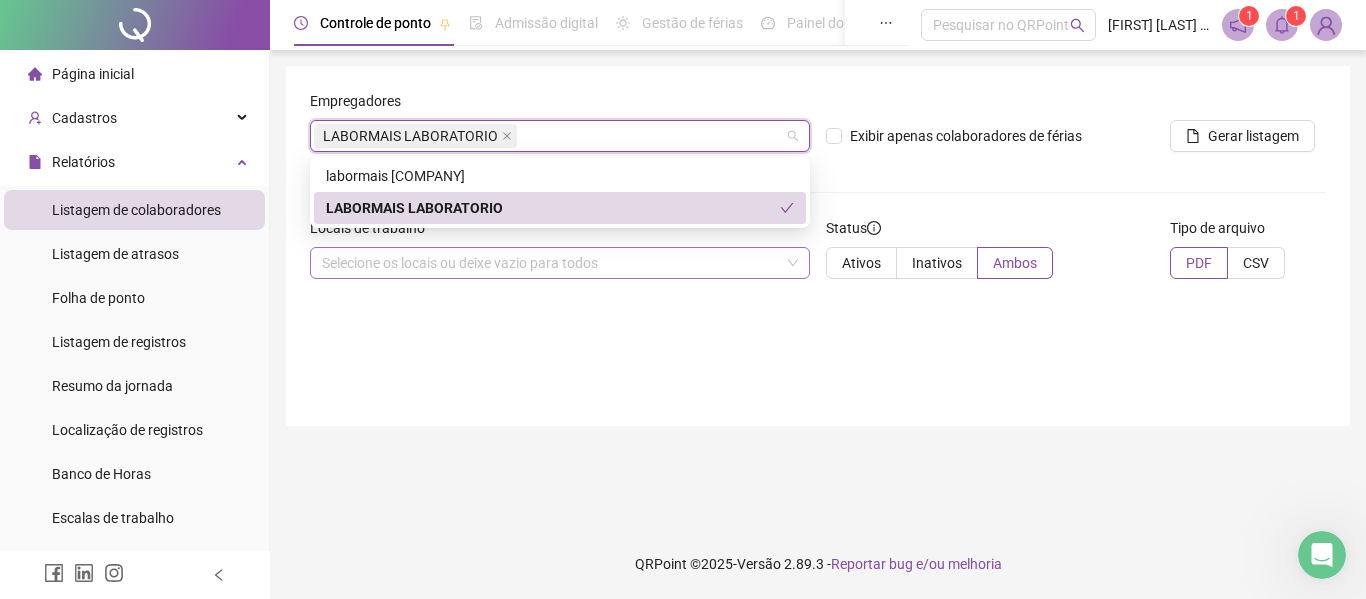 click on "Selecione os locais ou deixe vazio para todos" at bounding box center (560, 263) 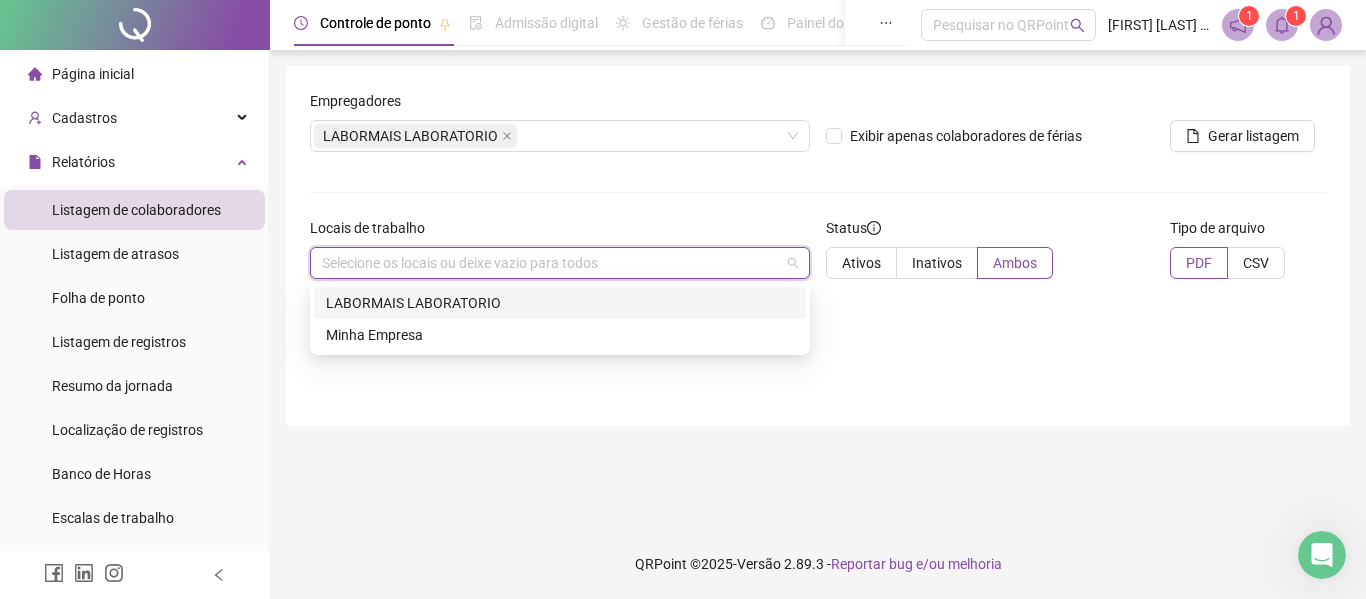 click on "LABORMAIS LABORATORIO" at bounding box center (560, 303) 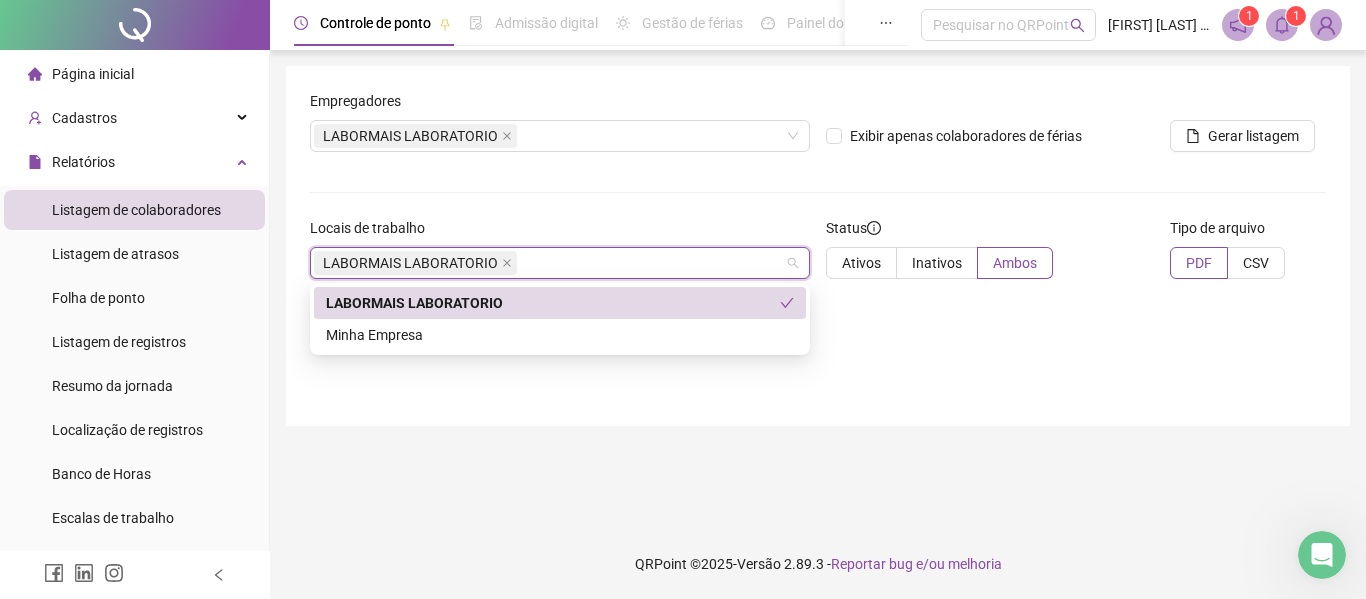 click on "LABORMAIS LABORATORIO" at bounding box center [553, 303] 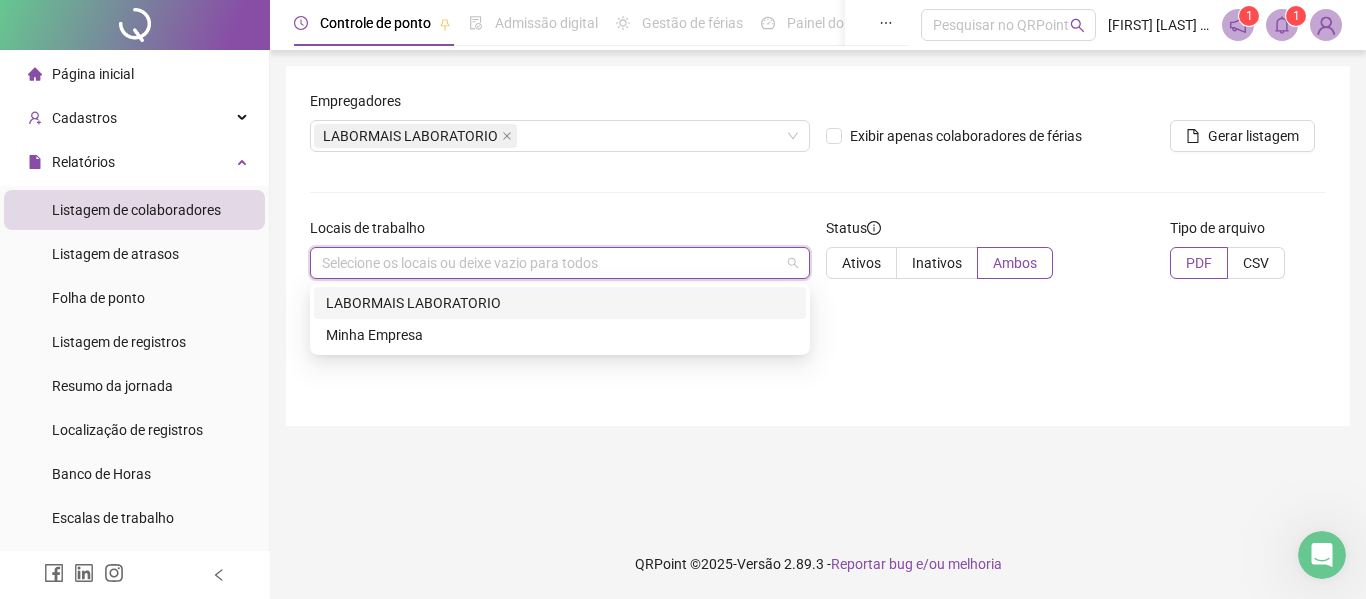 click on "LABORMAIS LABORATORIO" at bounding box center (560, 303) 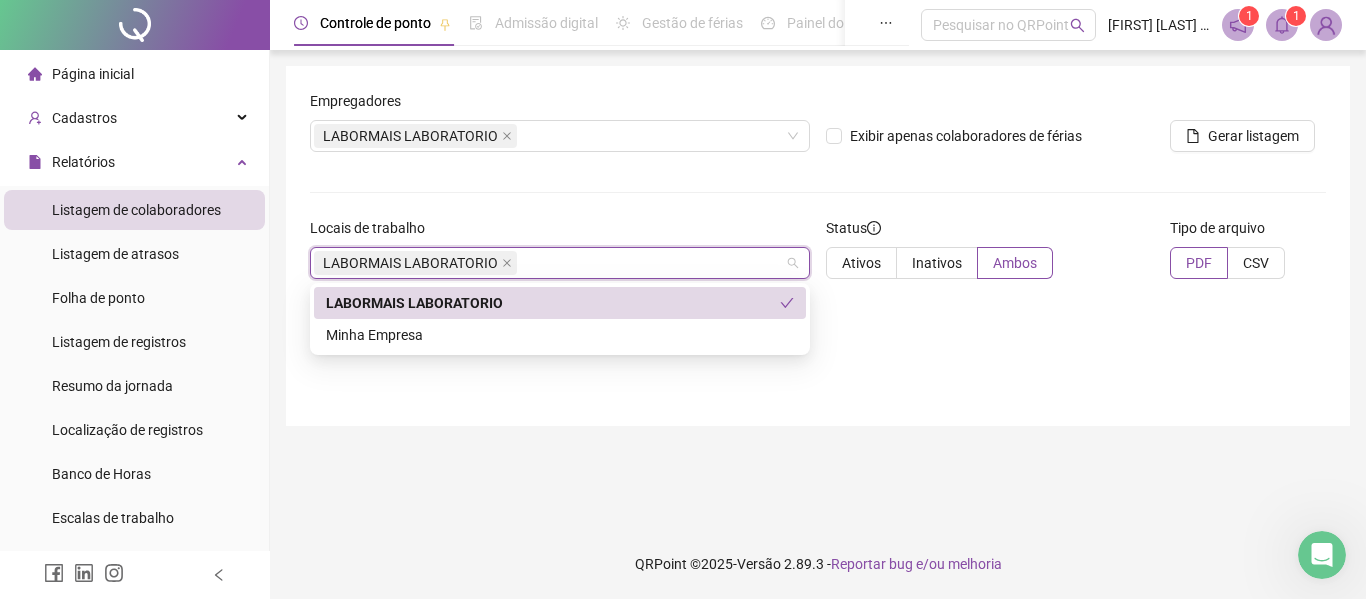 click on "Empregadores [COMPANY]    Exibir apenas colaboradores de férias   Gerar listagem Locais de trabalho [COMPANY]   Status   Ativos Inativos Ambos Tipo de arquivo PDF CSV" at bounding box center (818, 246) 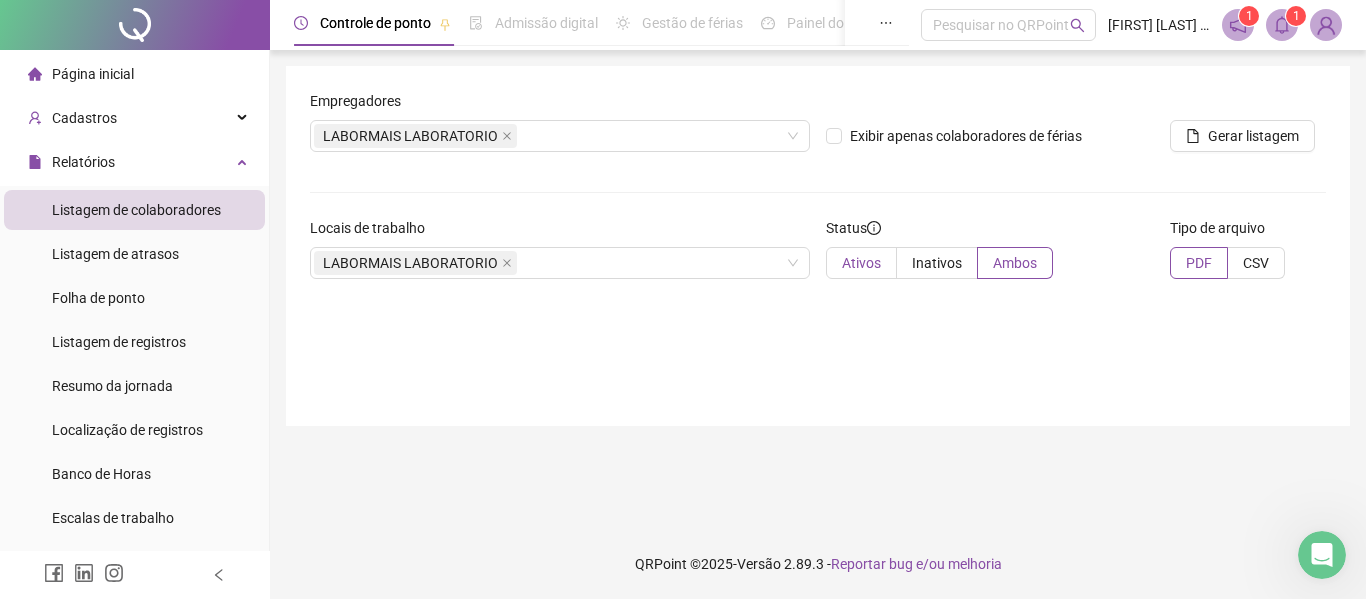 click on "Ativos" at bounding box center (861, 263) 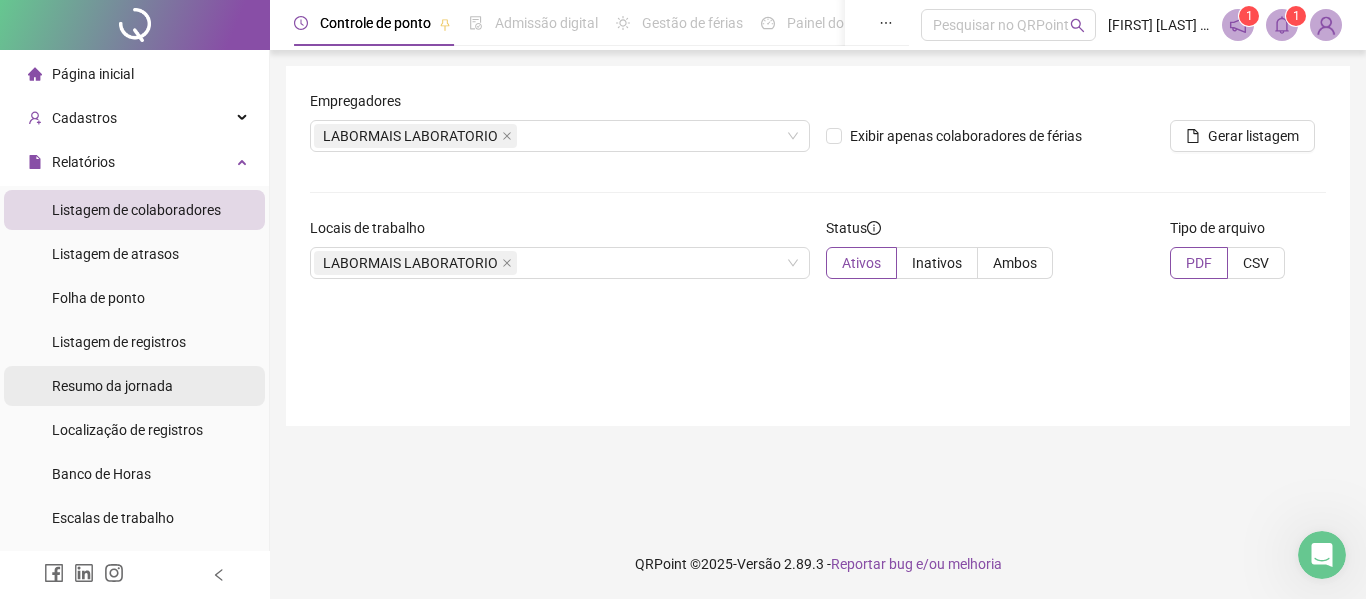 click on "Resumo da jornada" at bounding box center (112, 386) 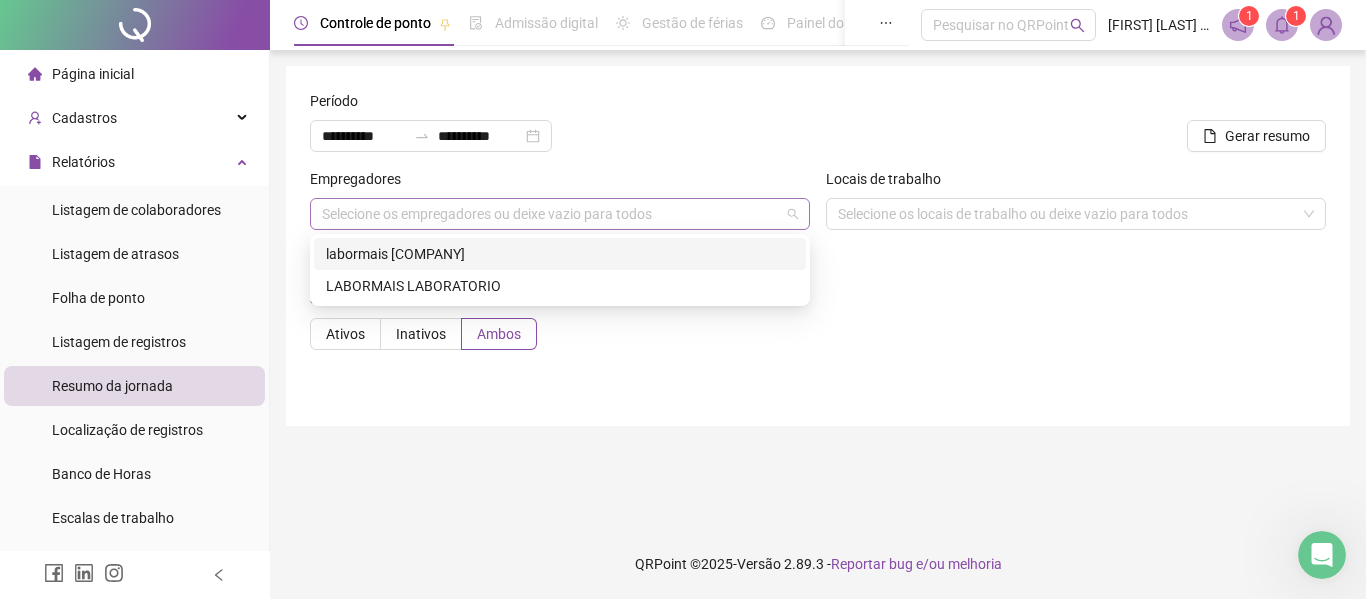 click on "Selecione os empregadores ou deixe vazio para todos" at bounding box center (560, 214) 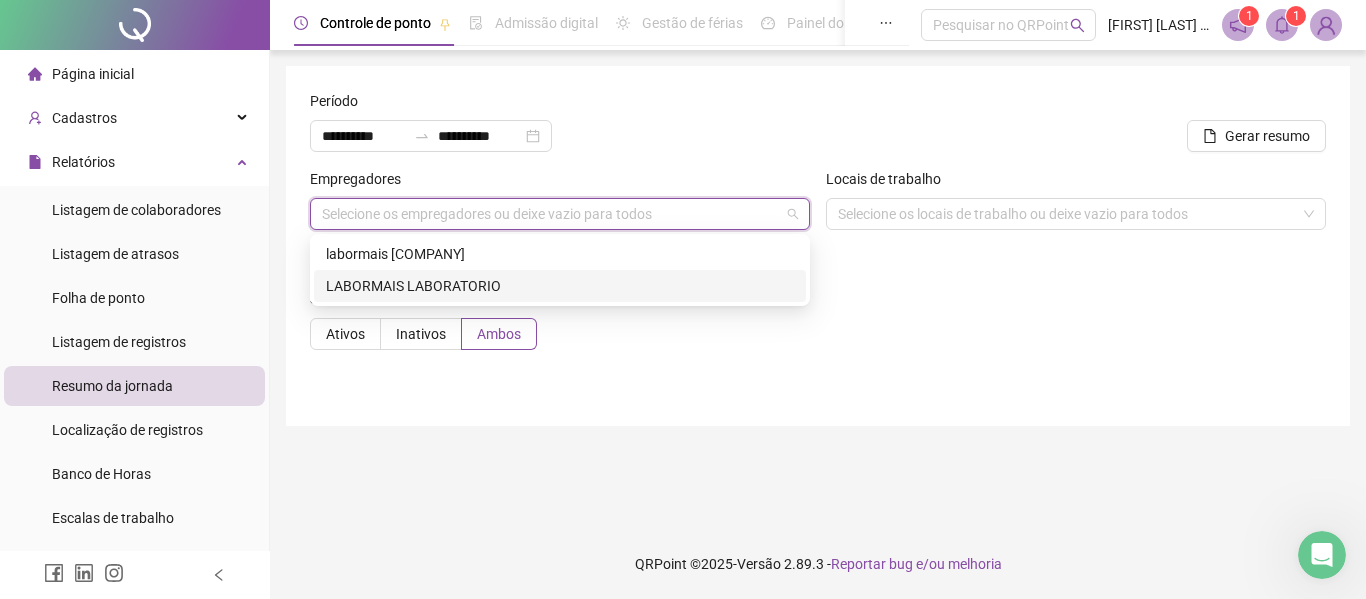 click on "LABORMAIS LABORATORIO" at bounding box center [560, 286] 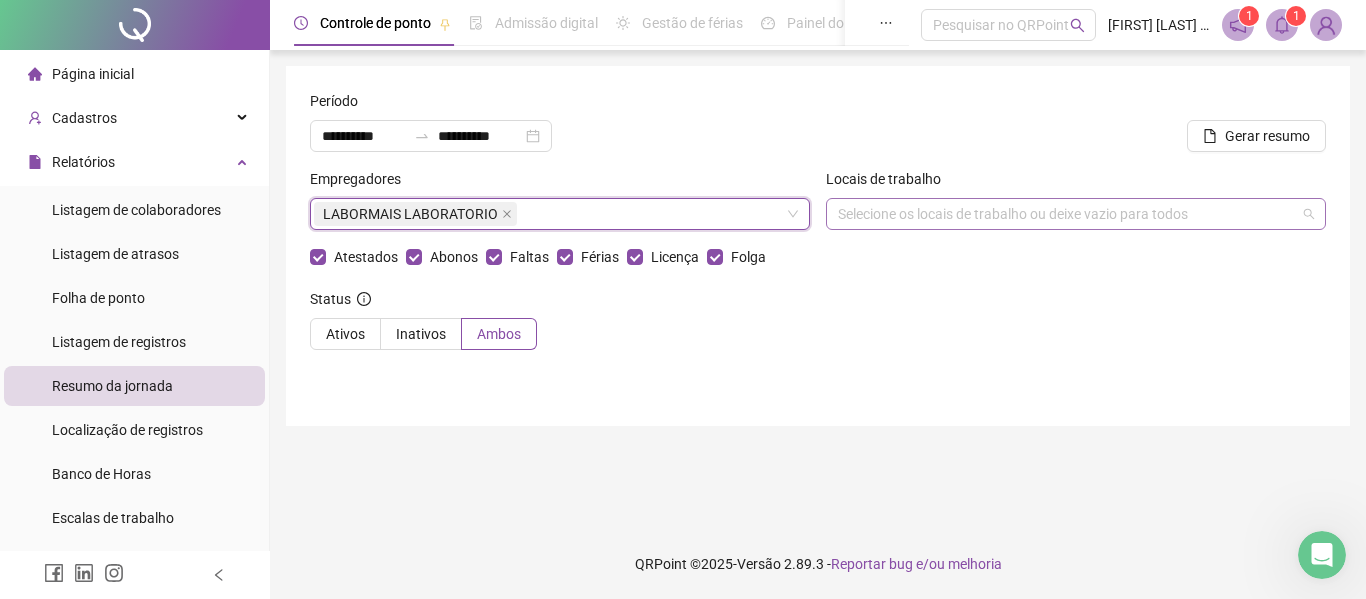 click on "Selecione os locais de trabalho ou deixe vazio para todos" at bounding box center [1076, 214] 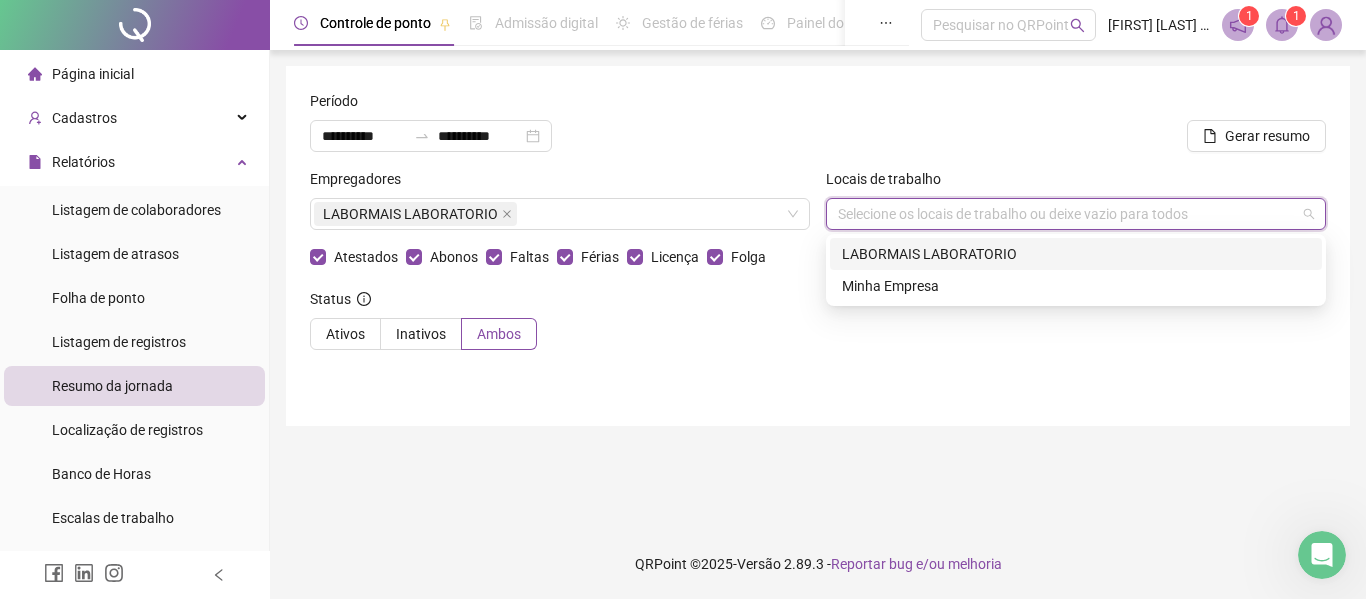 click on "LABORMAIS LABORATORIO" at bounding box center (1076, 254) 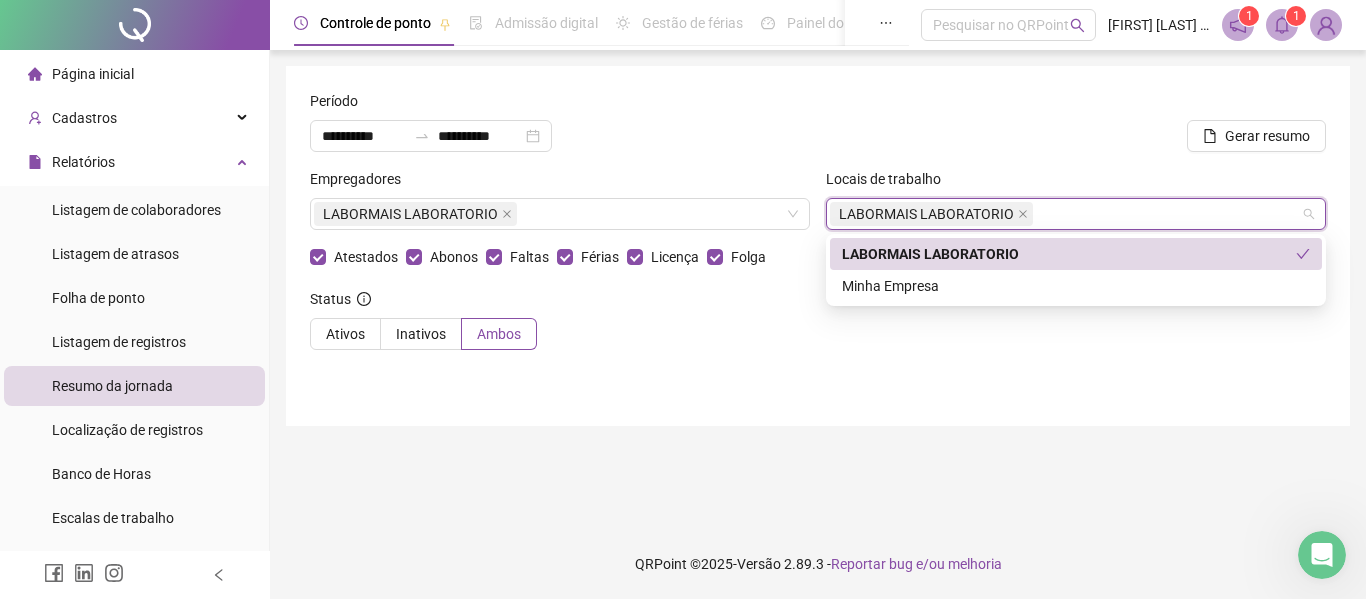 click on "LABORMAIS LABORATORIO" at bounding box center [1069, 254] 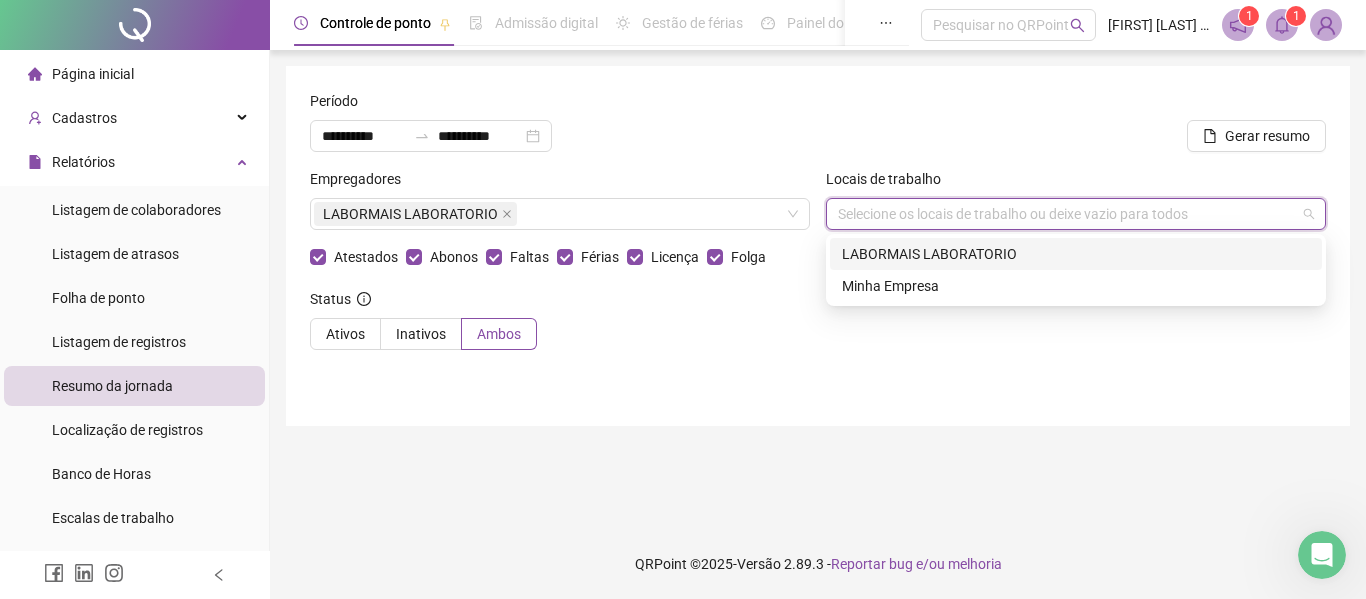 click on "LABORMAIS LABORATORIO" at bounding box center [1076, 254] 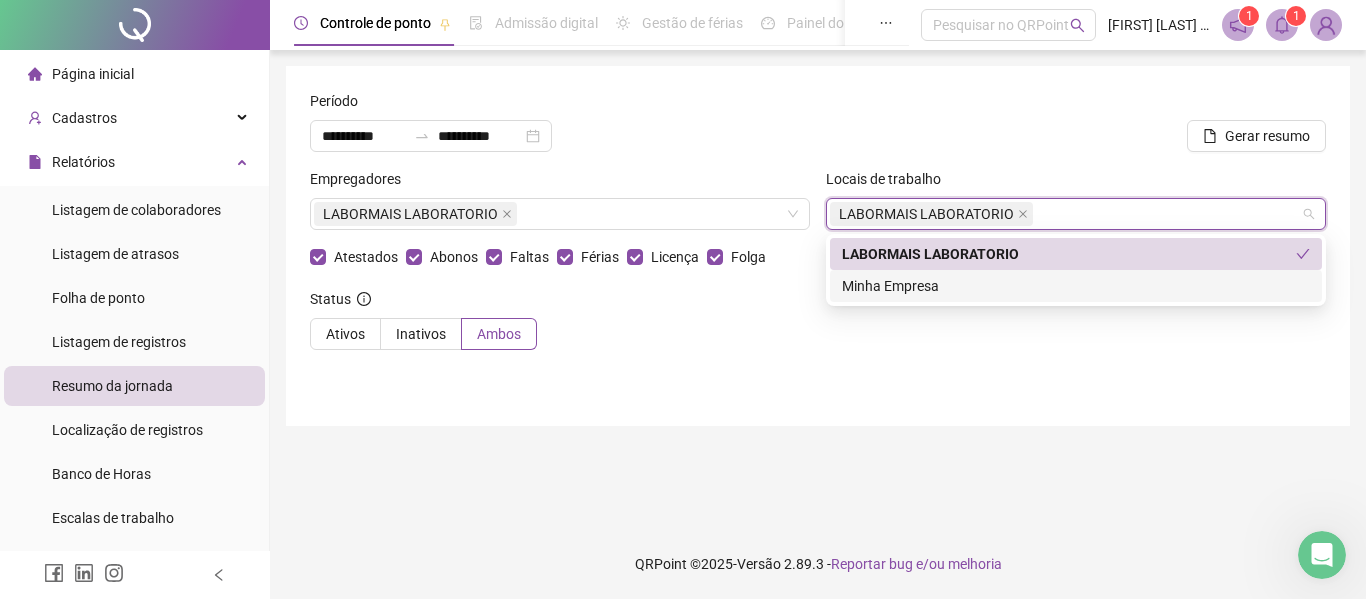 click on "Status    Ativos Inativos Ambos" at bounding box center [818, 327] 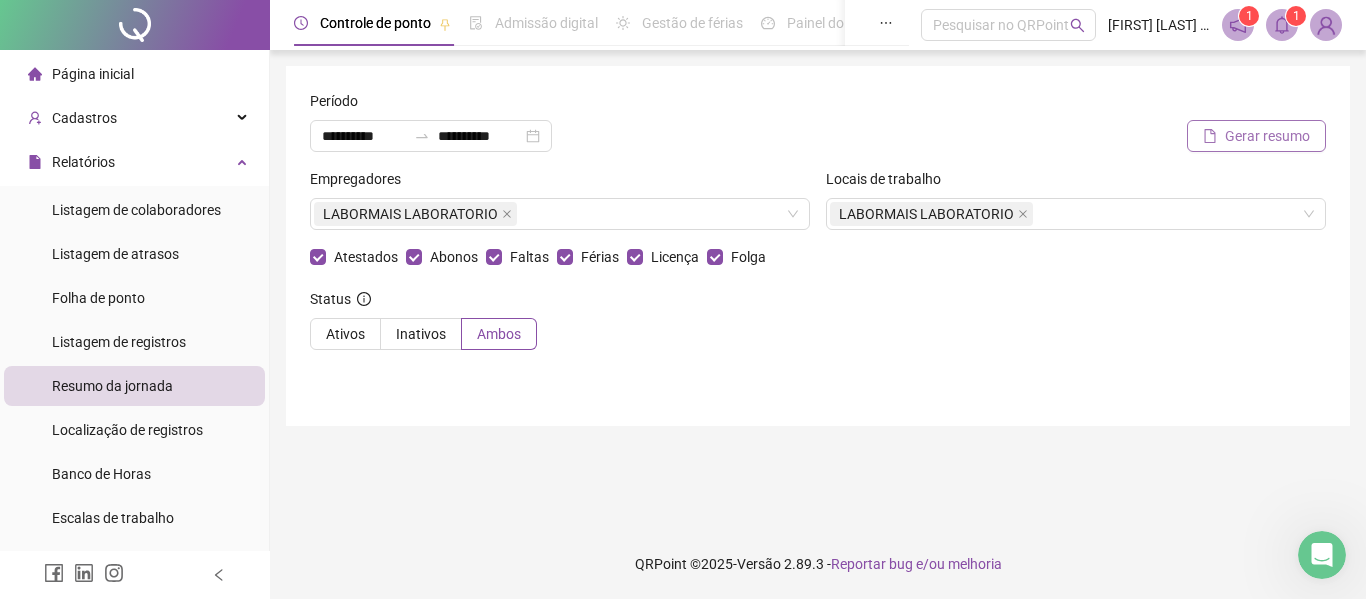 click on "Gerar resumo" at bounding box center [1267, 136] 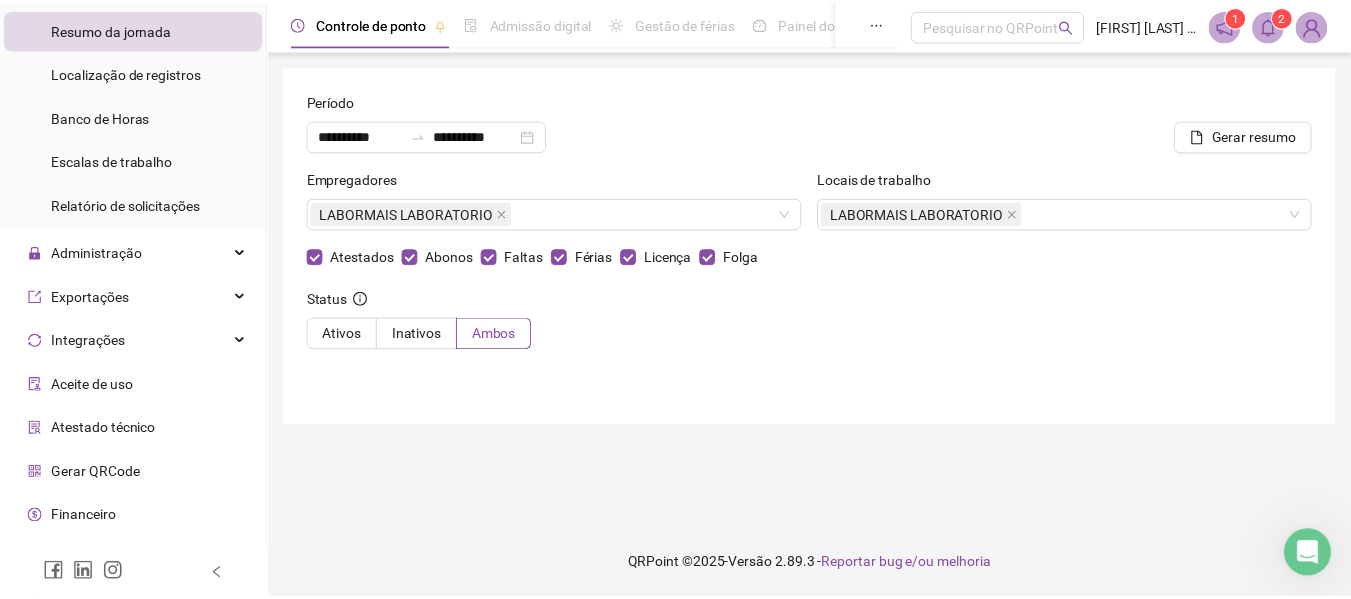 scroll, scrollTop: 387, scrollLeft: 0, axis: vertical 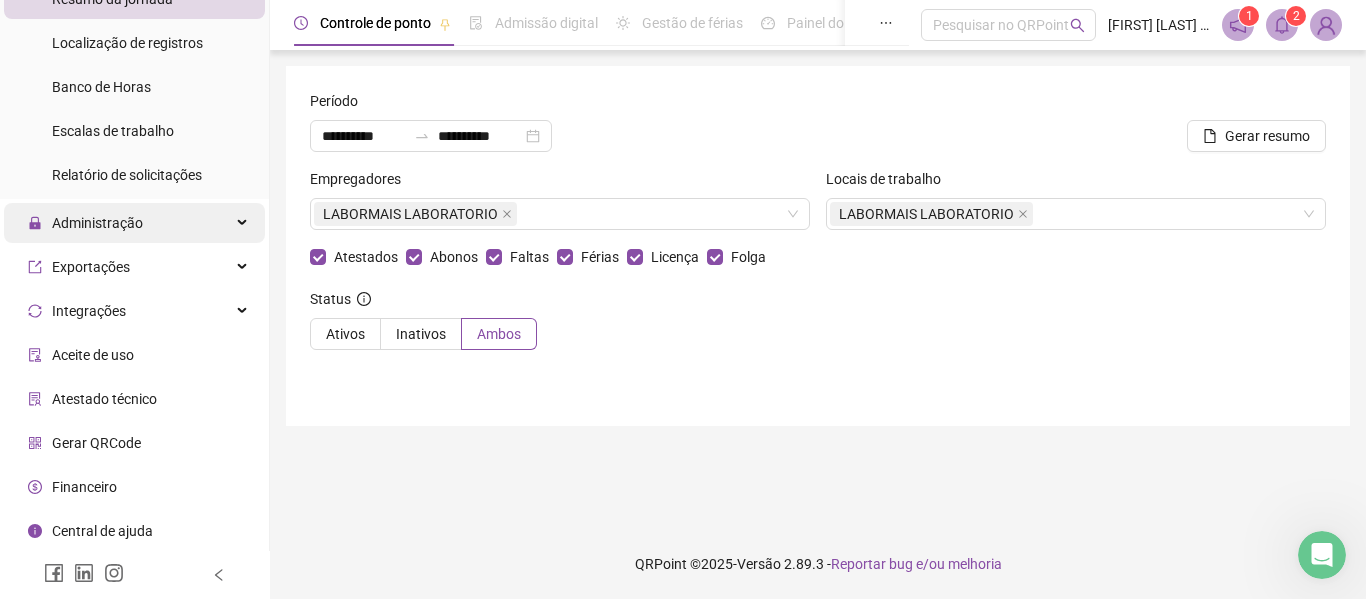 click on "Administração" at bounding box center (97, 223) 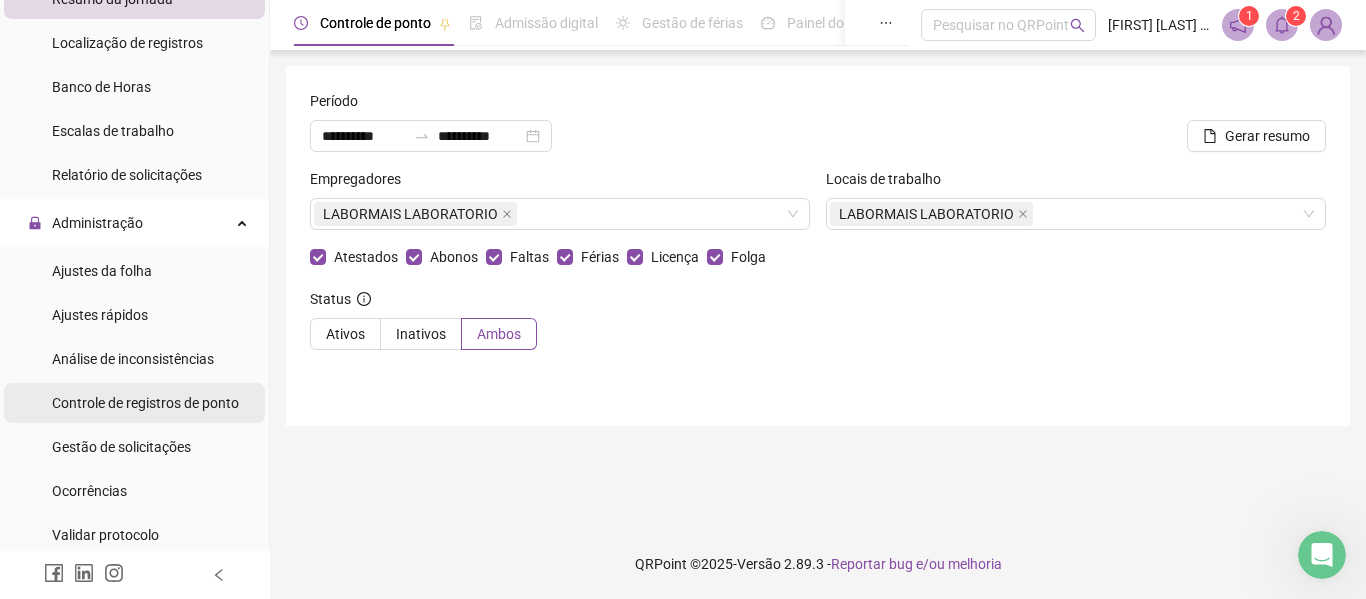 click on "Controle de registros de ponto" at bounding box center [145, 403] 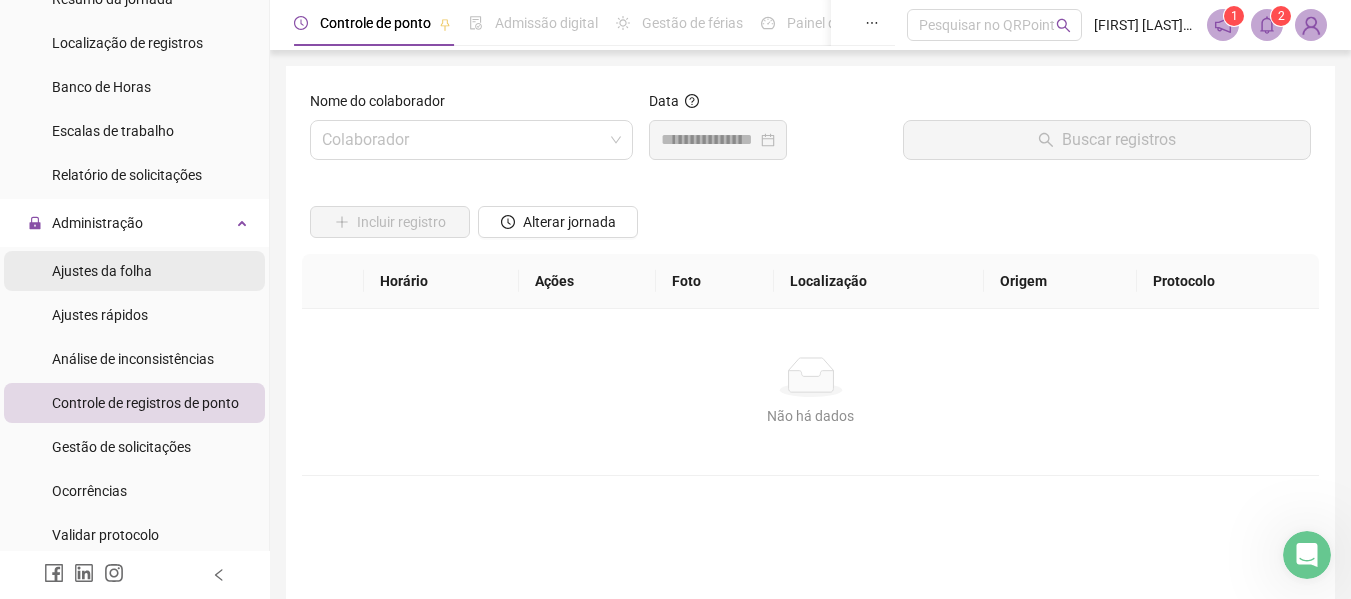 click on "Ajustes da folha" at bounding box center [102, 271] 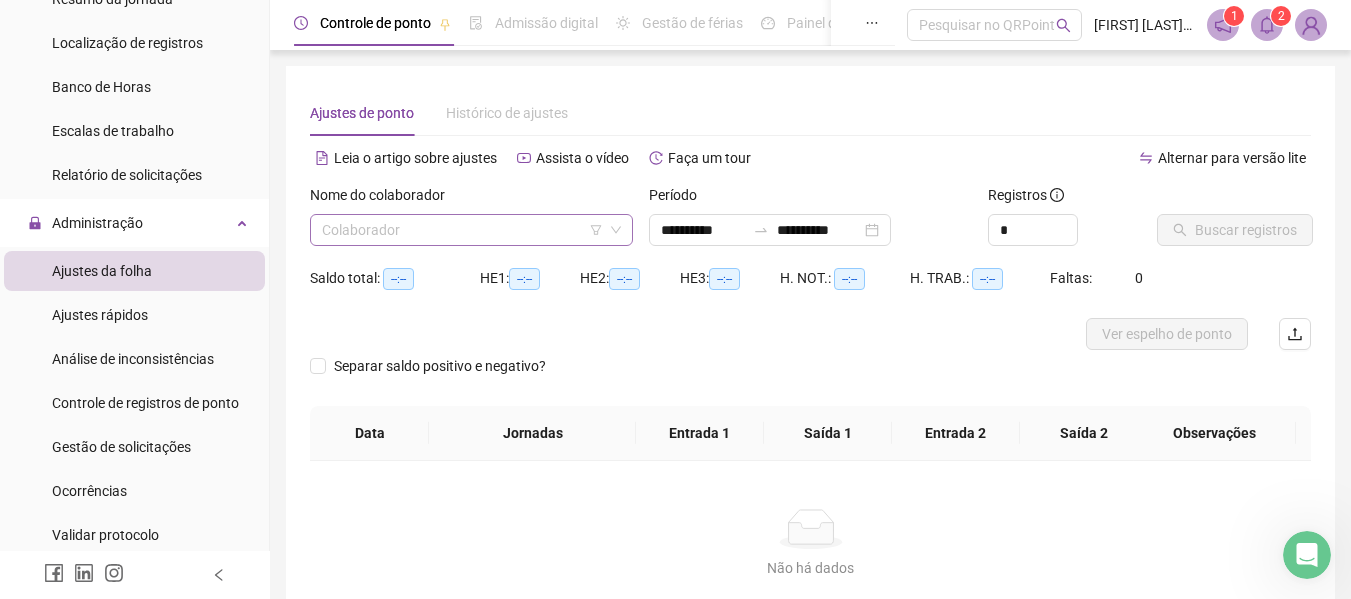 click at bounding box center (462, 230) 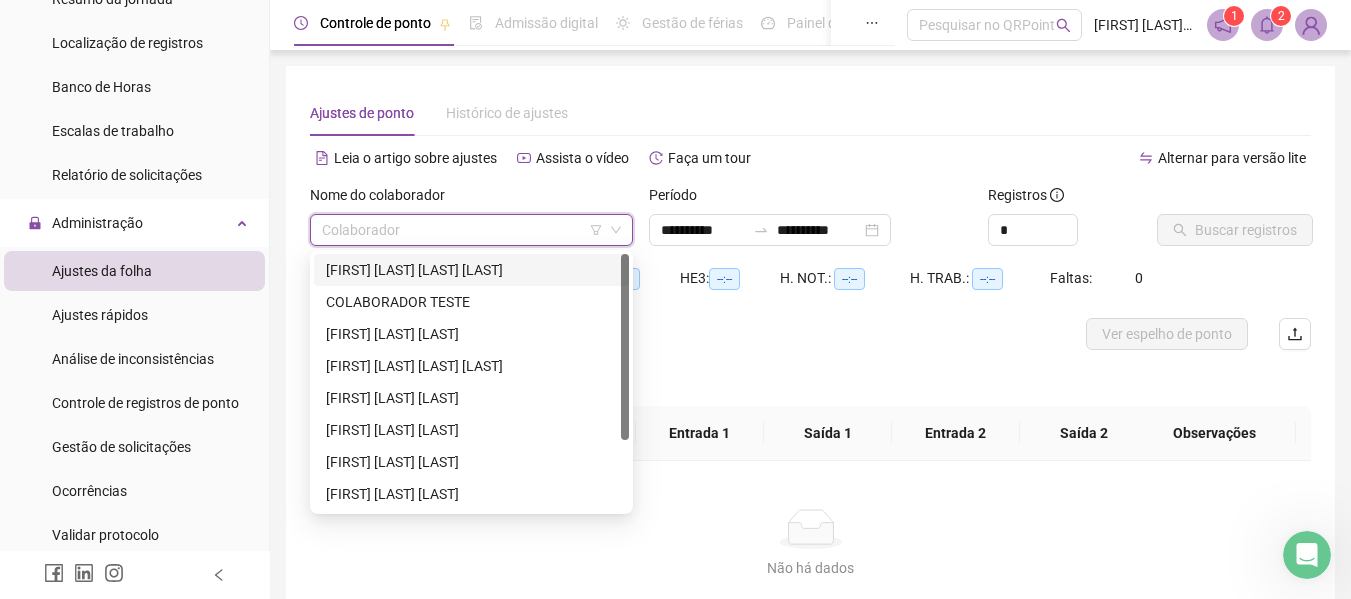click on "[FIRST] [LAST] [LAST] [LAST]" at bounding box center (471, 270) 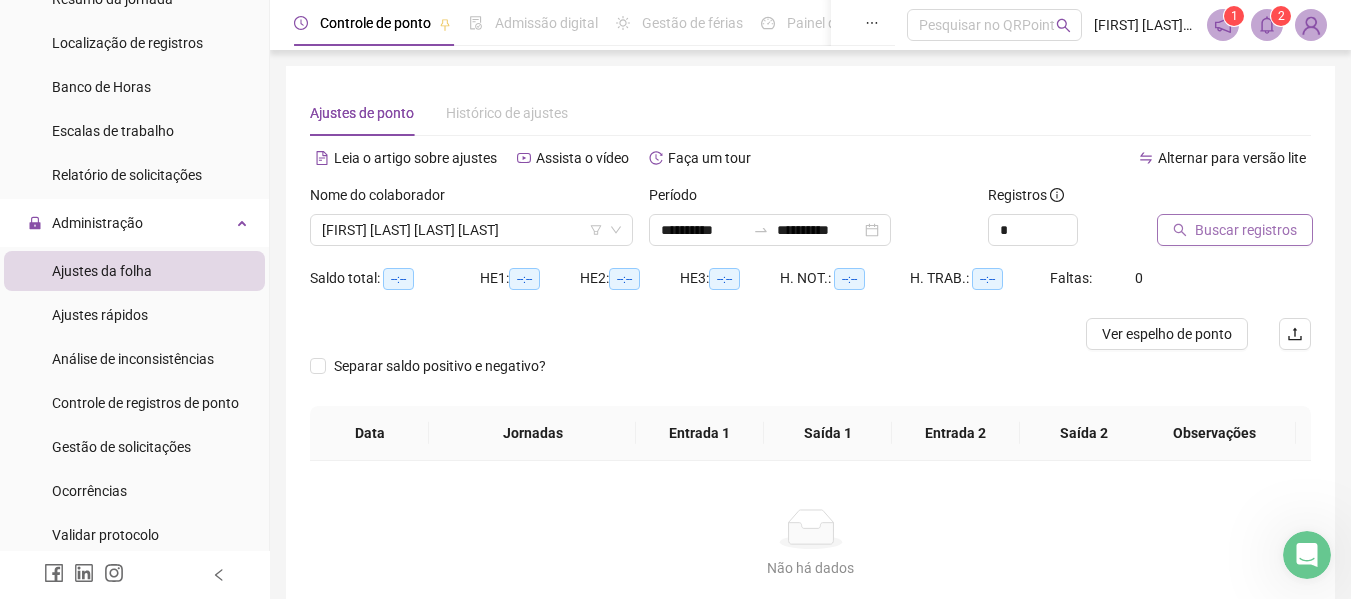 click on "Buscar registros" at bounding box center [1246, 230] 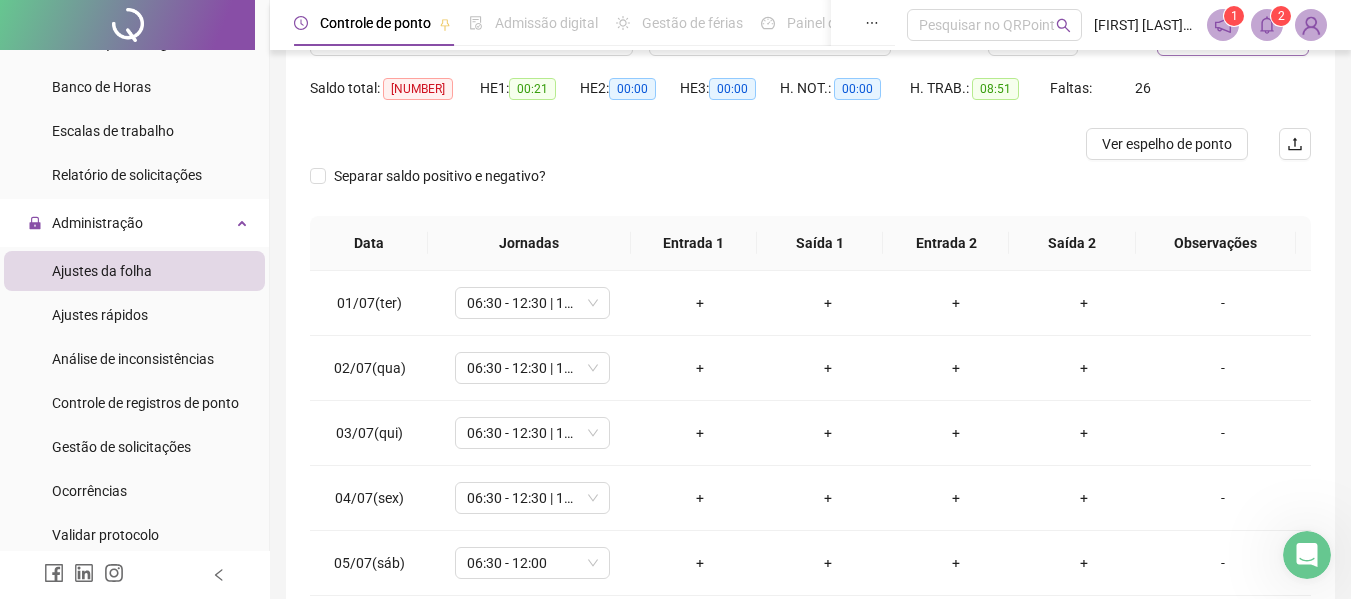 scroll, scrollTop: 200, scrollLeft: 0, axis: vertical 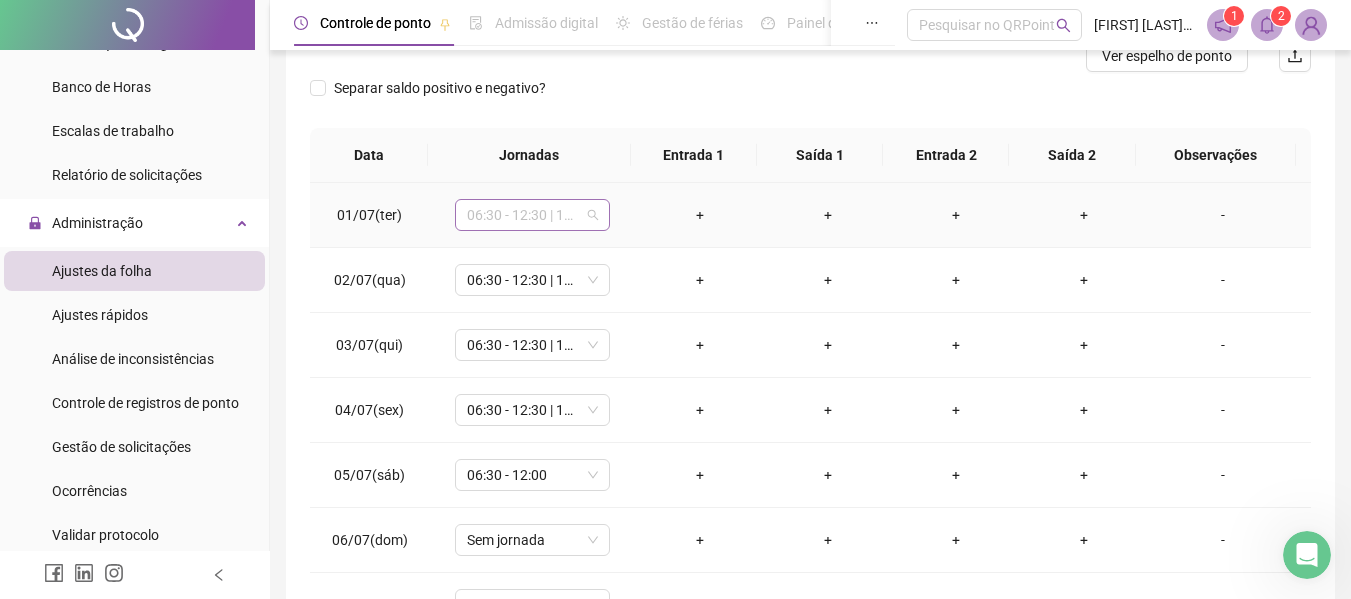 click on "06:30 - 12:30 | 14:30 - 17:00" at bounding box center [532, 215] 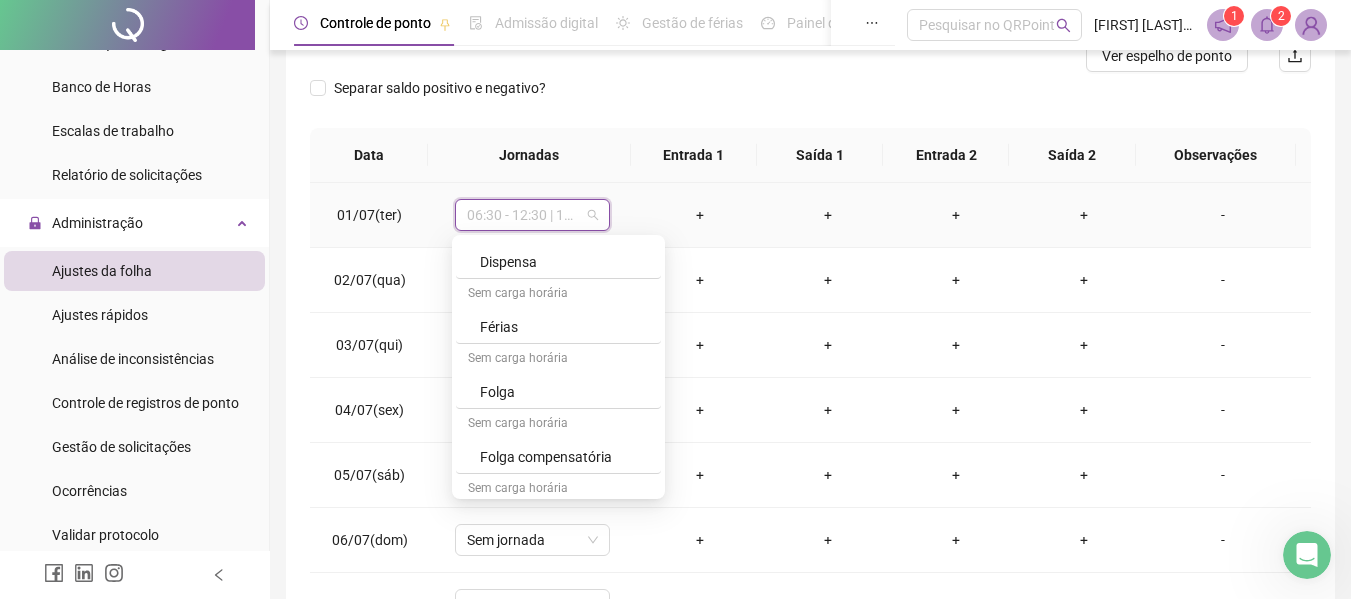 scroll, scrollTop: 900, scrollLeft: 0, axis: vertical 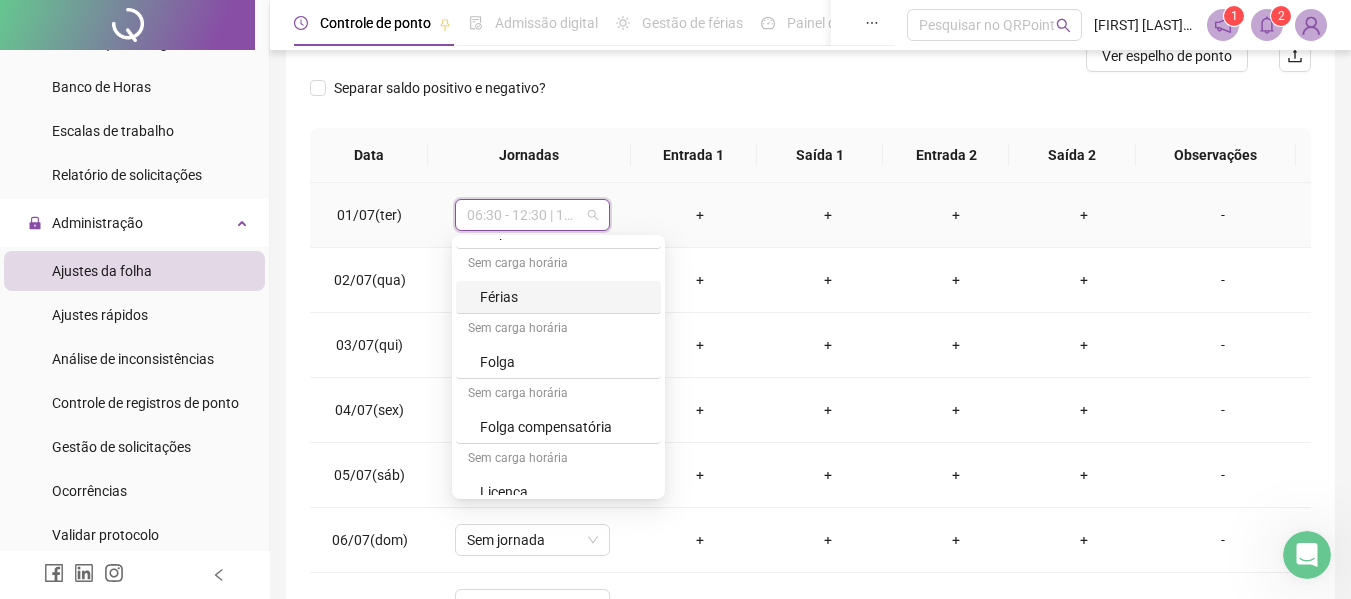 click on "Férias" at bounding box center (564, 297) 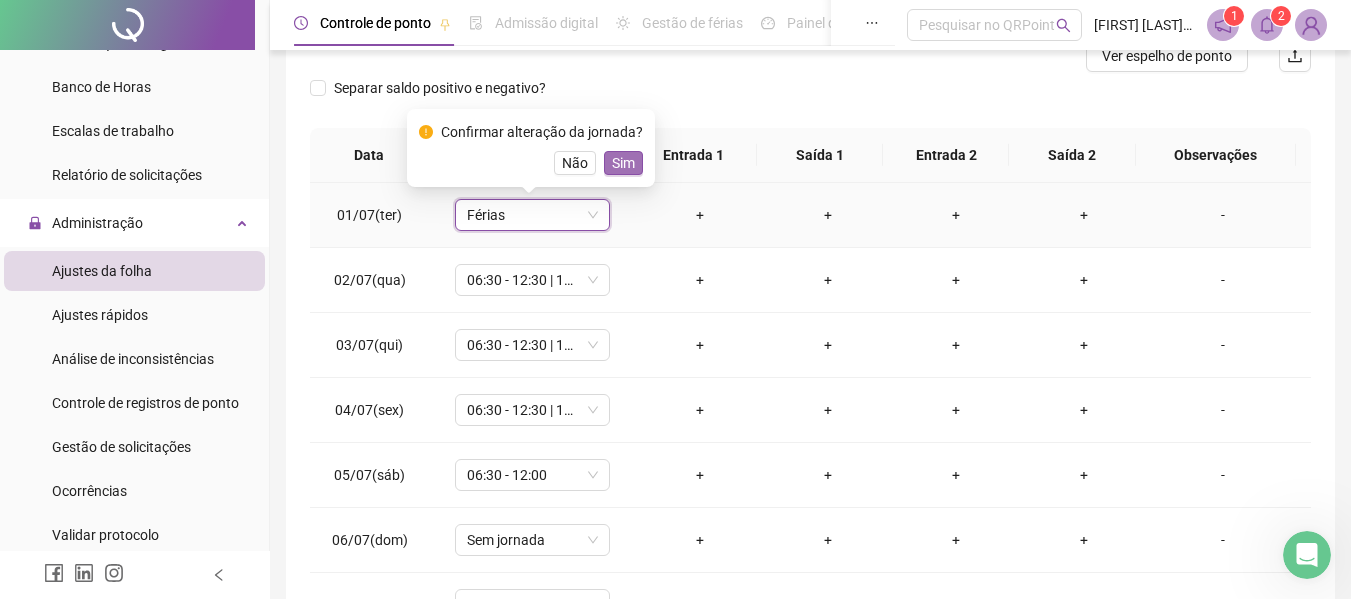click on "Sim" at bounding box center (623, 163) 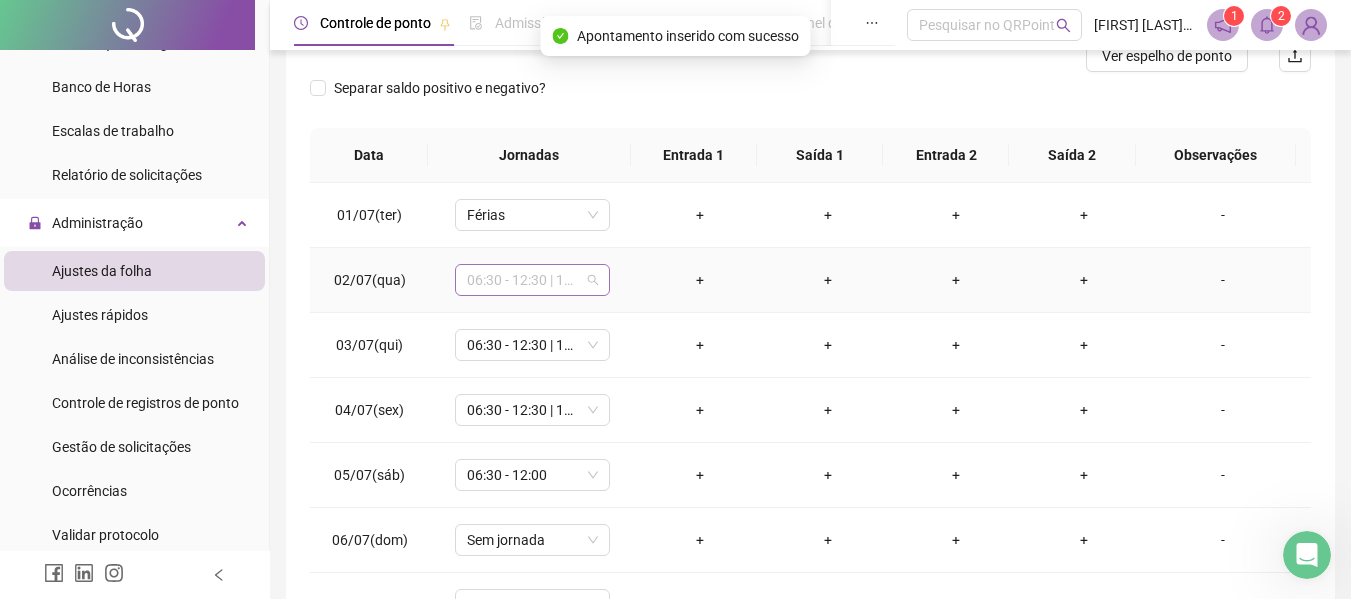 click on "06:30 - 12:30 | 14:30 - 17:00" at bounding box center [532, 280] 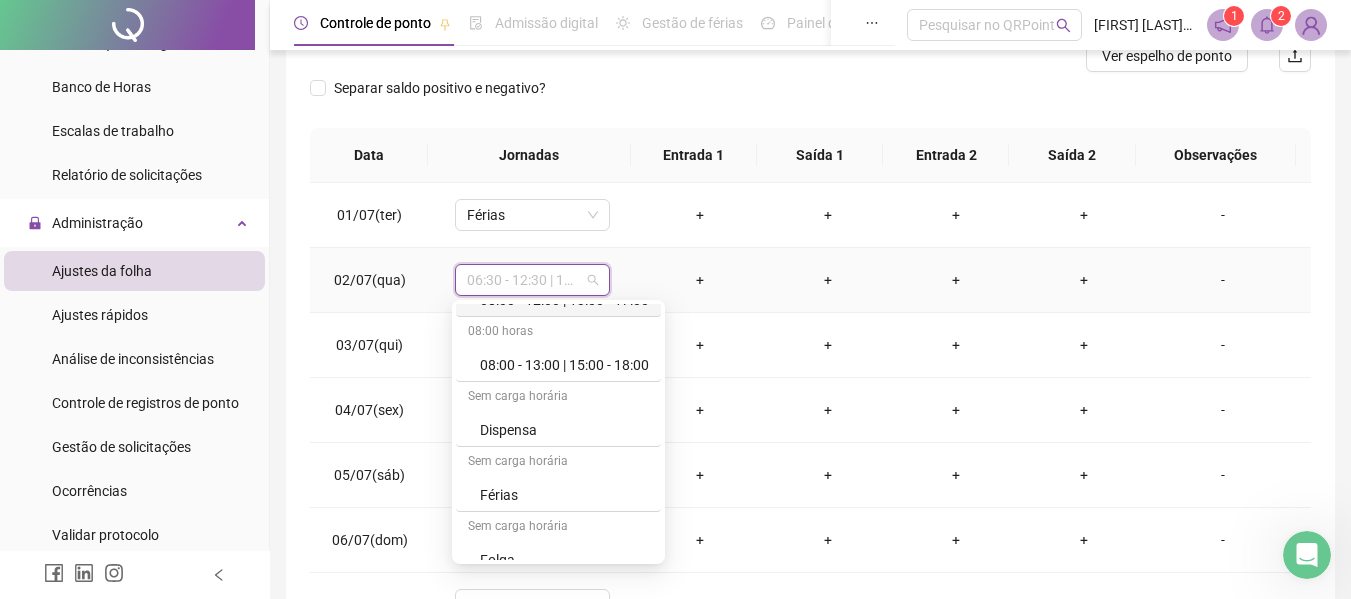 scroll, scrollTop: 800, scrollLeft: 0, axis: vertical 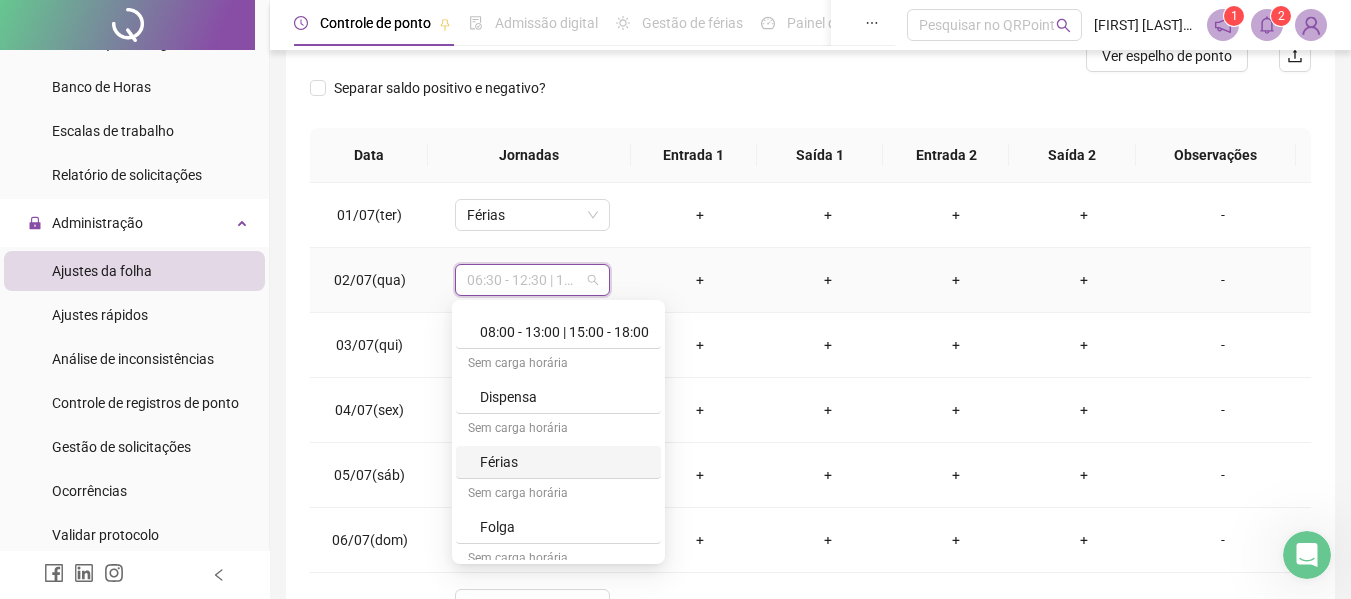 click on "Férias" at bounding box center [564, 462] 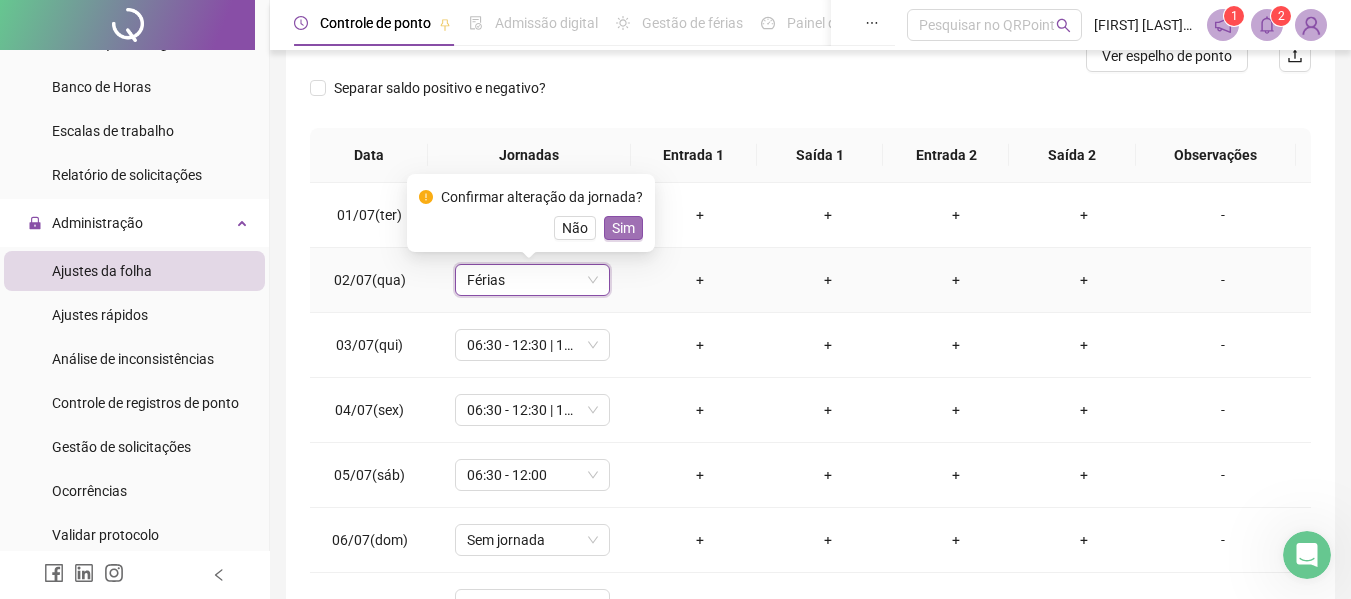 click on "Sim" at bounding box center [623, 228] 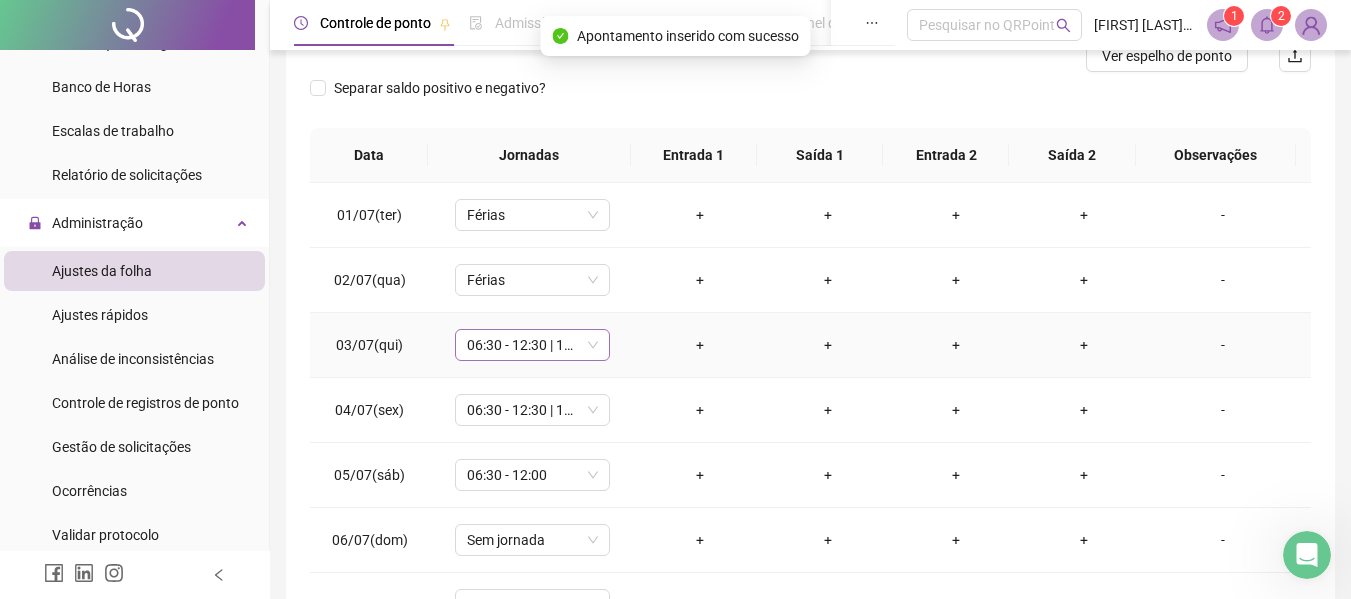 click on "06:30 - 12:30 | 14:30 - 17:00" at bounding box center (532, 345) 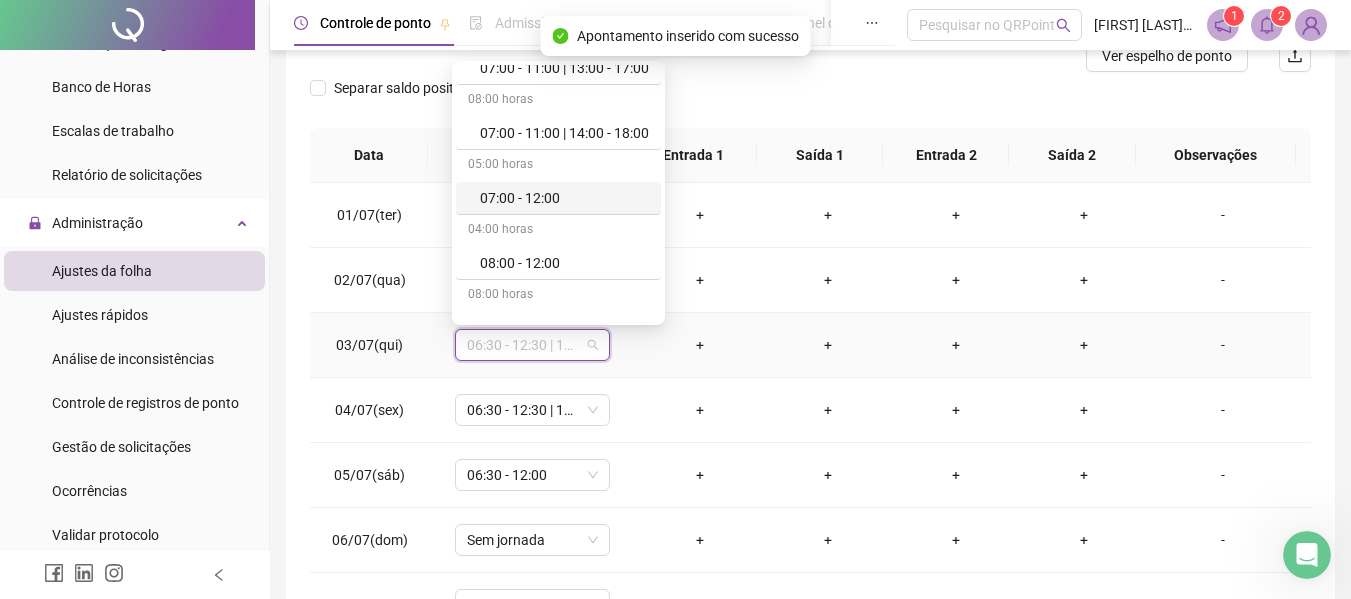 scroll, scrollTop: 800, scrollLeft: 0, axis: vertical 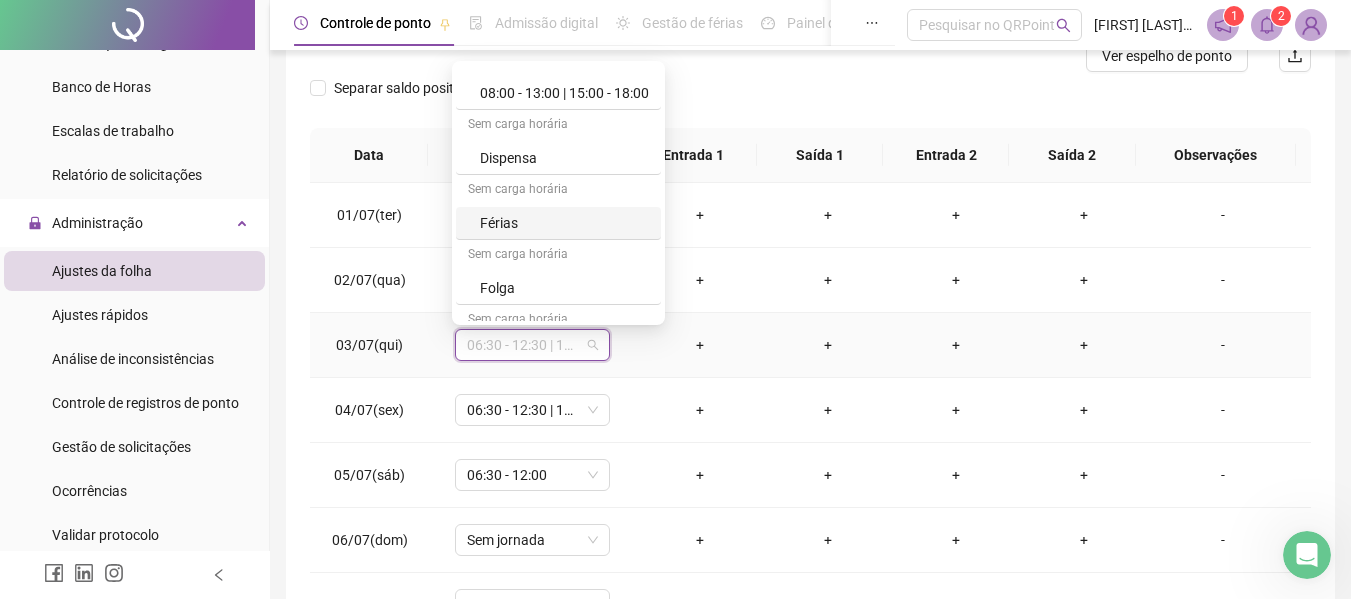 click on "Férias" at bounding box center [564, 223] 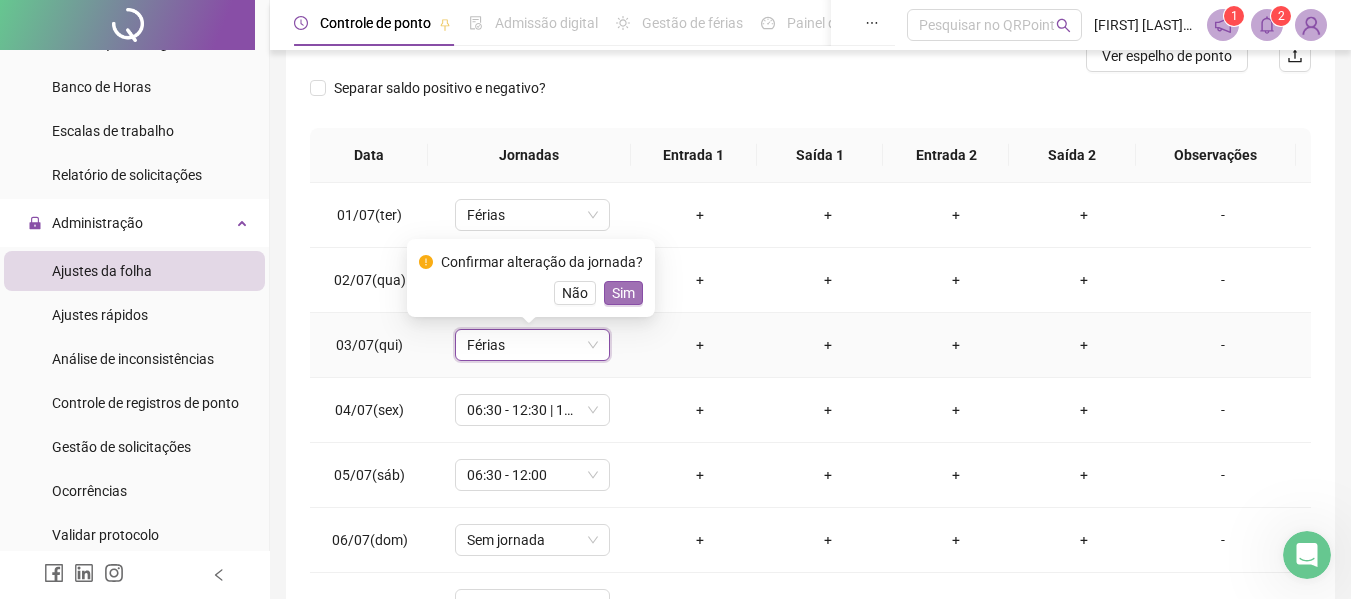 click on "Sim" at bounding box center (623, 293) 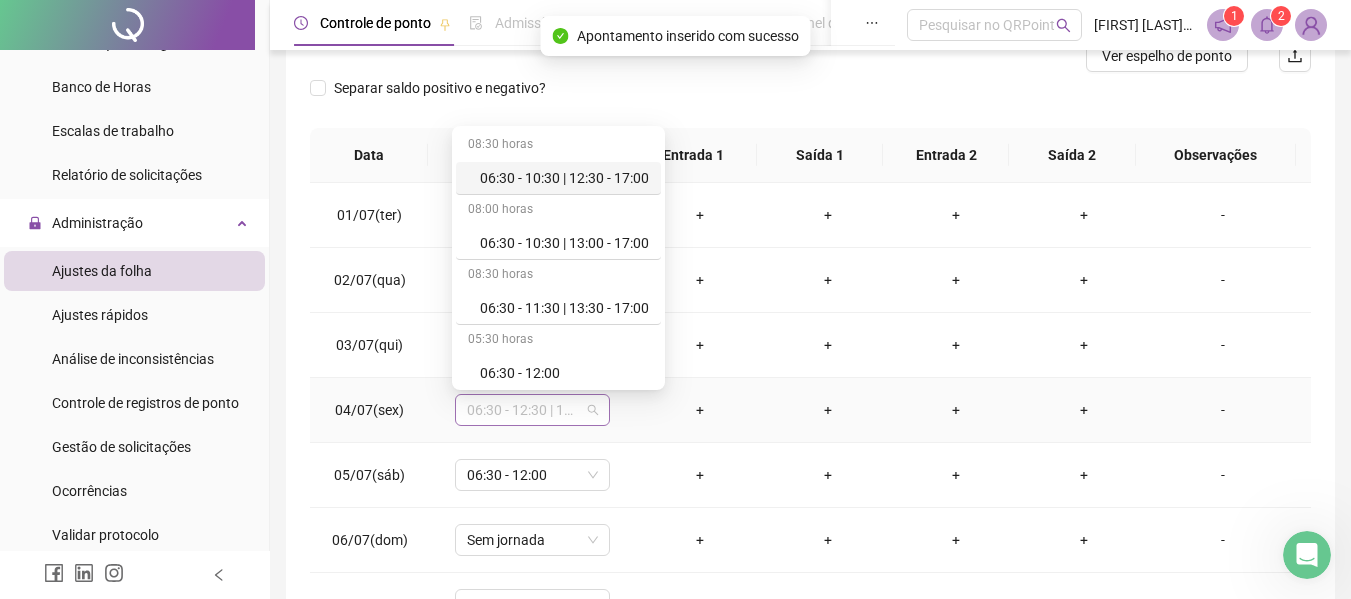 click on "06:30 - 12:30 | 14:30 - 17:00" at bounding box center (532, 410) 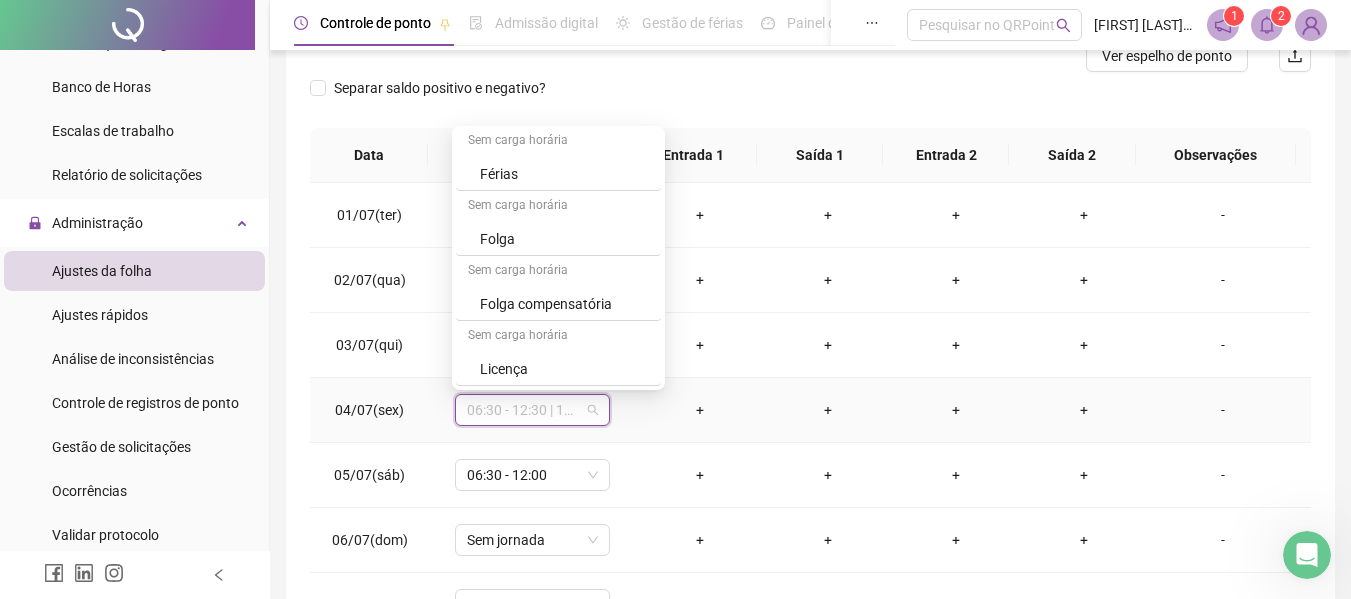 scroll, scrollTop: 814, scrollLeft: 0, axis: vertical 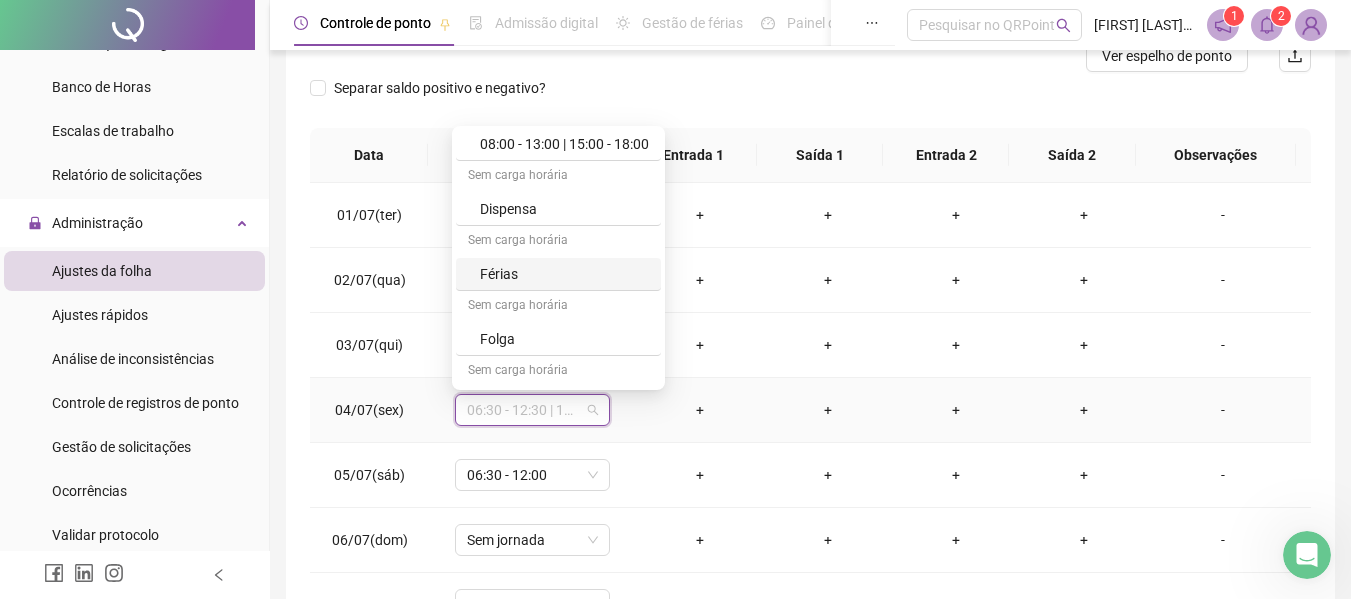 click on "Férias" at bounding box center [564, 274] 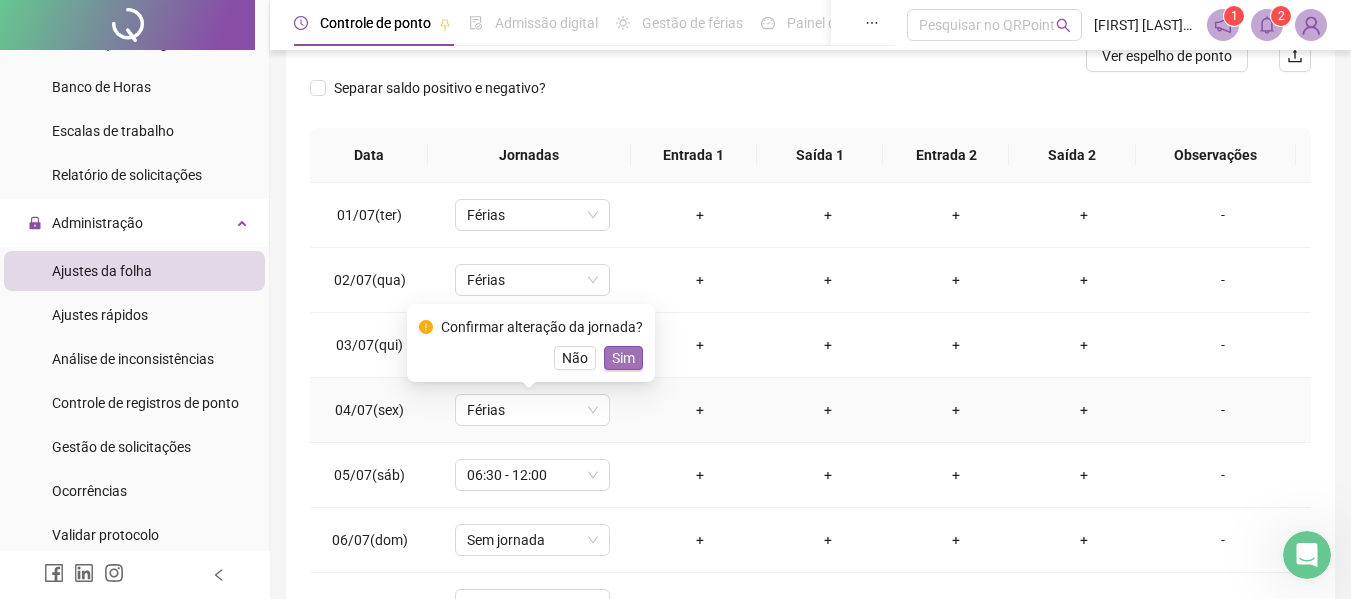 click on "Sim" at bounding box center [623, 358] 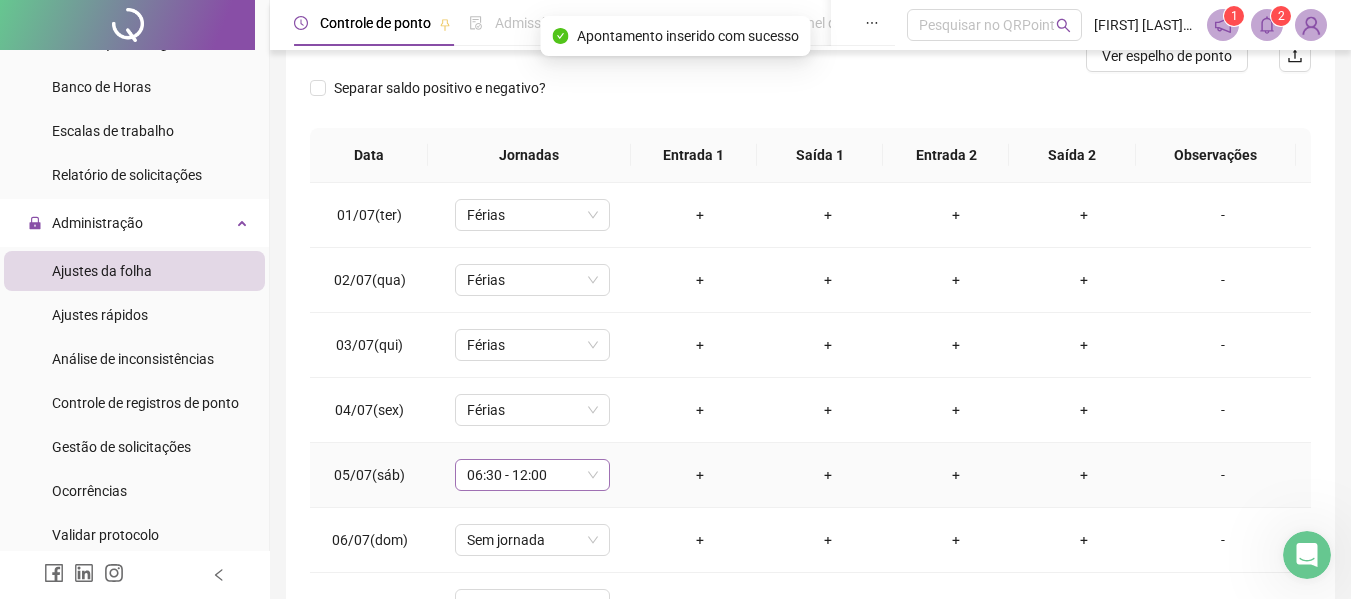 click on "06:30 - 12:00" at bounding box center [532, 475] 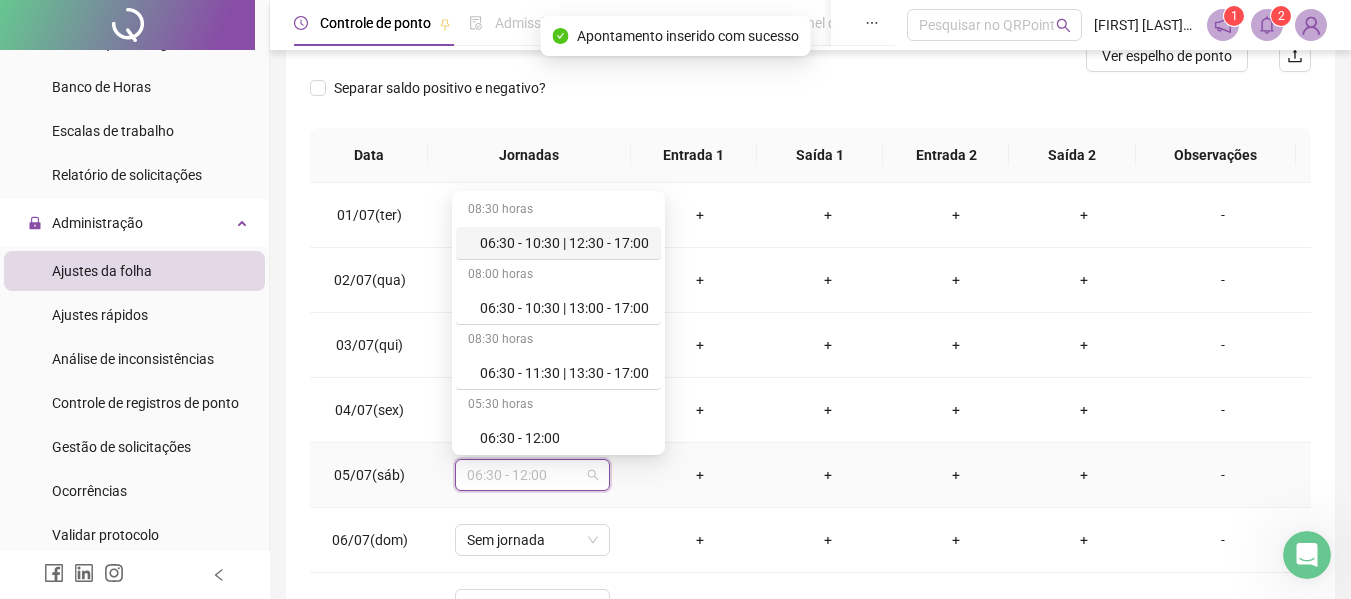 type on "*" 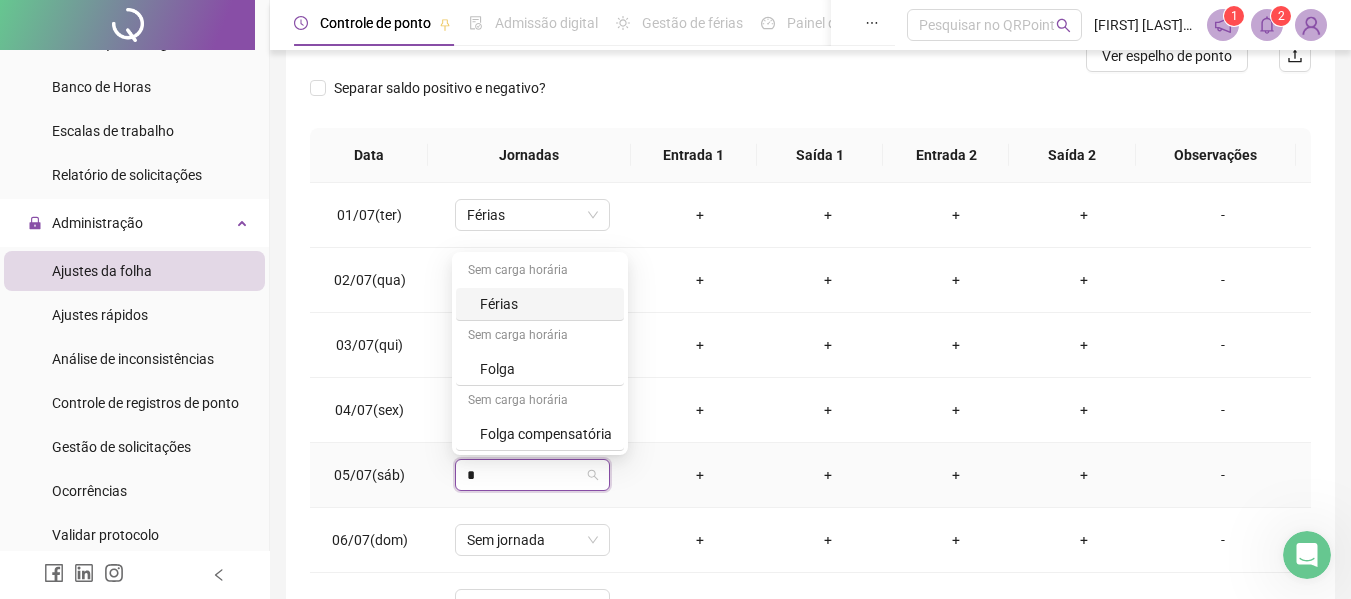 type 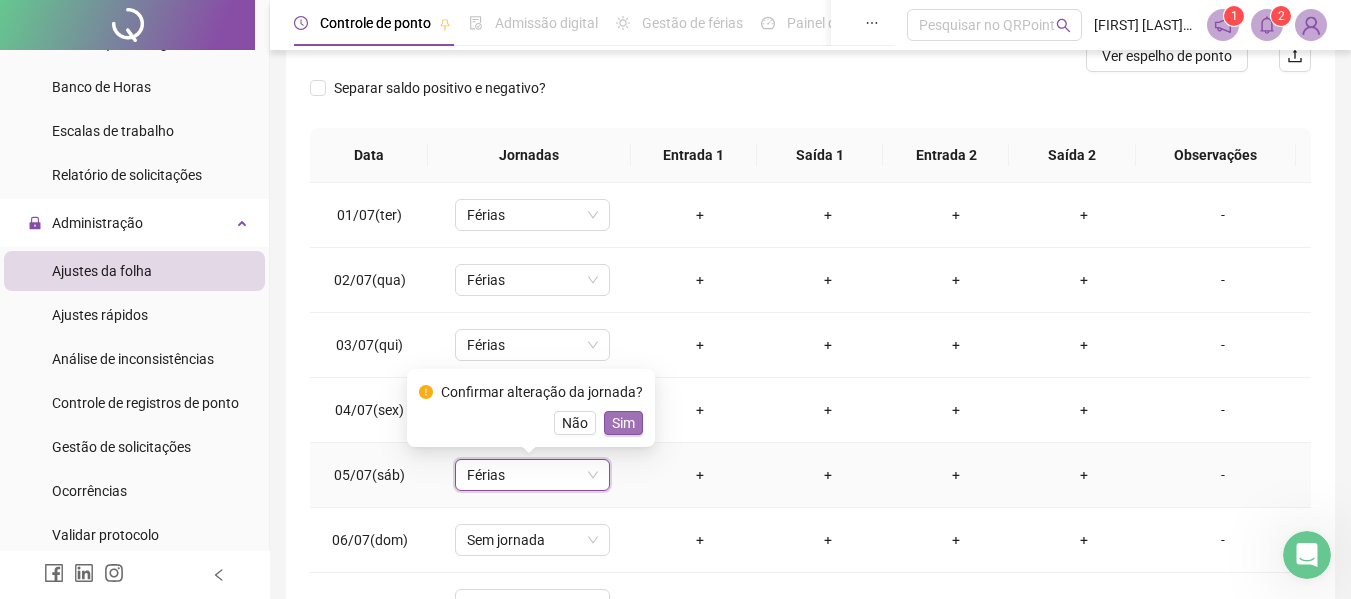 click on "Sim" at bounding box center (623, 423) 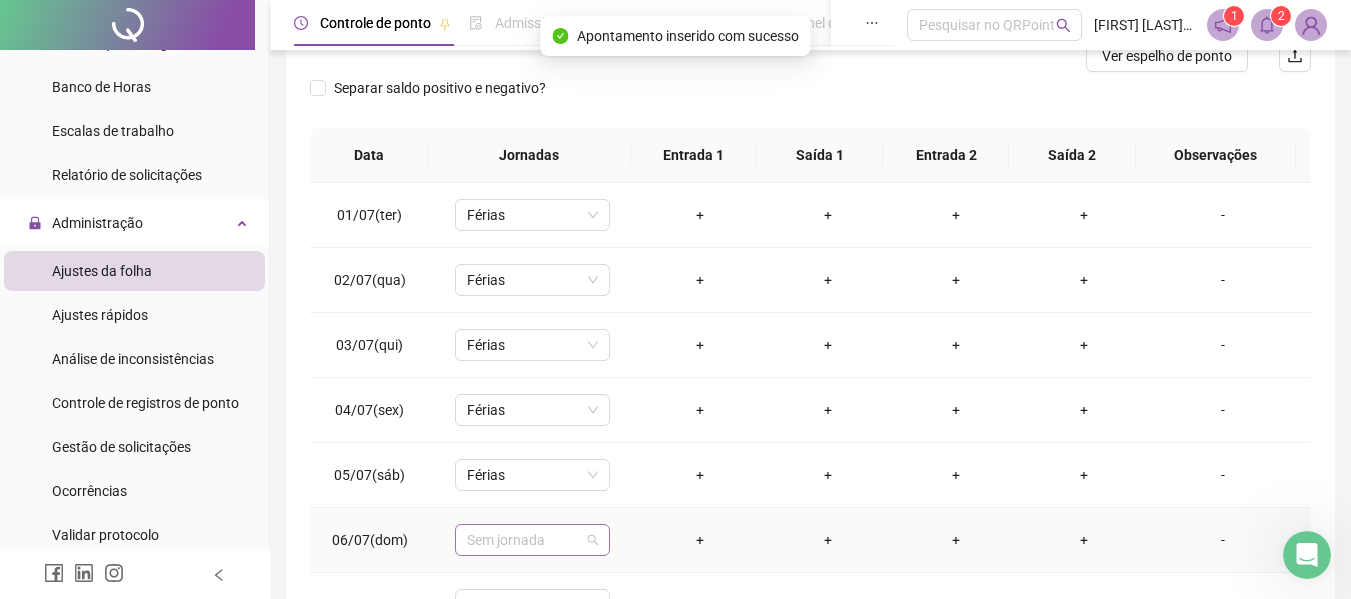 click on "Sem jornada" at bounding box center (532, 540) 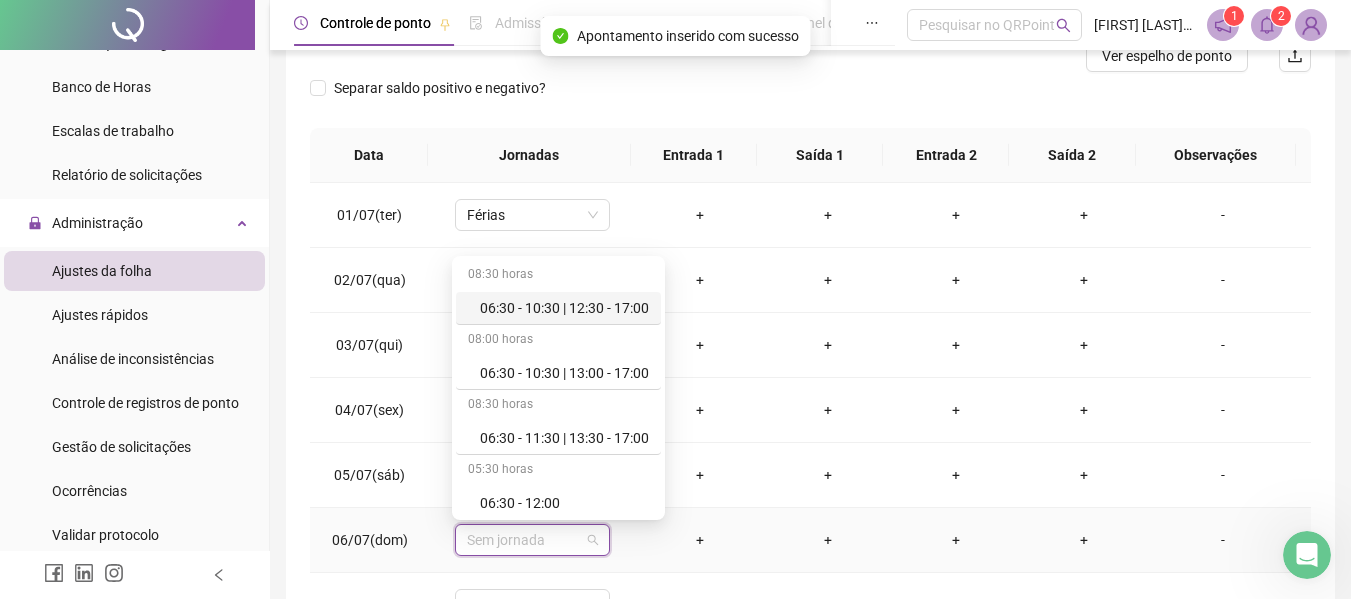 type on "*" 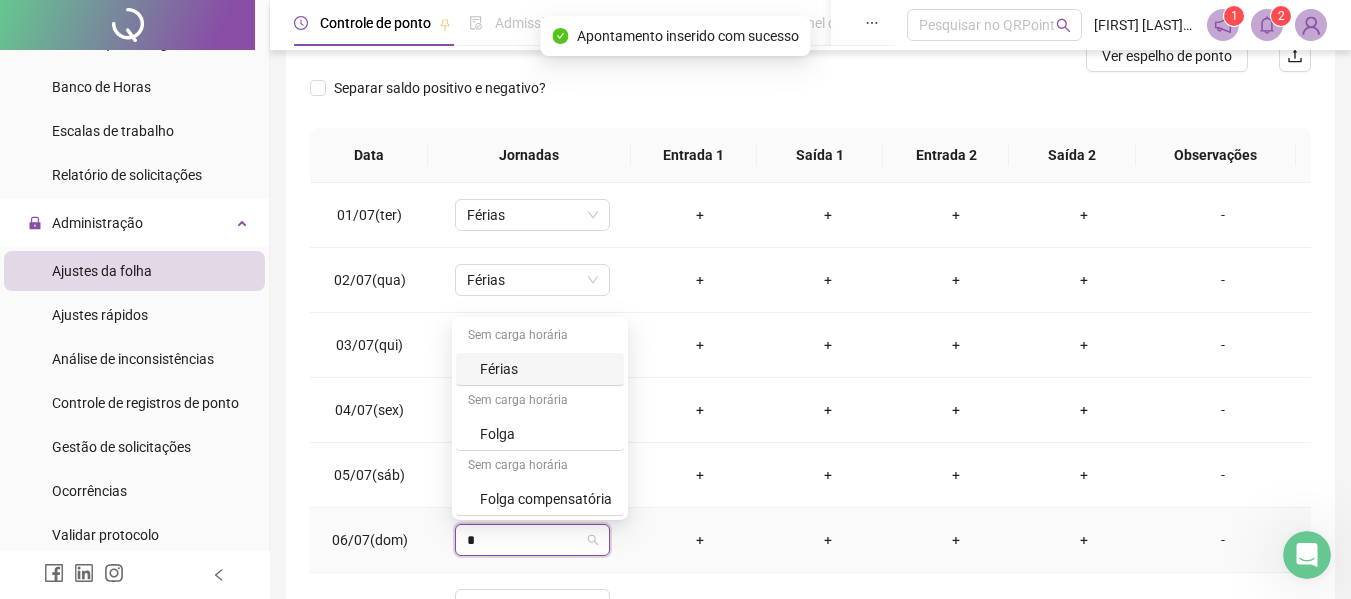 type 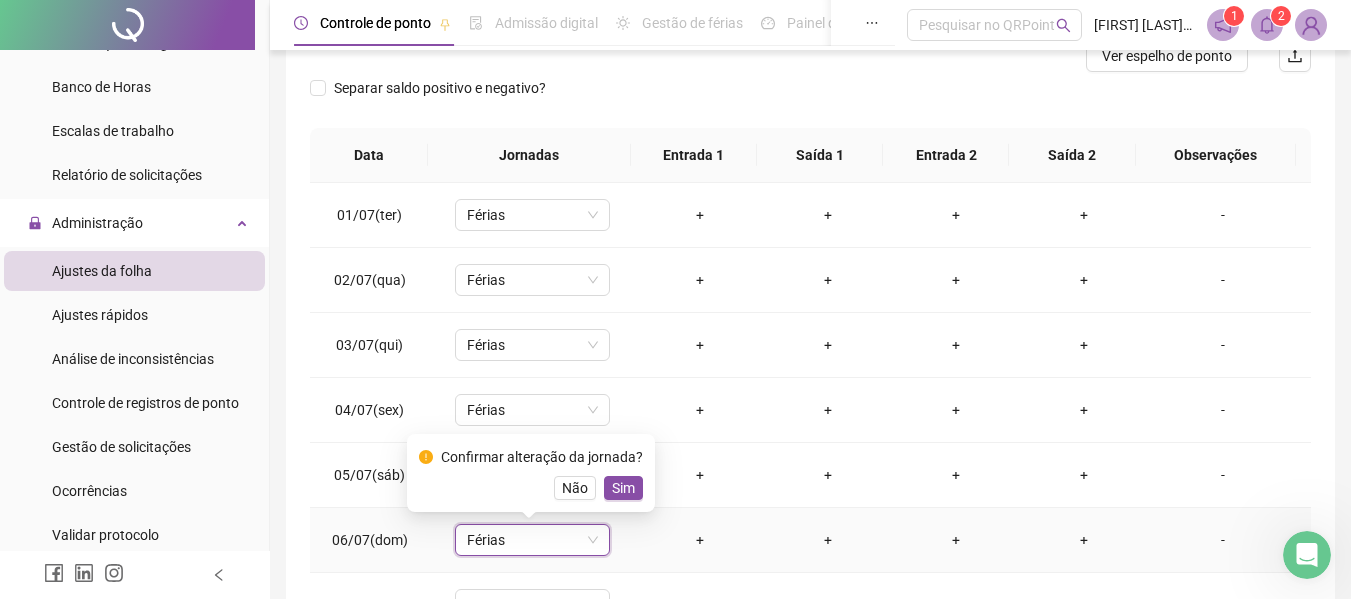 click on "Confirmar alteração da jornada? Não Sim" at bounding box center [531, 473] 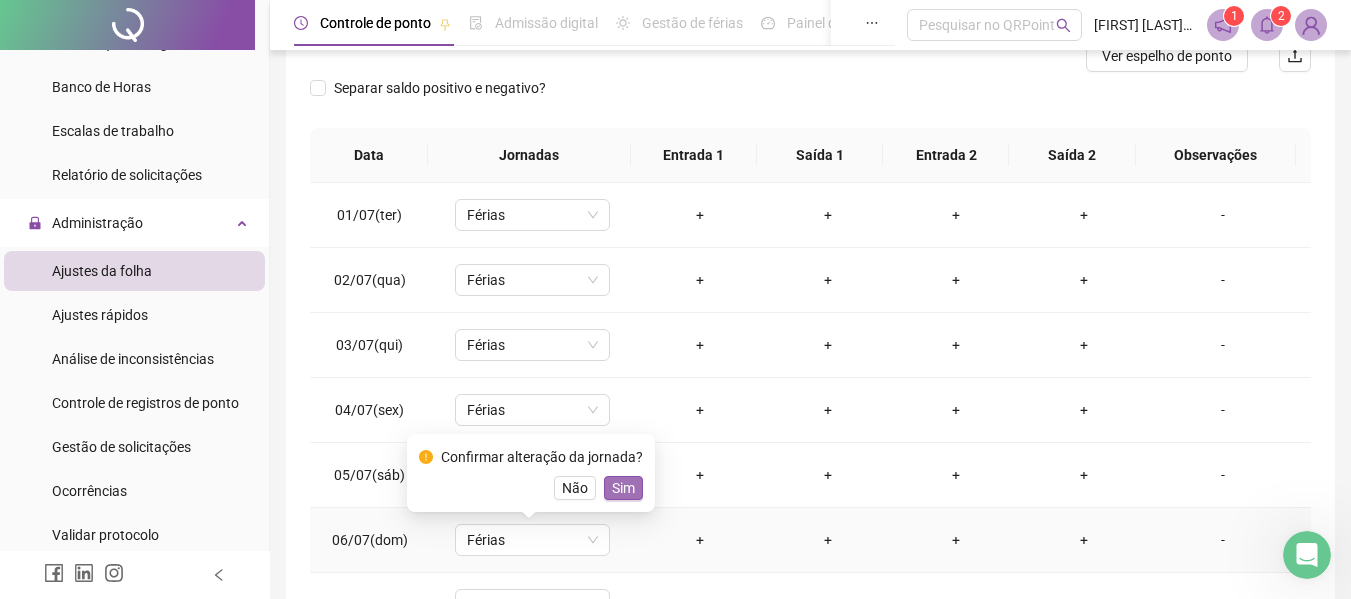 click on "Sim" at bounding box center [623, 488] 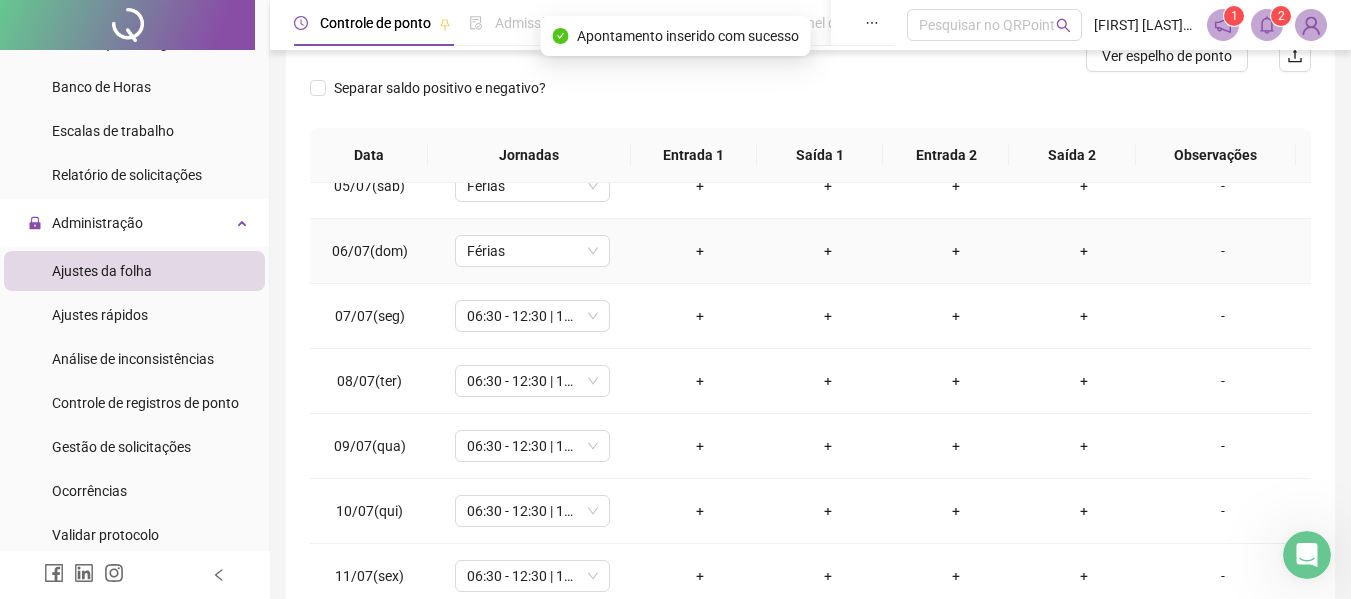 scroll, scrollTop: 300, scrollLeft: 0, axis: vertical 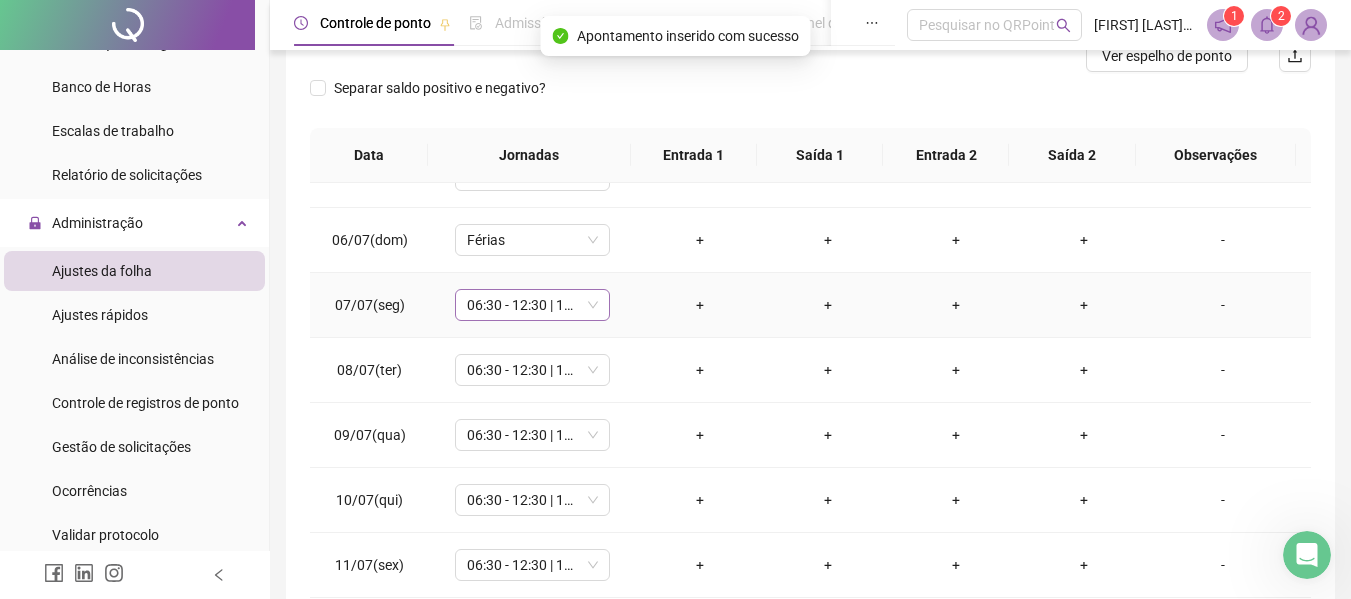 click on "06:30 - 12:30 | 14:30 - 17:00" at bounding box center [532, 305] 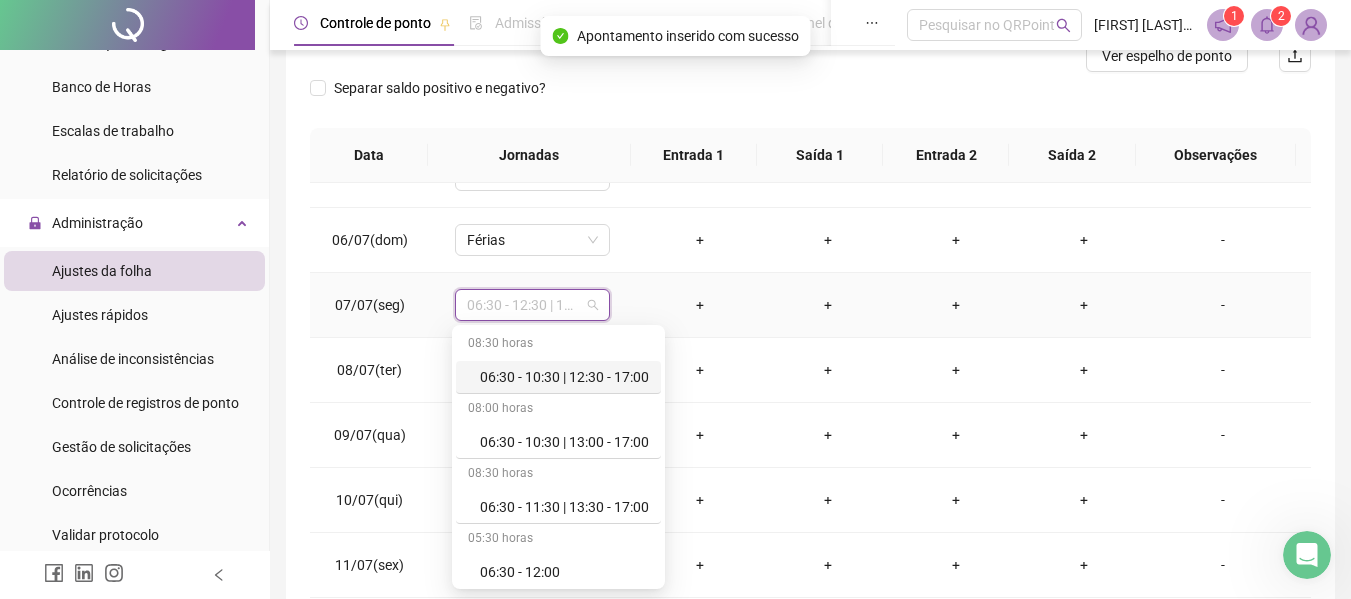 type on "*" 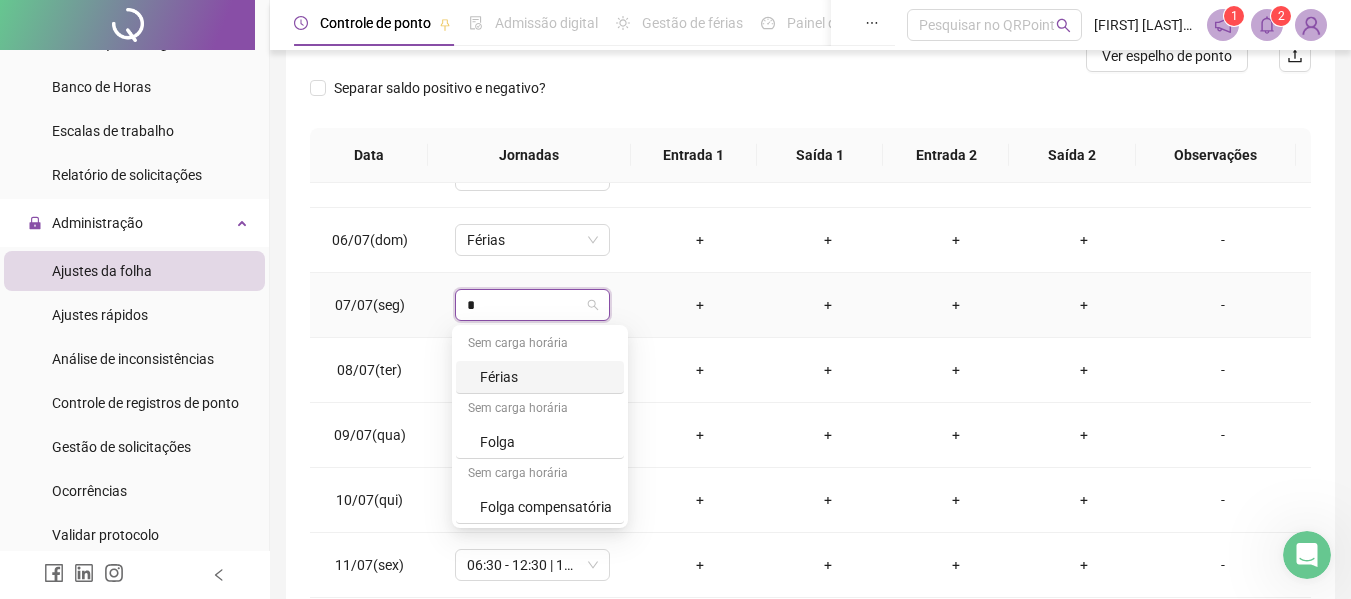 type 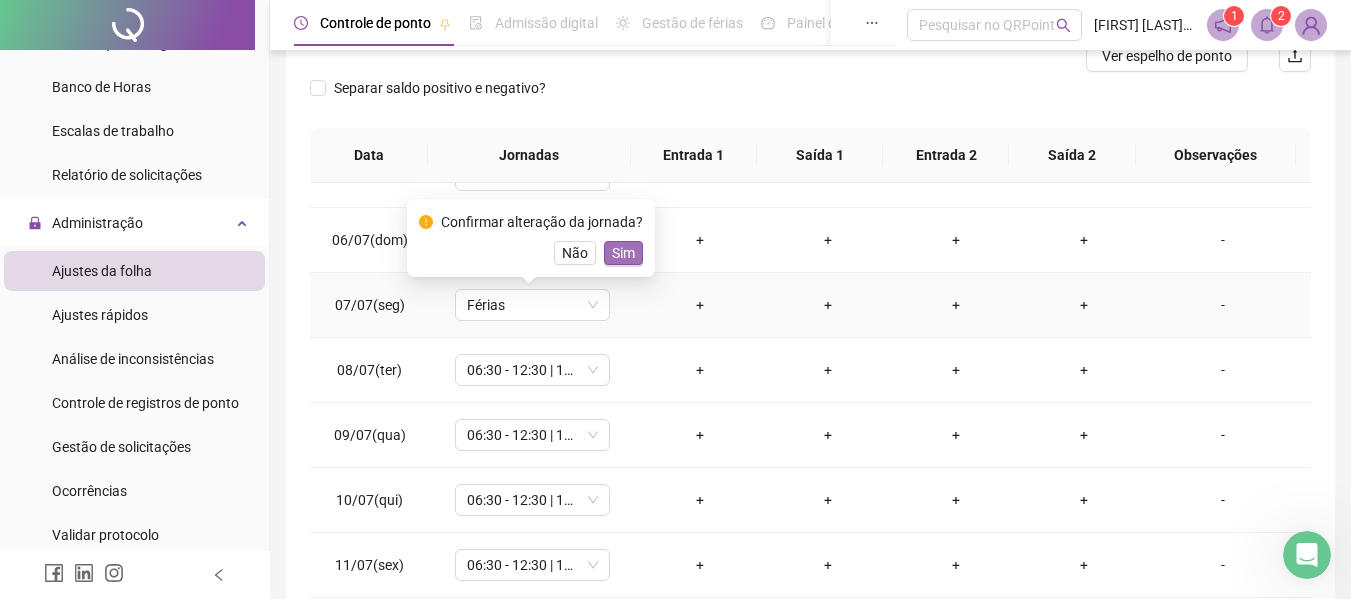 click on "Sim" at bounding box center [623, 253] 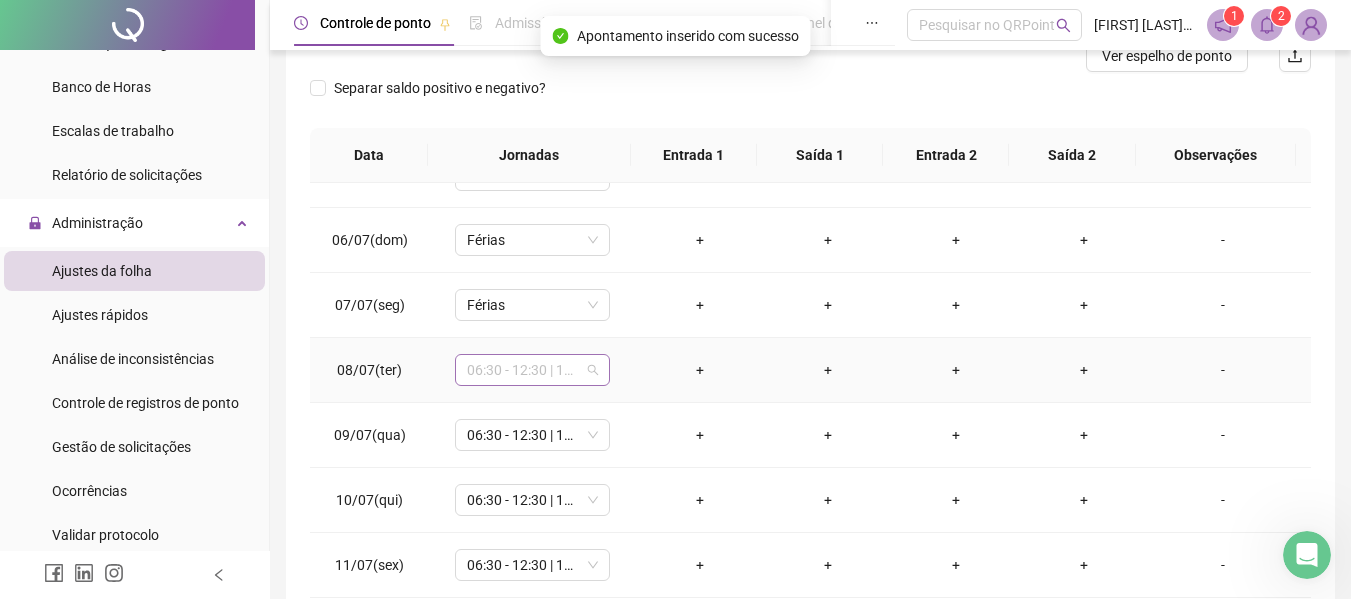 click on "06:30 - 12:30 | 14:30 - 17:00" at bounding box center [532, 370] 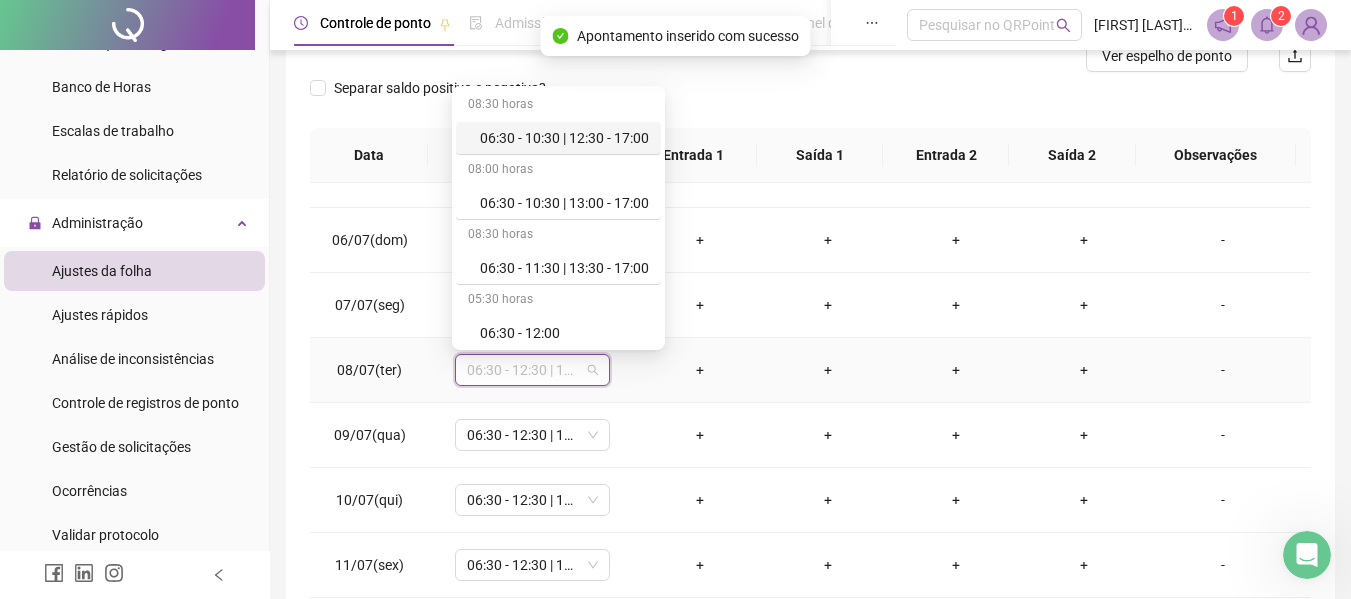 type on "*" 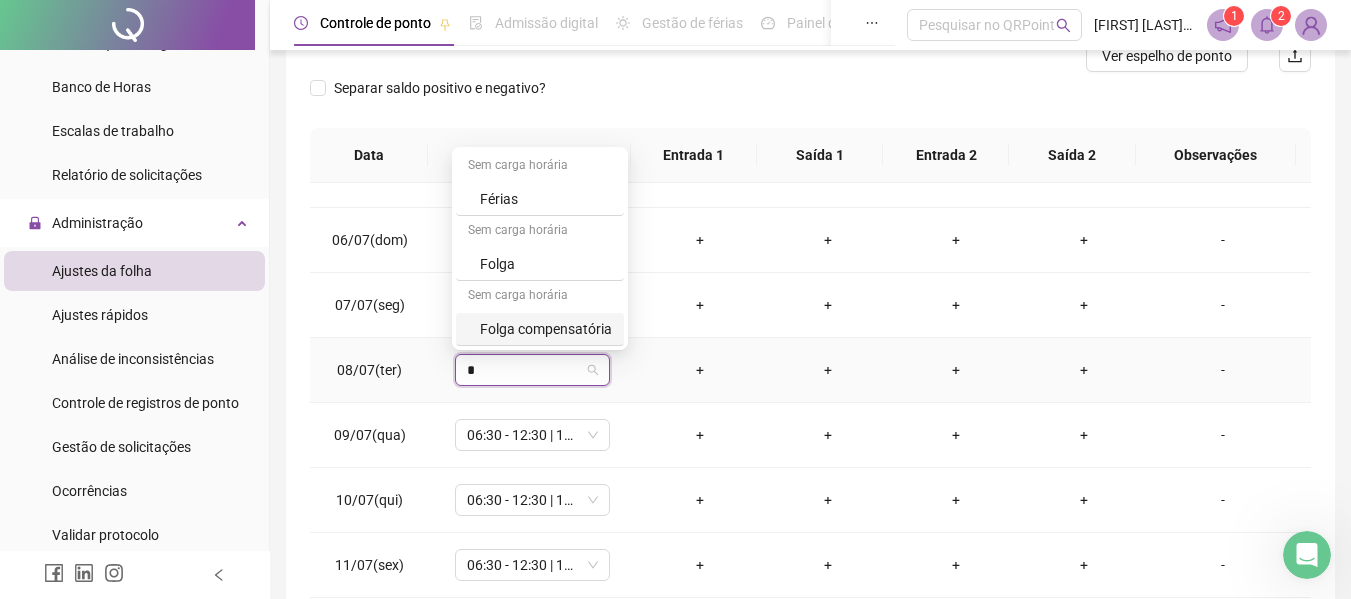 type 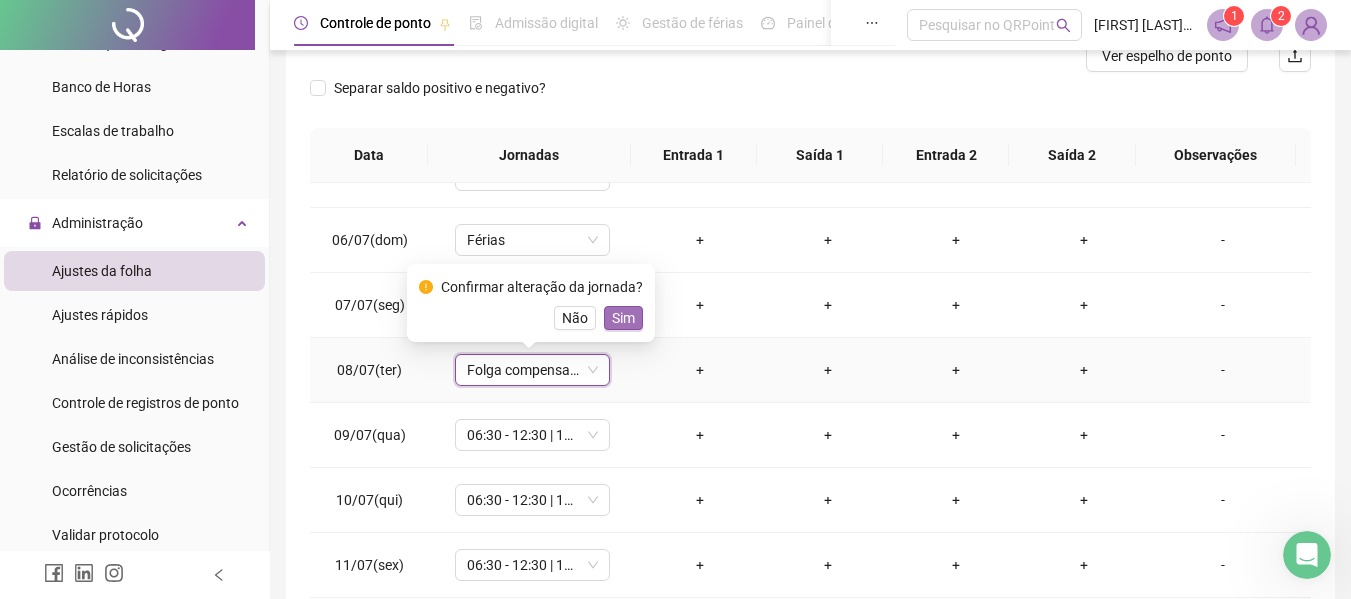click on "Sim" at bounding box center (623, 318) 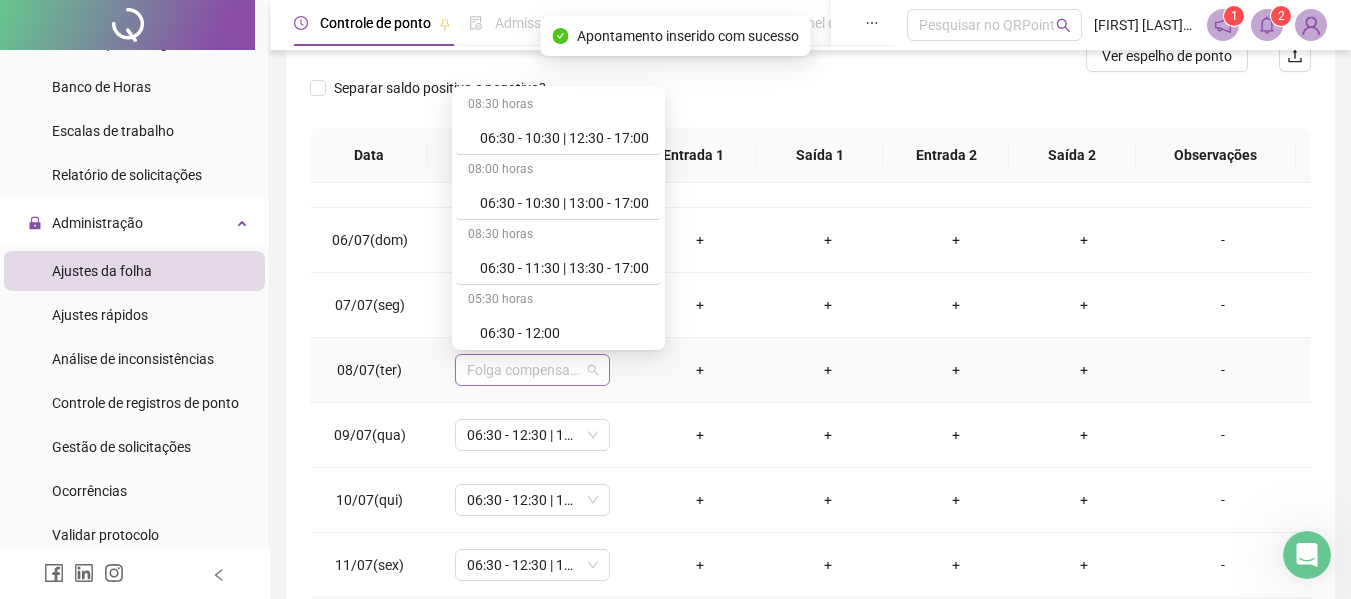 click on "Folga compensatória" at bounding box center [532, 370] 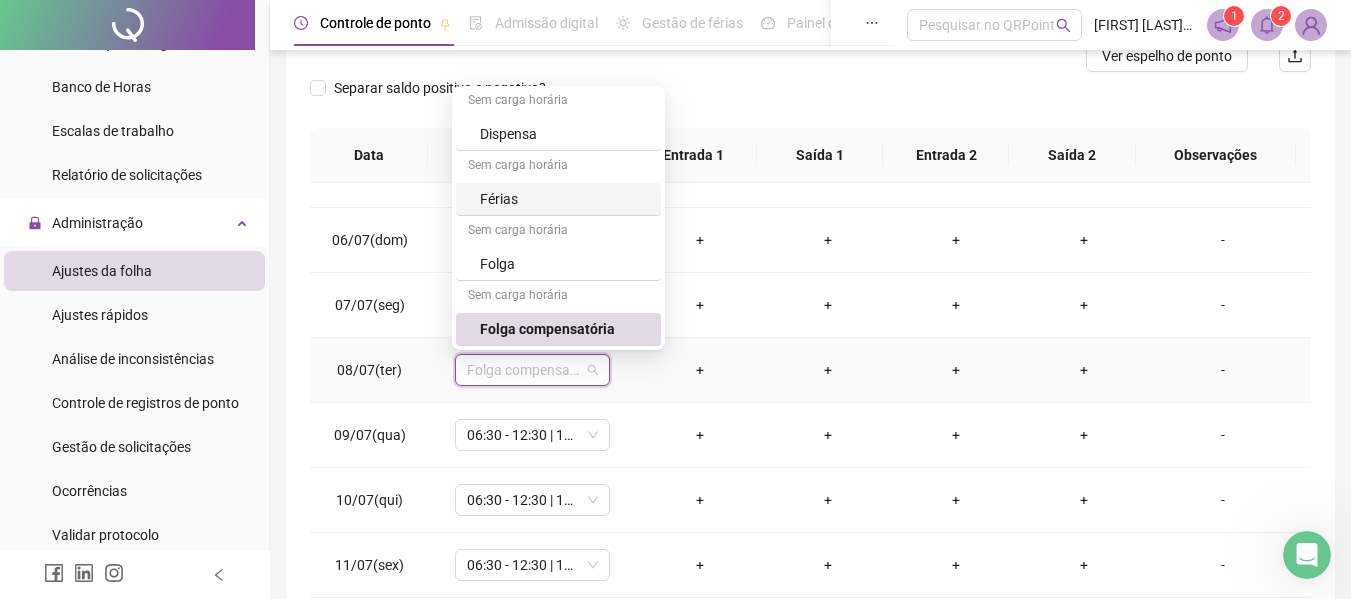 click on "Férias" at bounding box center [558, 199] 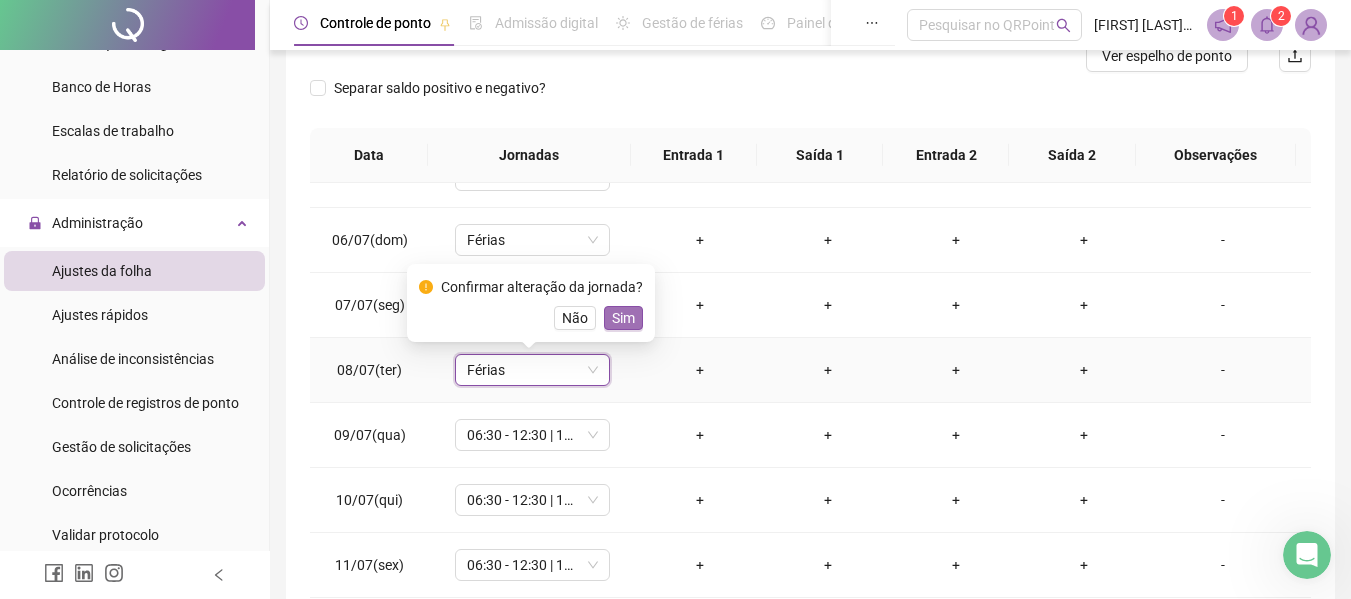 click on "Sim" at bounding box center (623, 318) 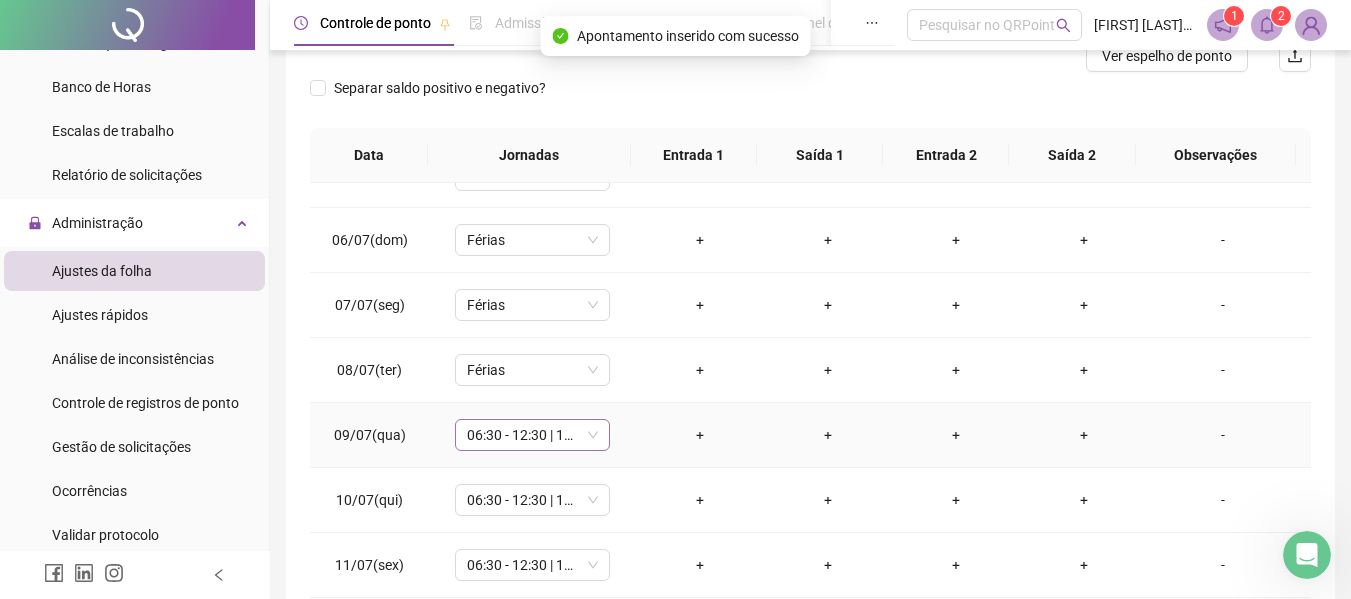 click on "06:30 - 12:30 | 14:30 - 17:00" at bounding box center [532, 435] 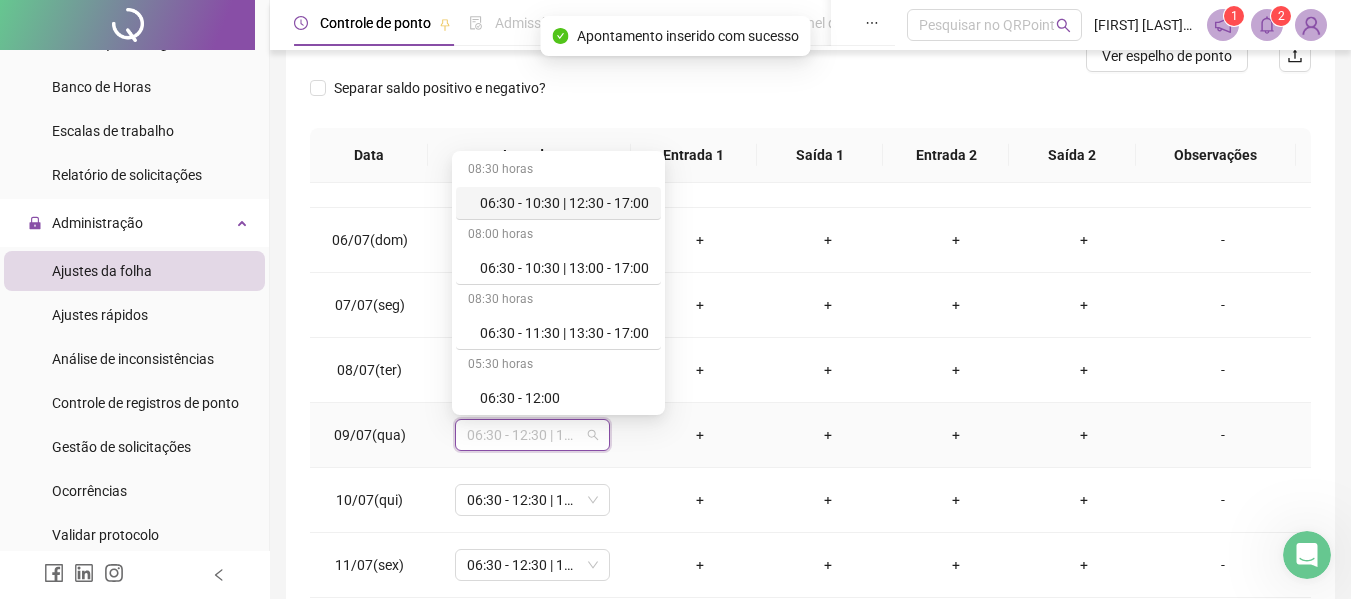 type on "*" 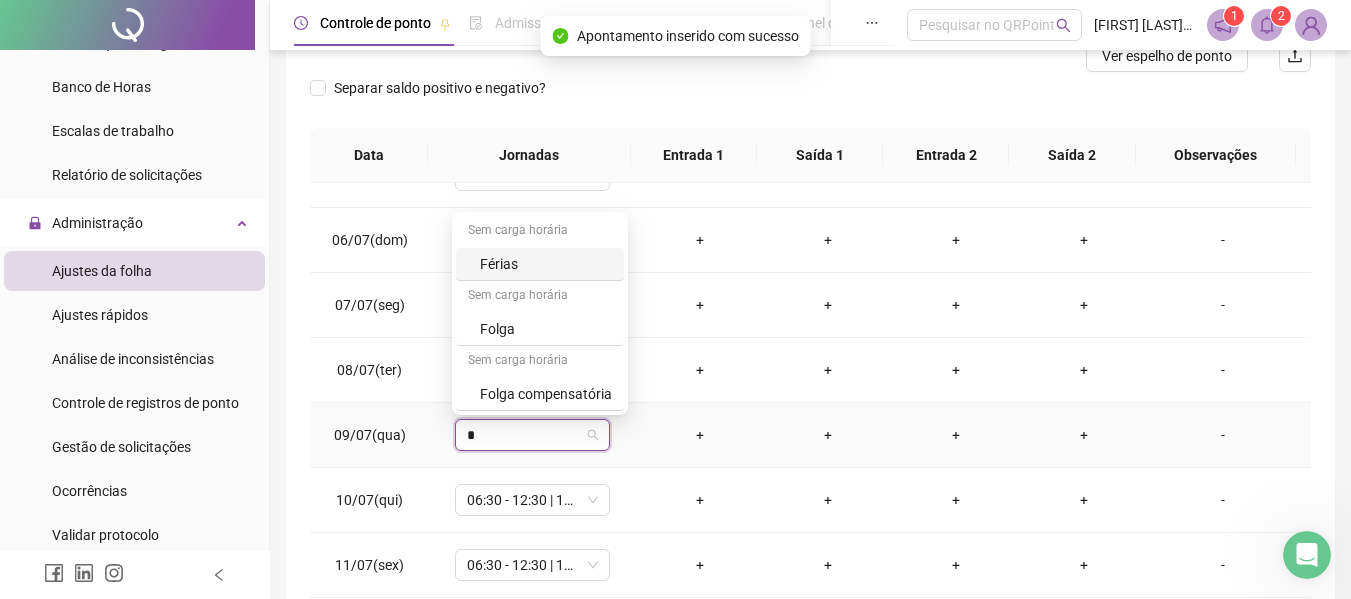 click on "Férias" at bounding box center (540, 264) 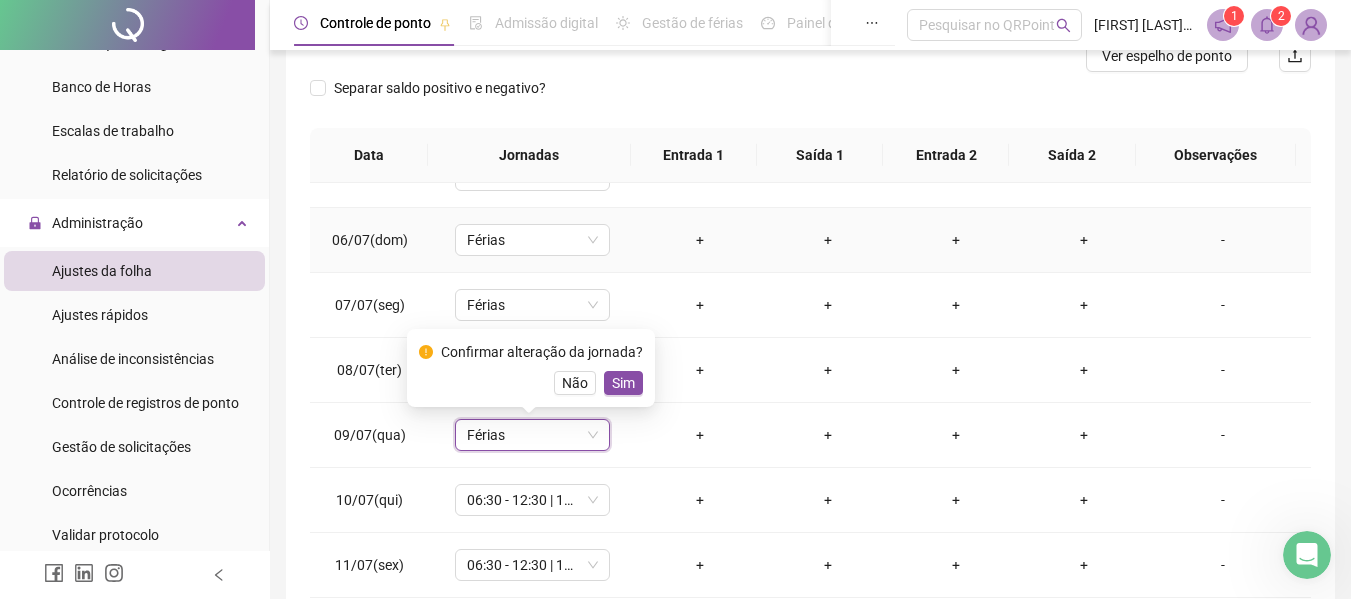 scroll, scrollTop: 719, scrollLeft: 0, axis: vertical 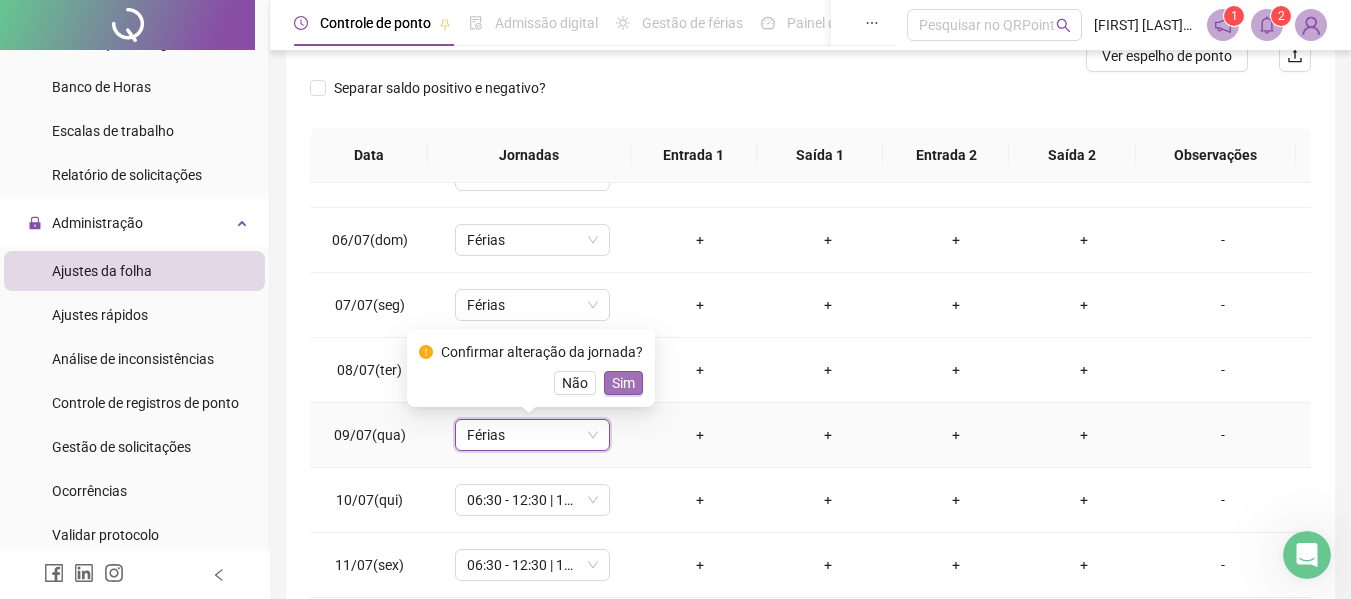 click on "Sim" at bounding box center [623, 383] 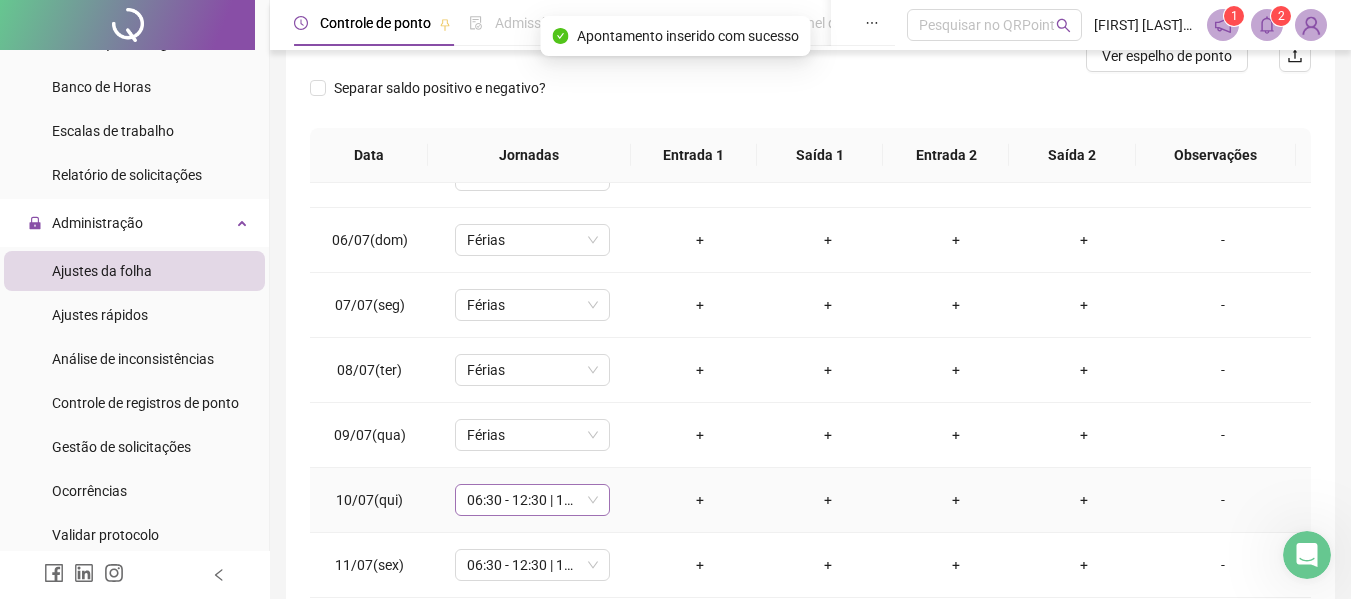 click on "06:30 - 12:30 | 14:30 - 17:00" at bounding box center (532, 500) 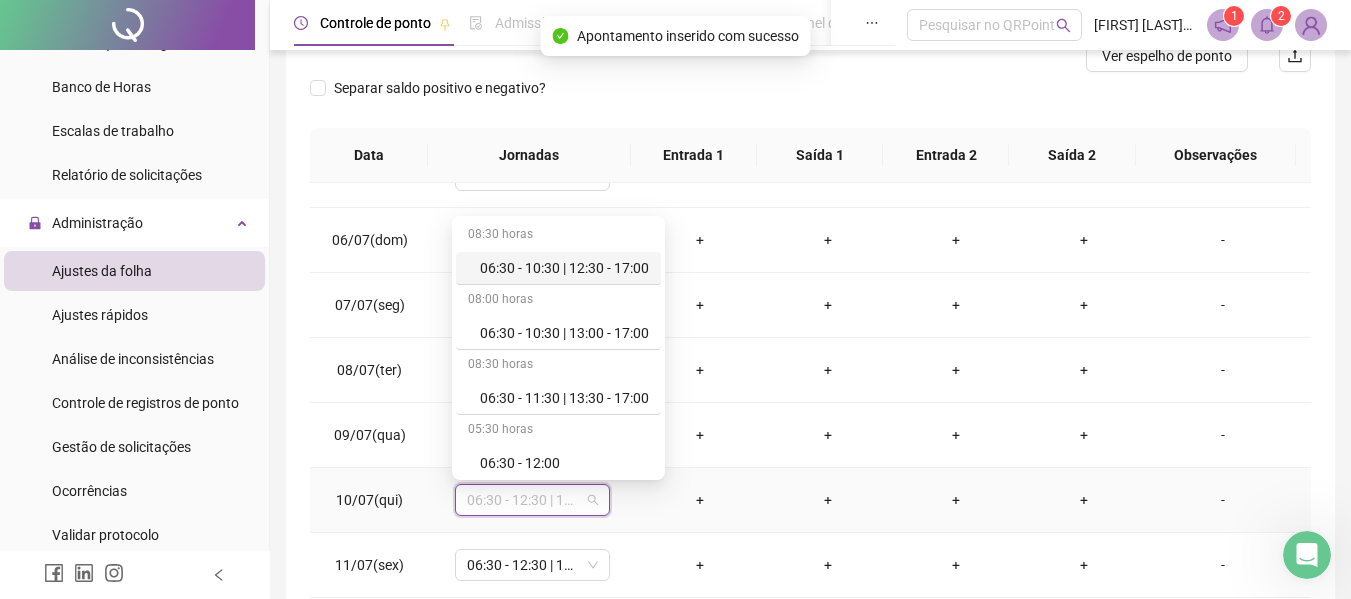 type on "*" 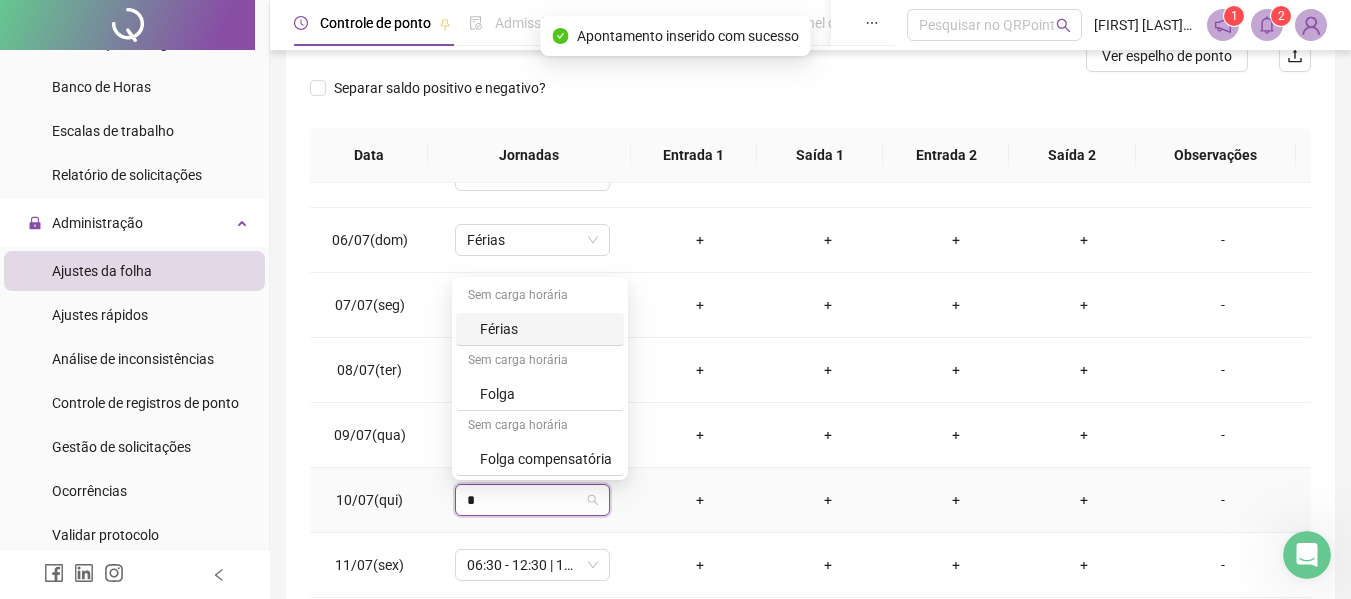 type 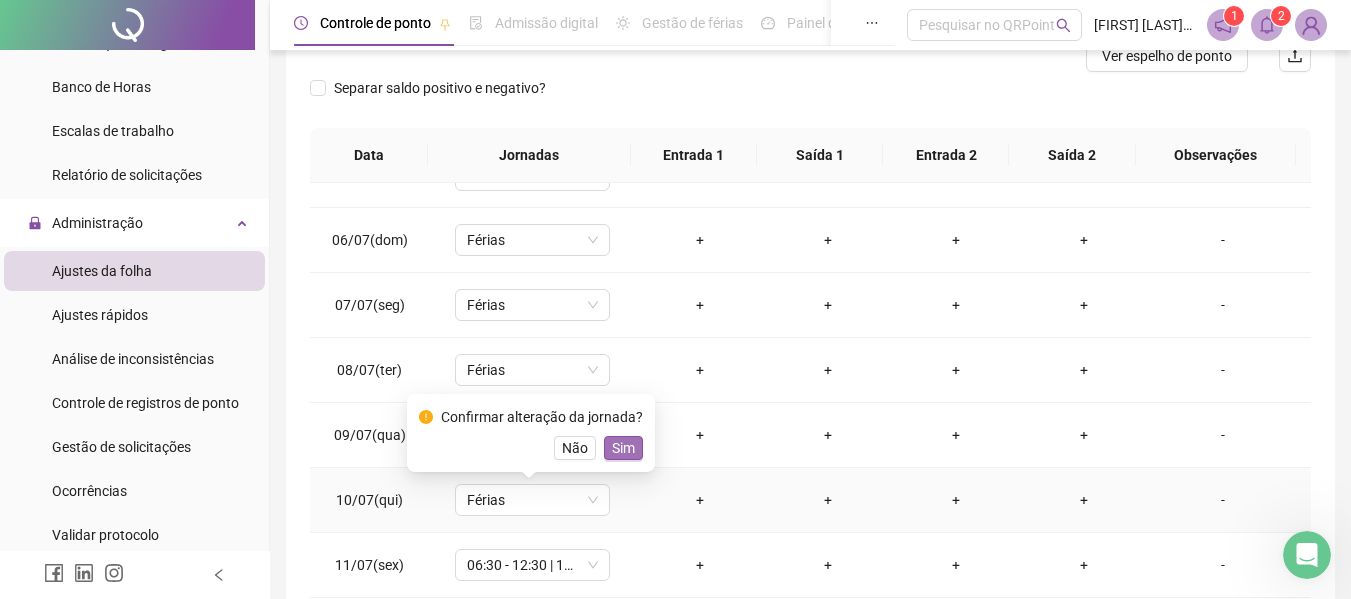 click on "Sim" at bounding box center (623, 448) 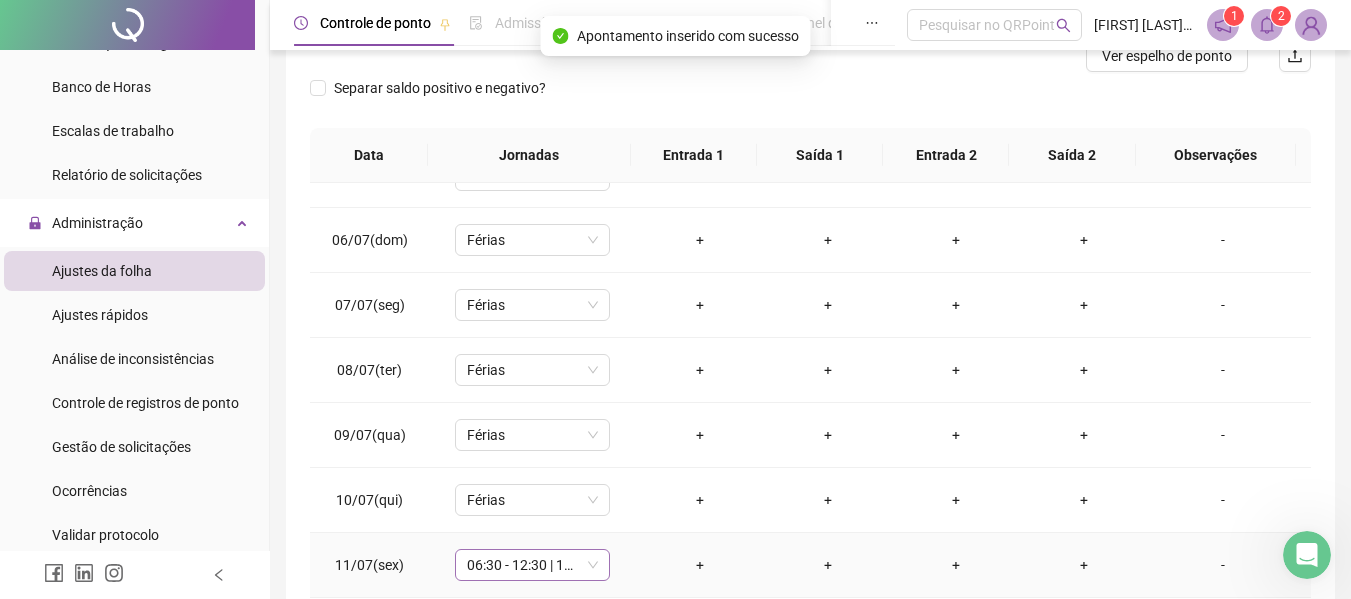 click on "06:30 - 12:30 | 14:30 - 17:00" at bounding box center (532, 565) 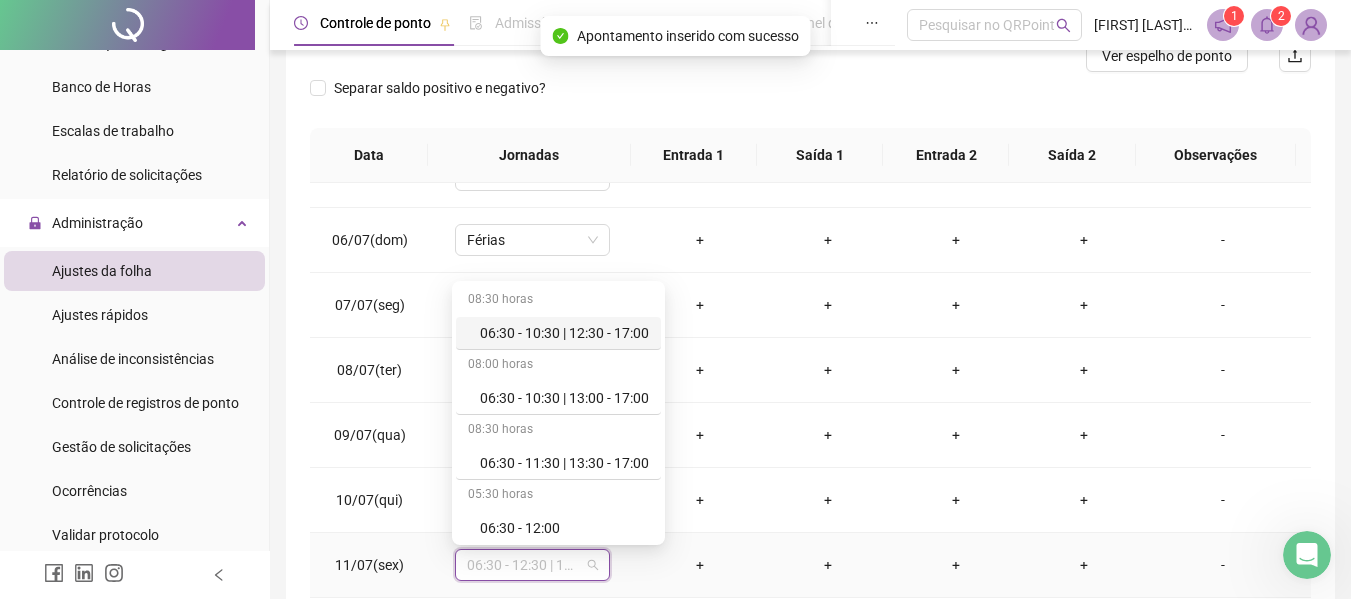 type on "*" 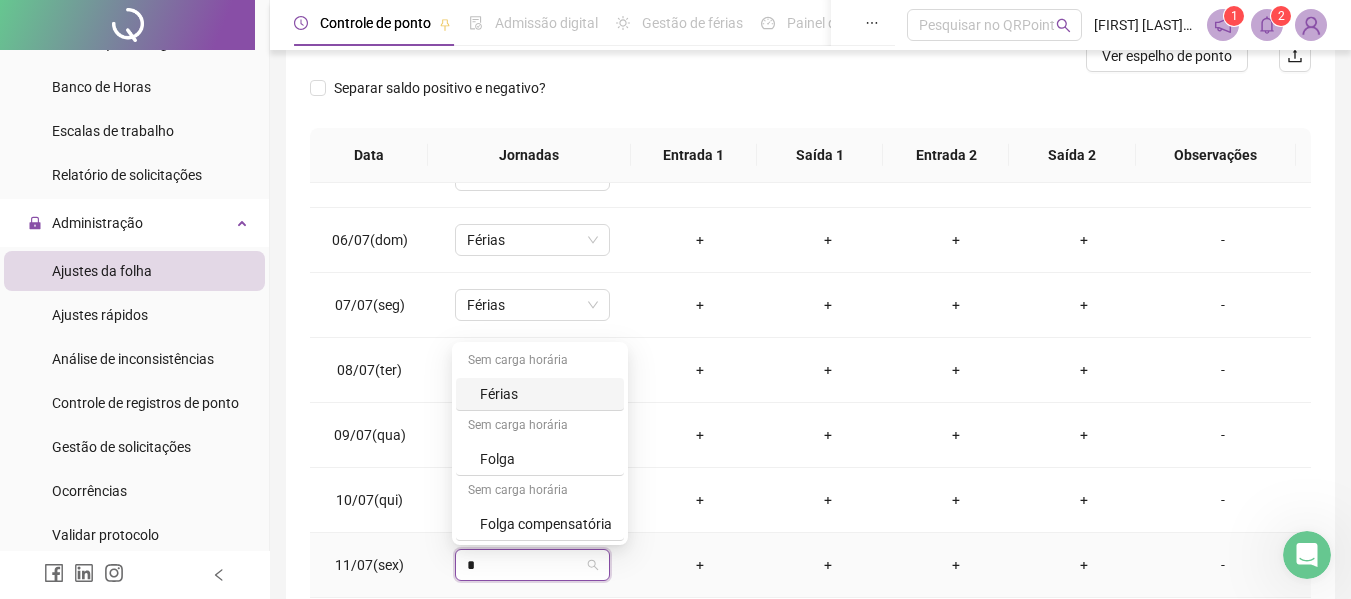 click on "Férias" at bounding box center (546, 394) 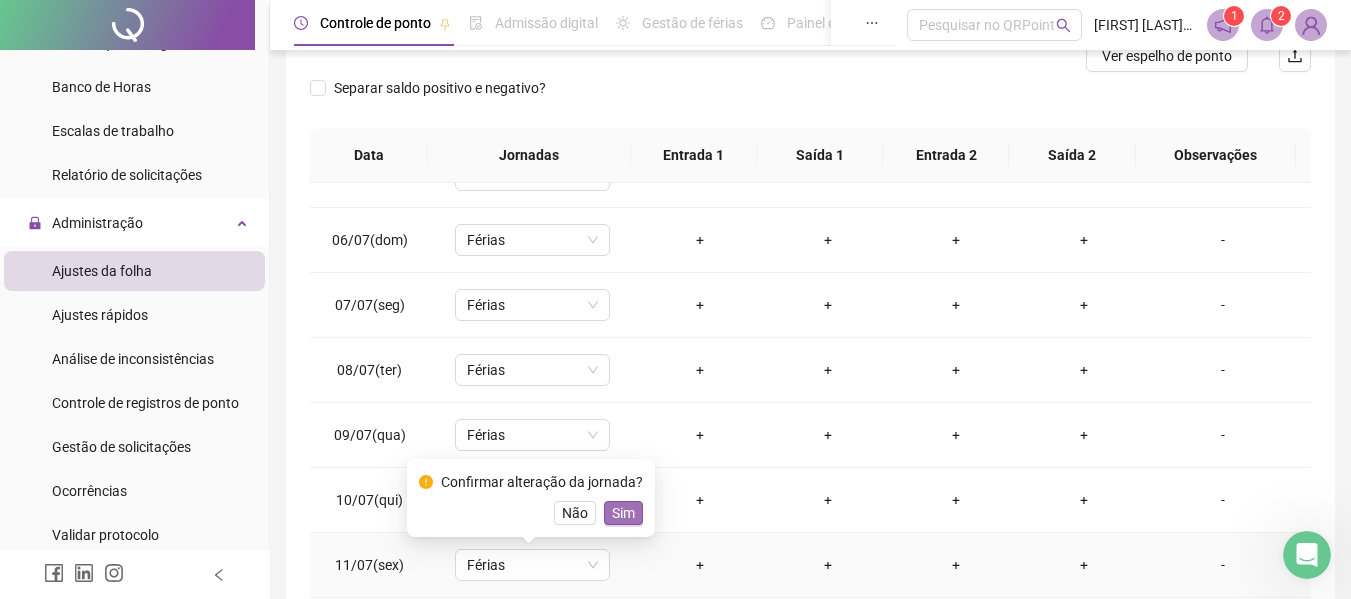 click on "Sim" at bounding box center [623, 513] 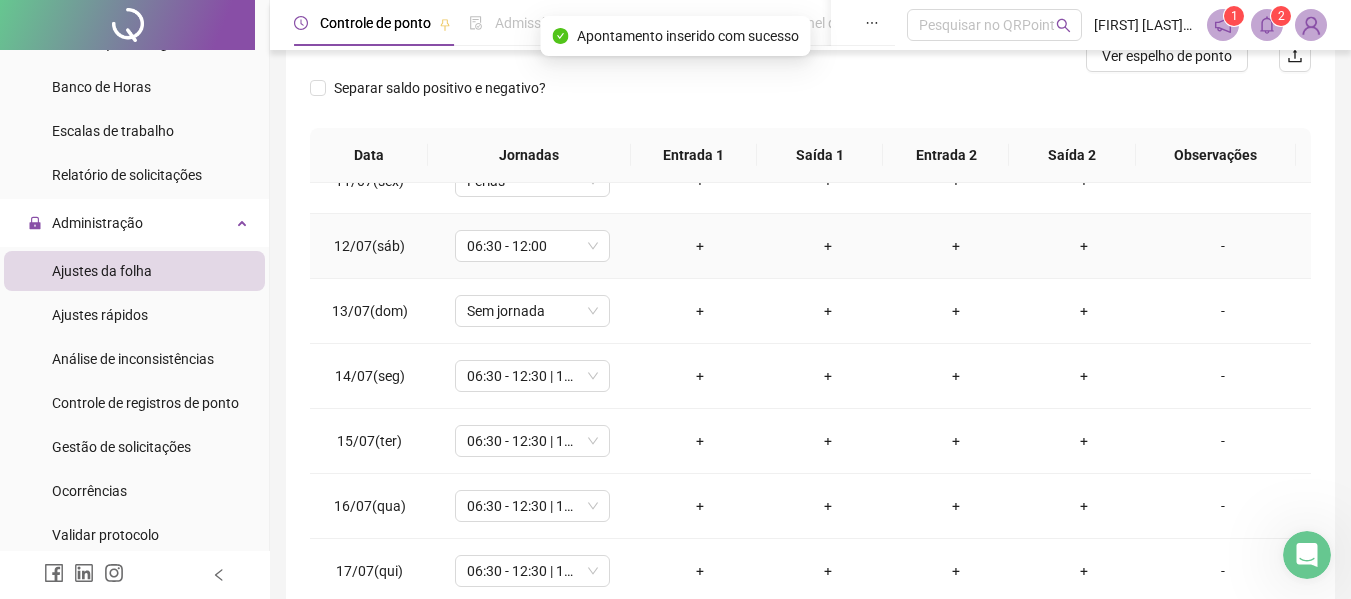 scroll, scrollTop: 700, scrollLeft: 0, axis: vertical 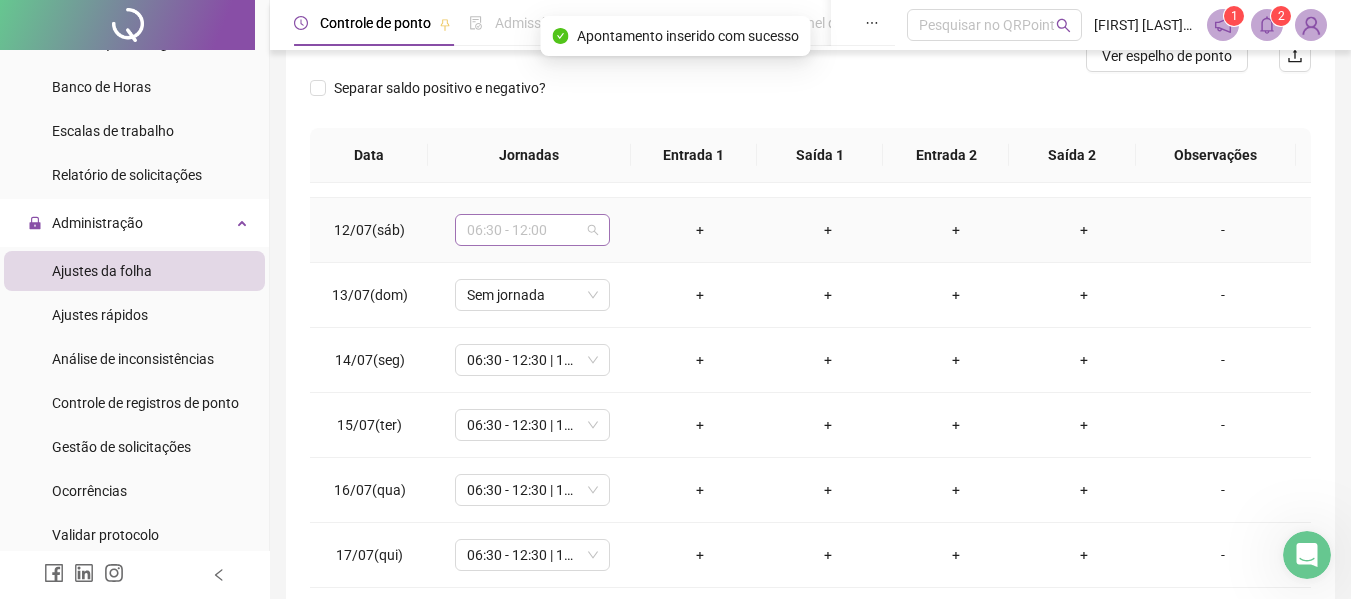 click on "06:30 - 12:00" at bounding box center [532, 230] 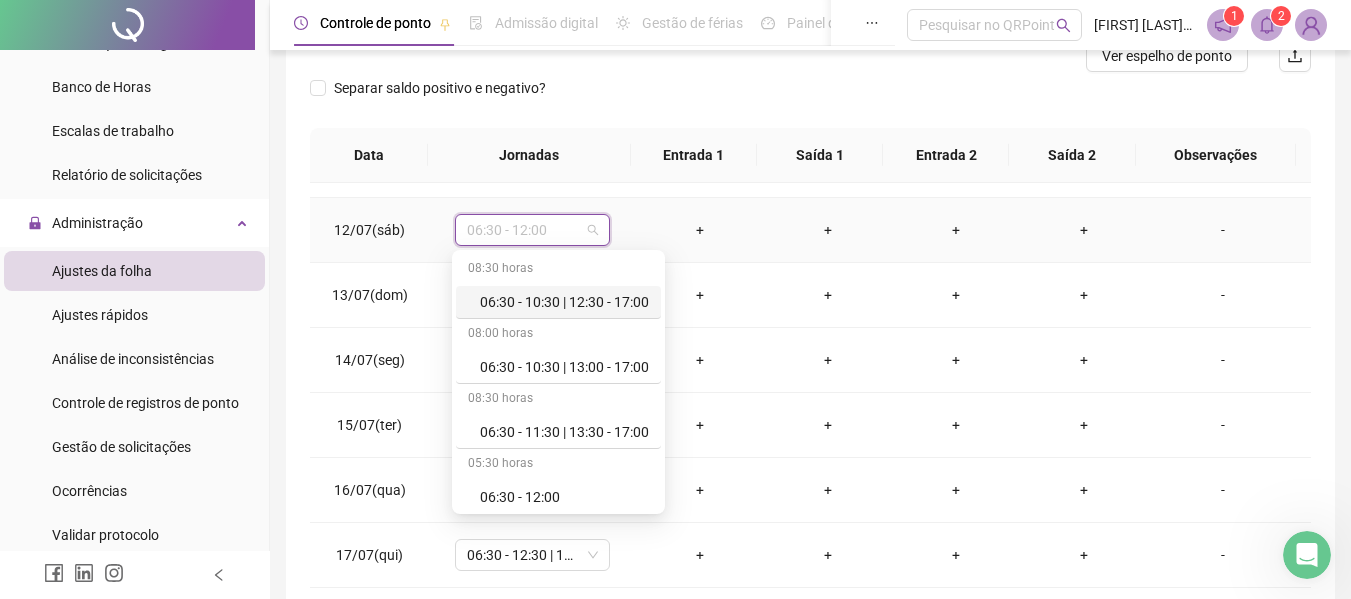 type on "*" 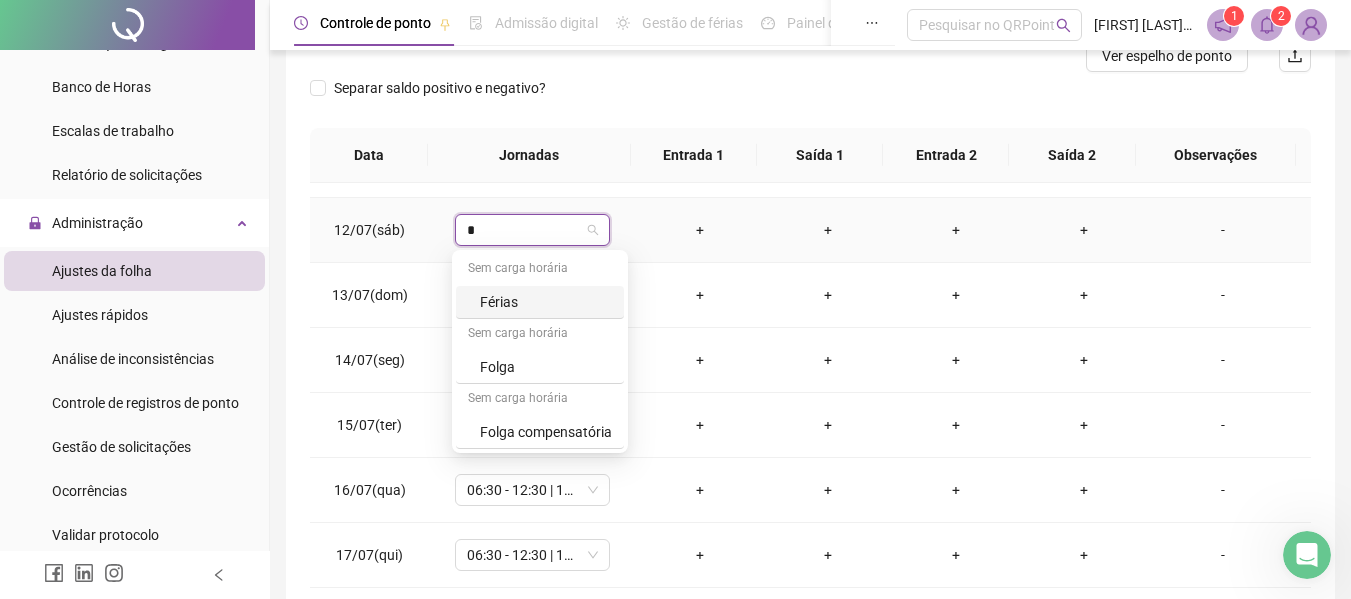 click on "Férias" at bounding box center [546, 302] 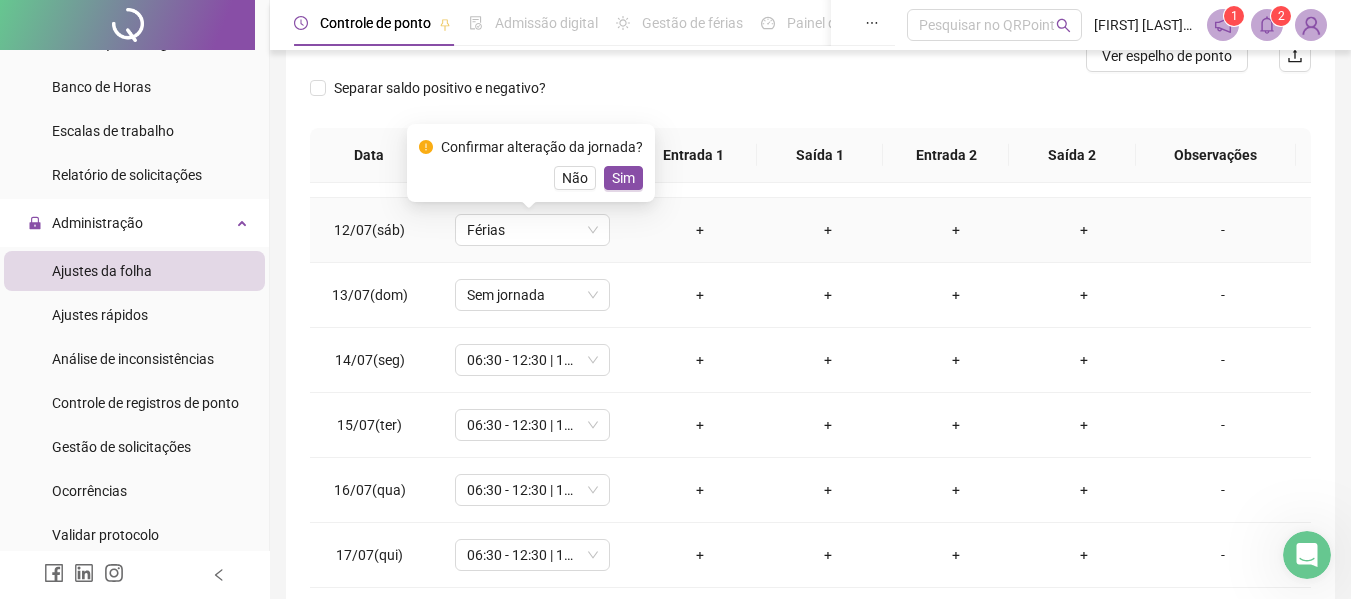 click on "Sim" at bounding box center [623, 178] 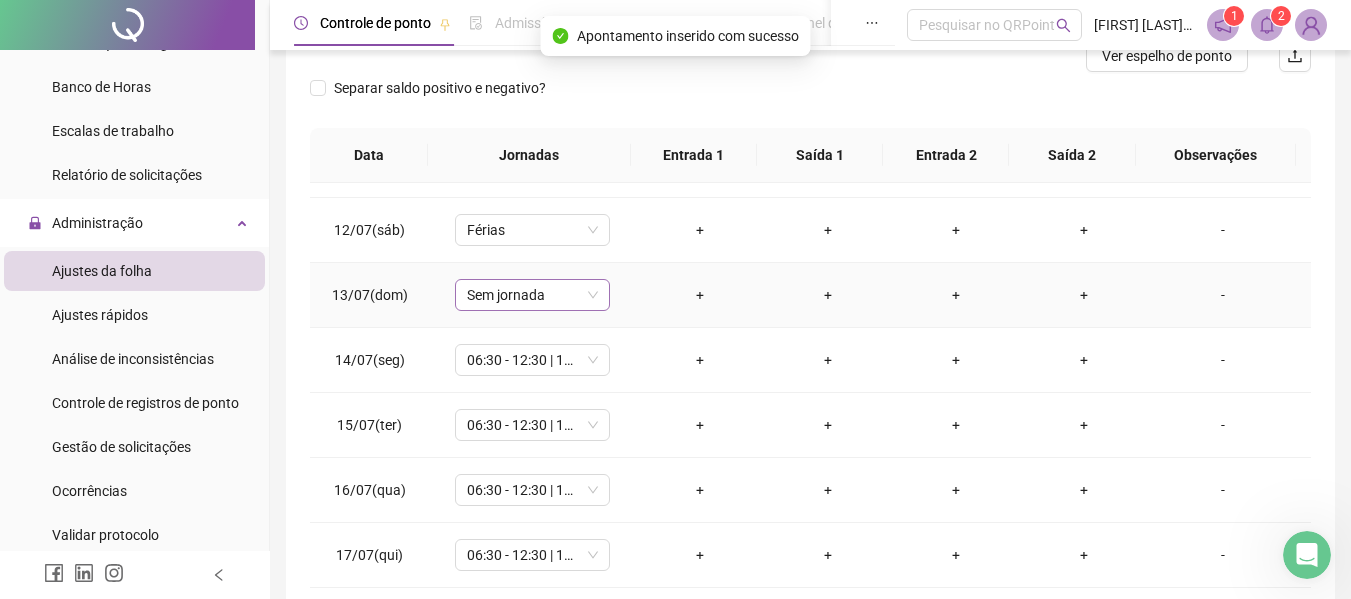 click on "Sem jornada" at bounding box center [532, 295] 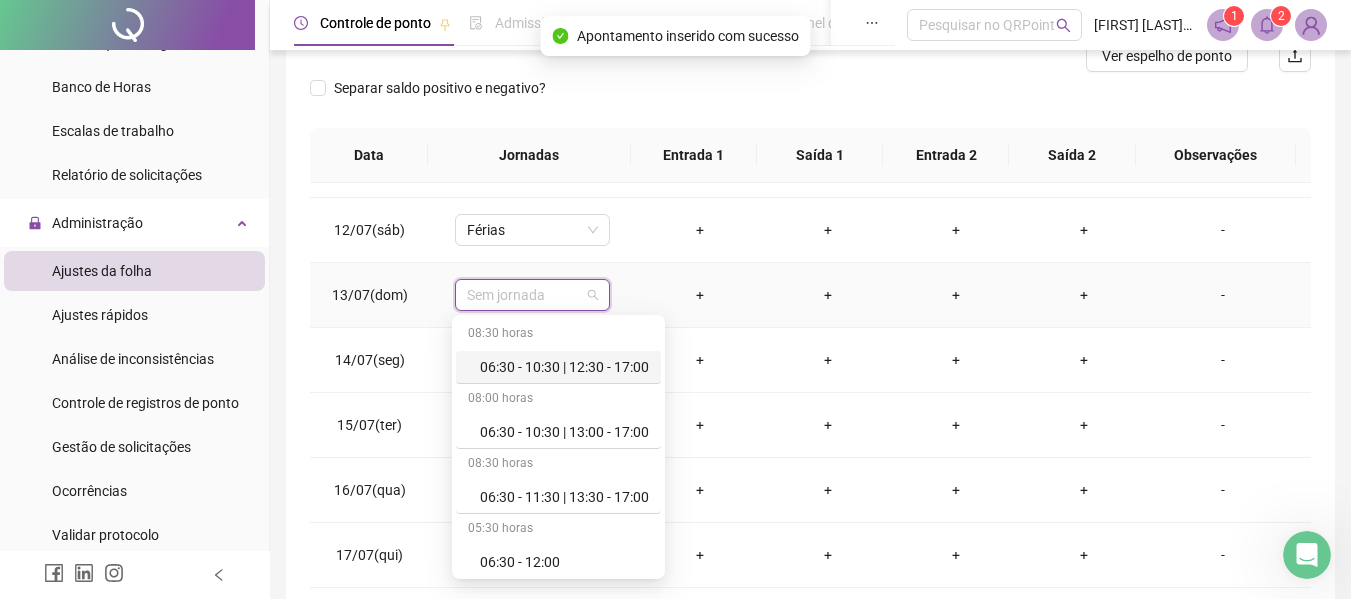 type on "*" 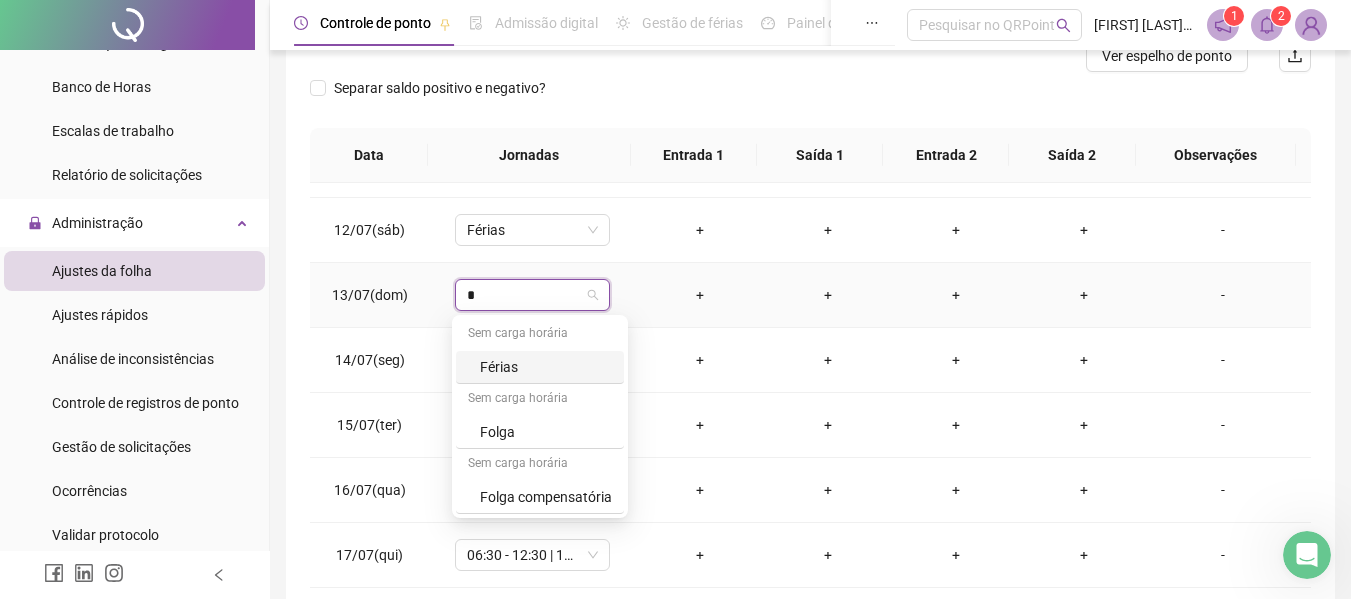 click on "Férias" at bounding box center [546, 367] 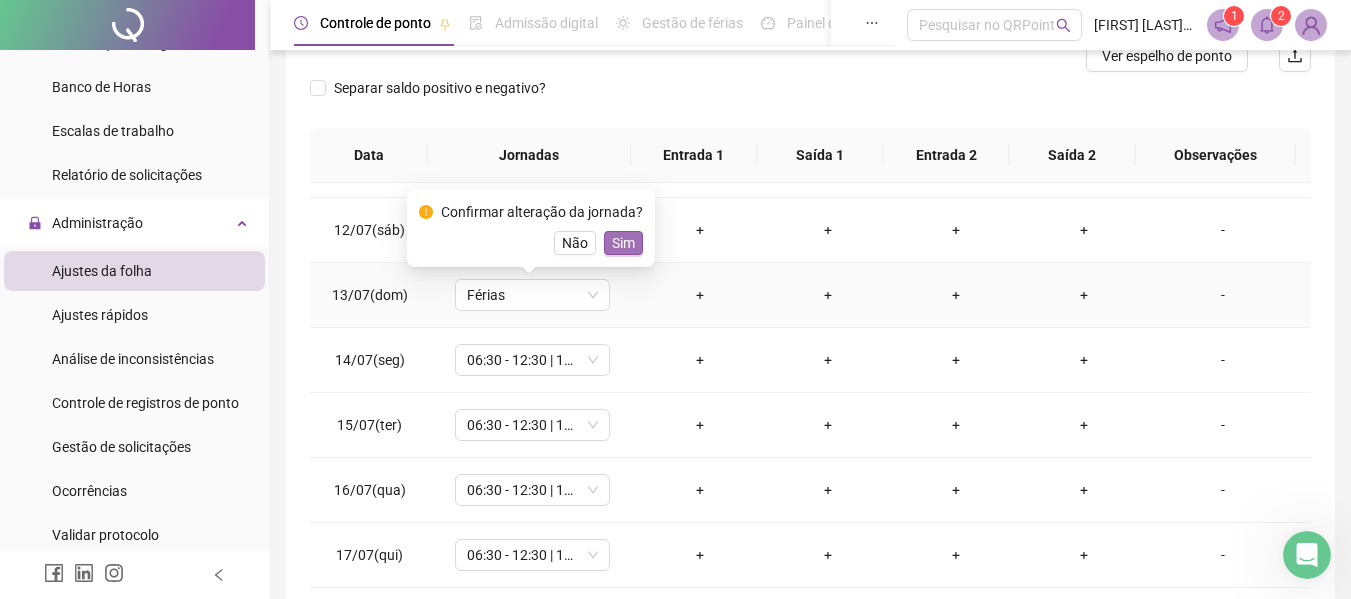 click on "Sim" at bounding box center [623, 243] 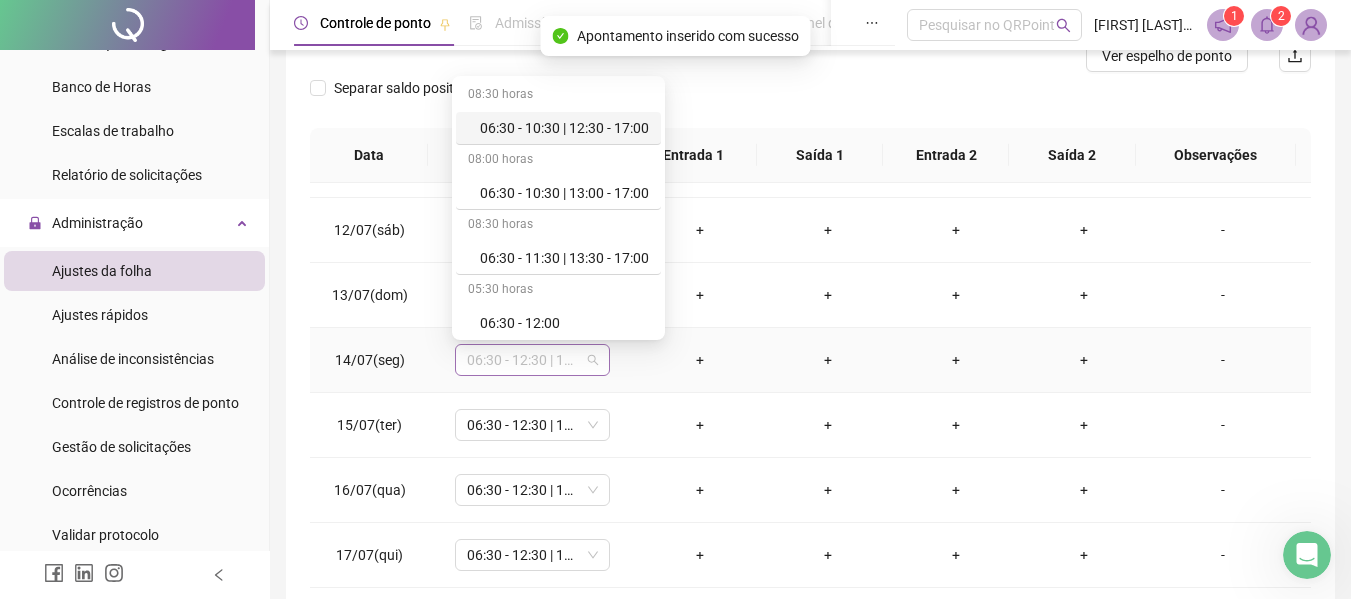 click on "06:30 - 12:30 | 14:30 - 17:00" at bounding box center [532, 360] 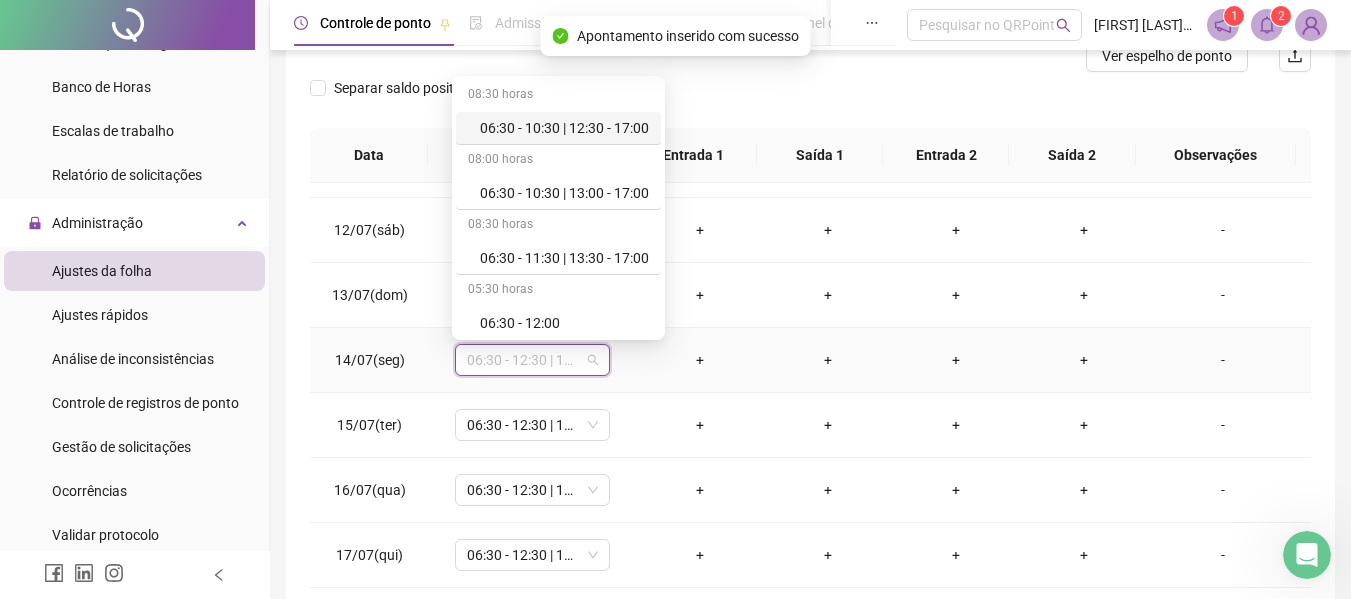 type on "*" 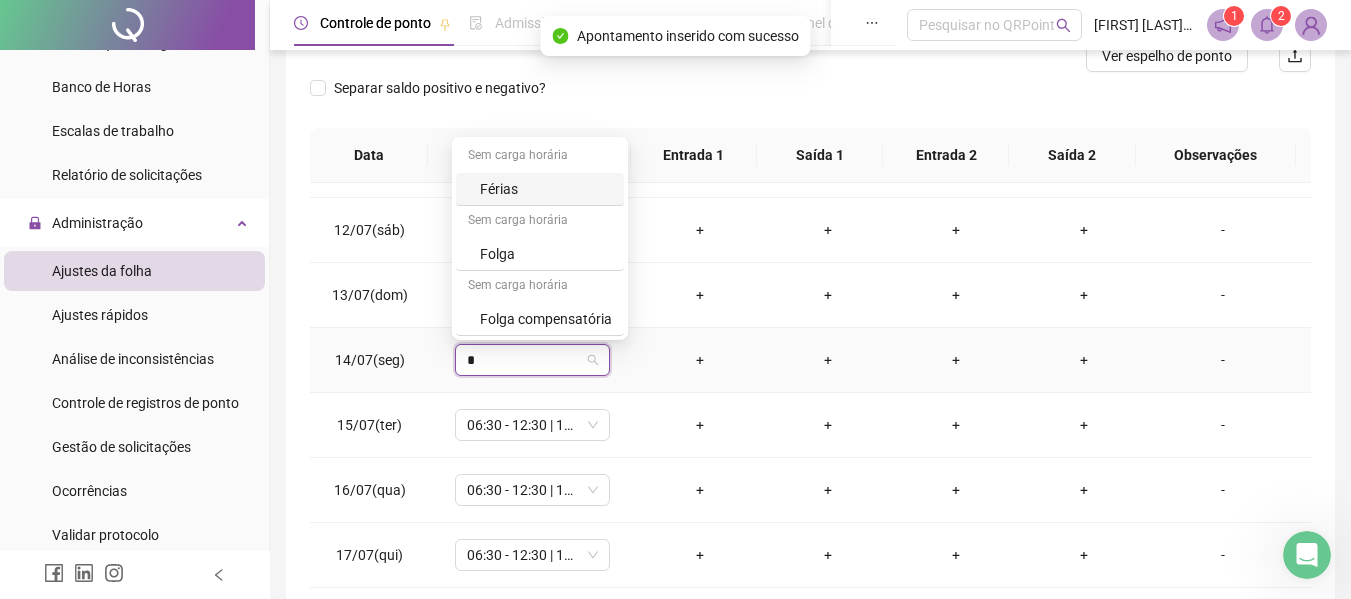 click on "Férias" at bounding box center (546, 189) 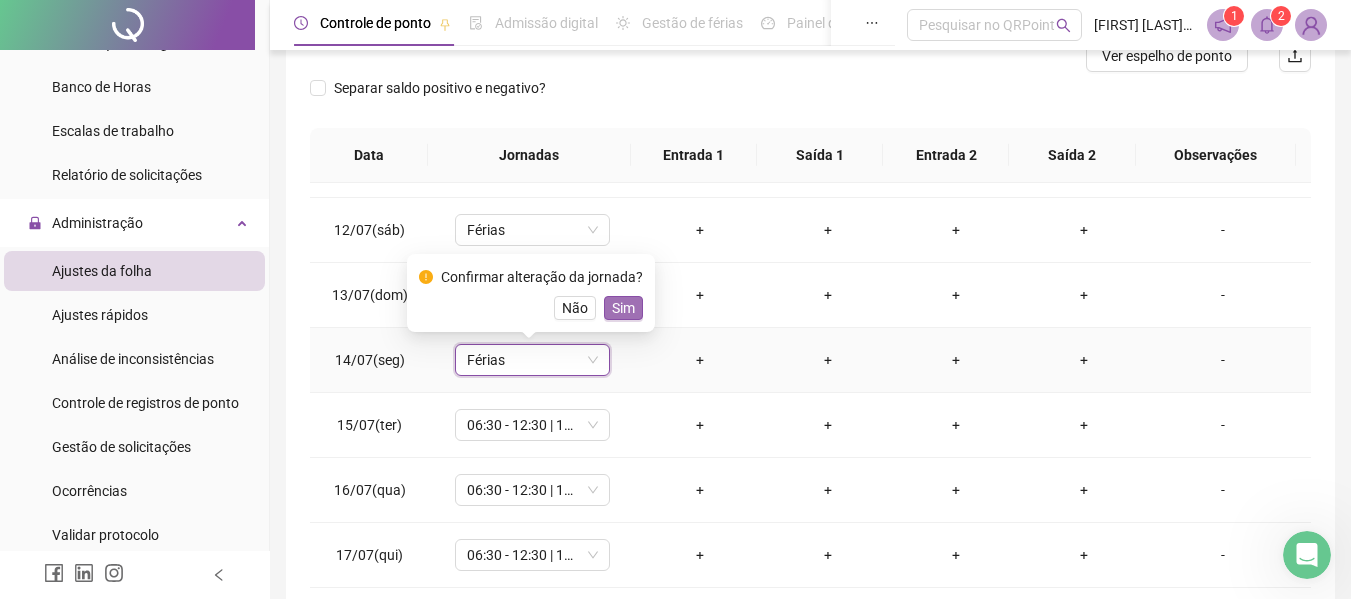 click on "Sim" at bounding box center [623, 308] 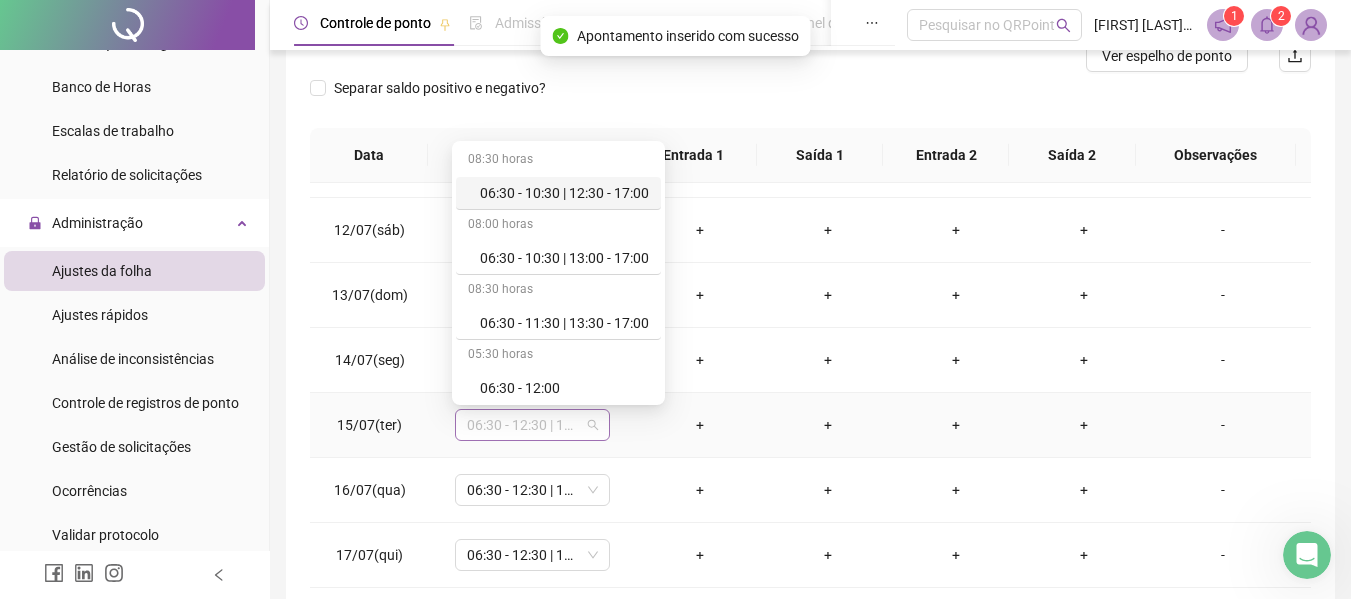 click on "06:30 - 12:30 | 14:30 - 17:00" at bounding box center [532, 425] 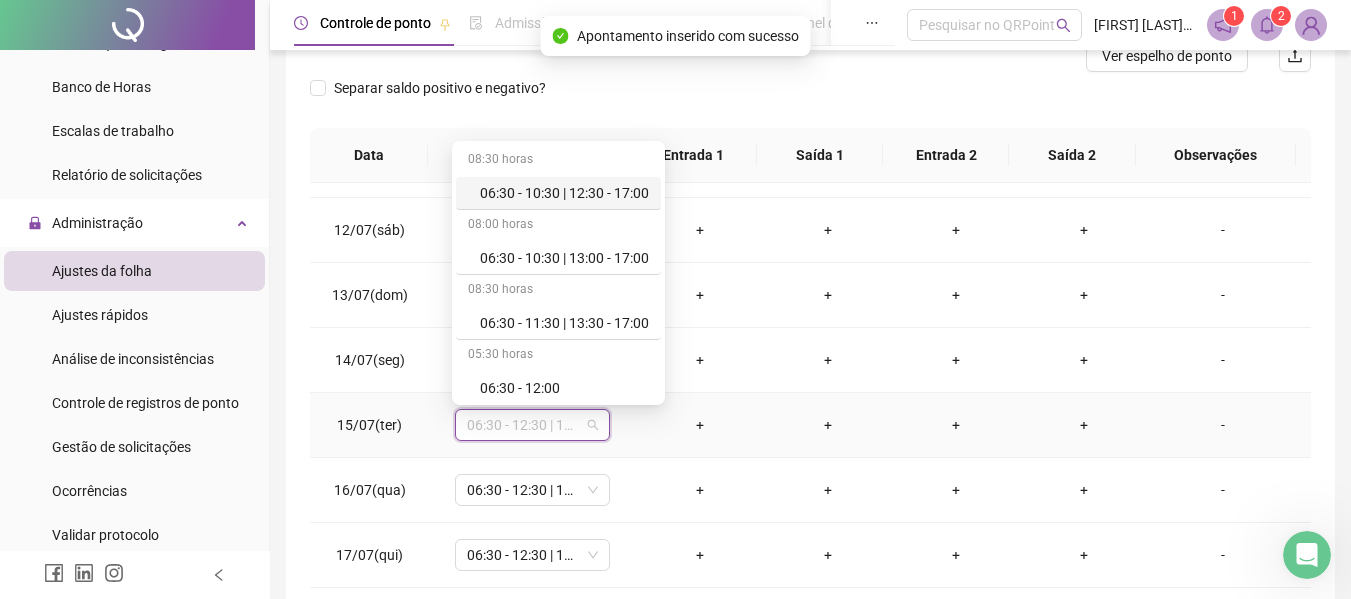 type on "*" 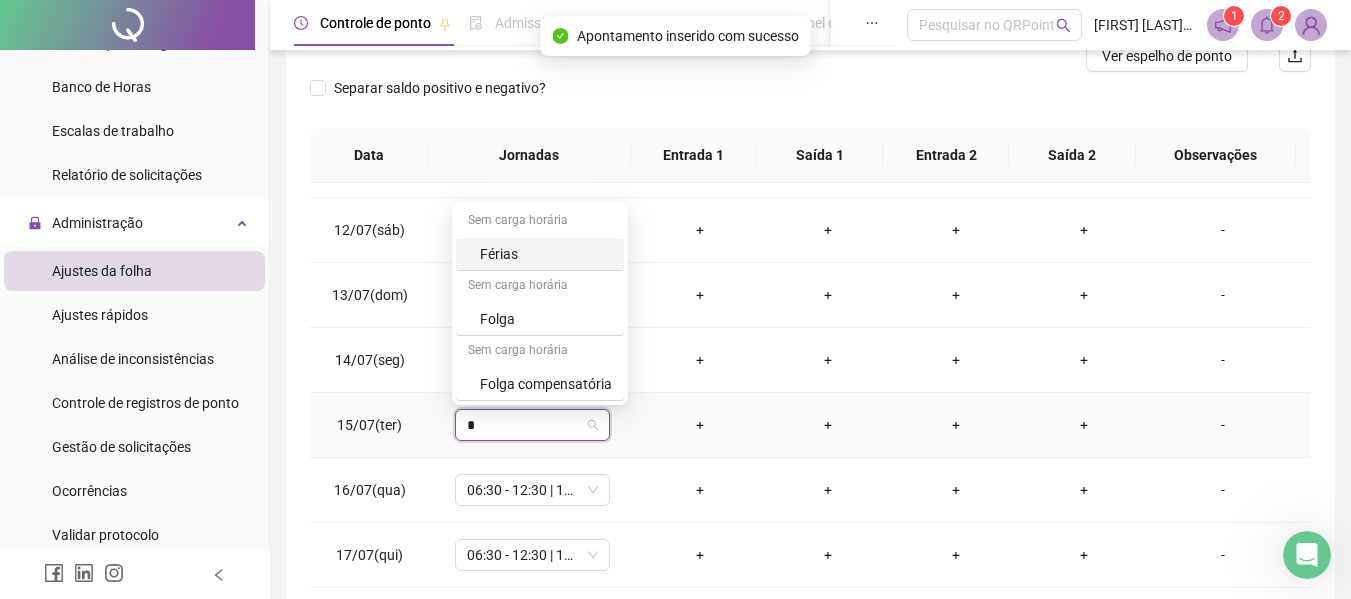 click on "Férias" at bounding box center [546, 254] 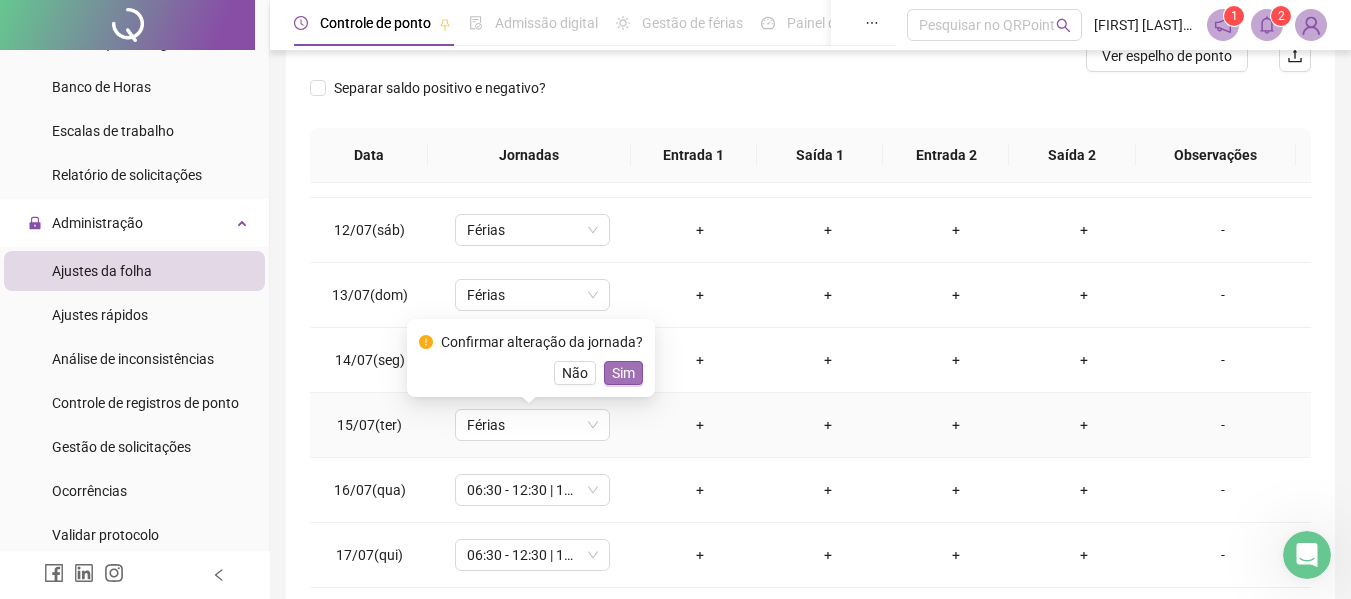 click on "Sim" at bounding box center (623, 373) 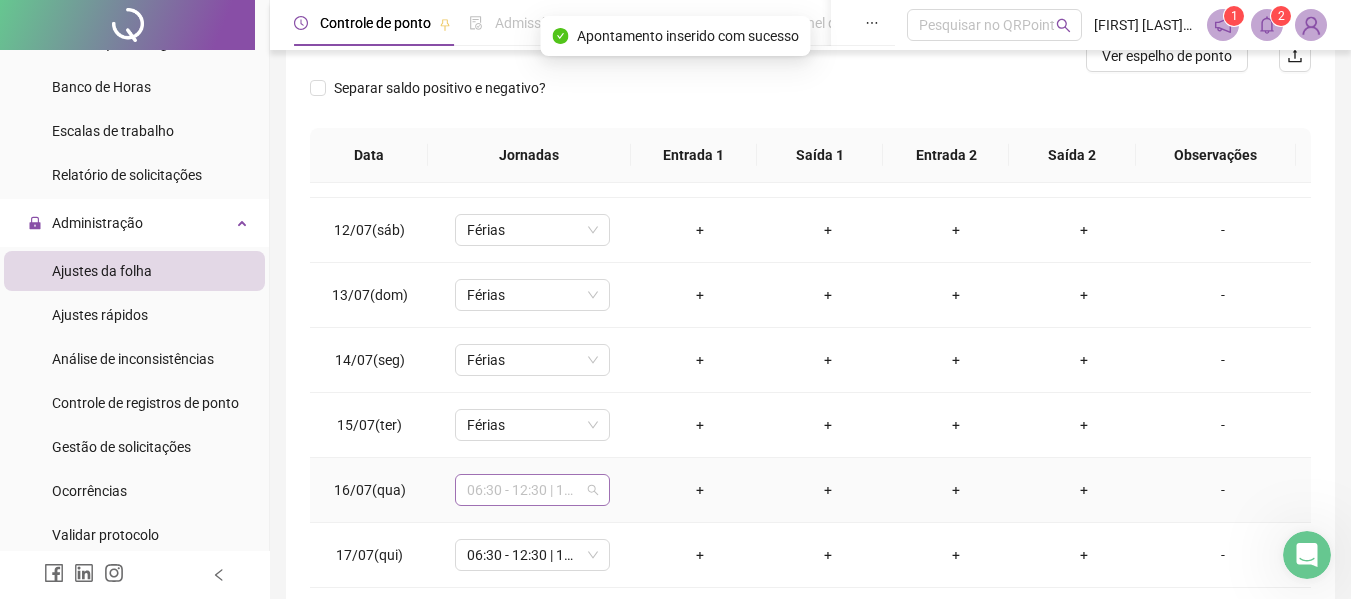 click on "06:30 - 12:30 | 14:30 - 17:00" at bounding box center [532, 490] 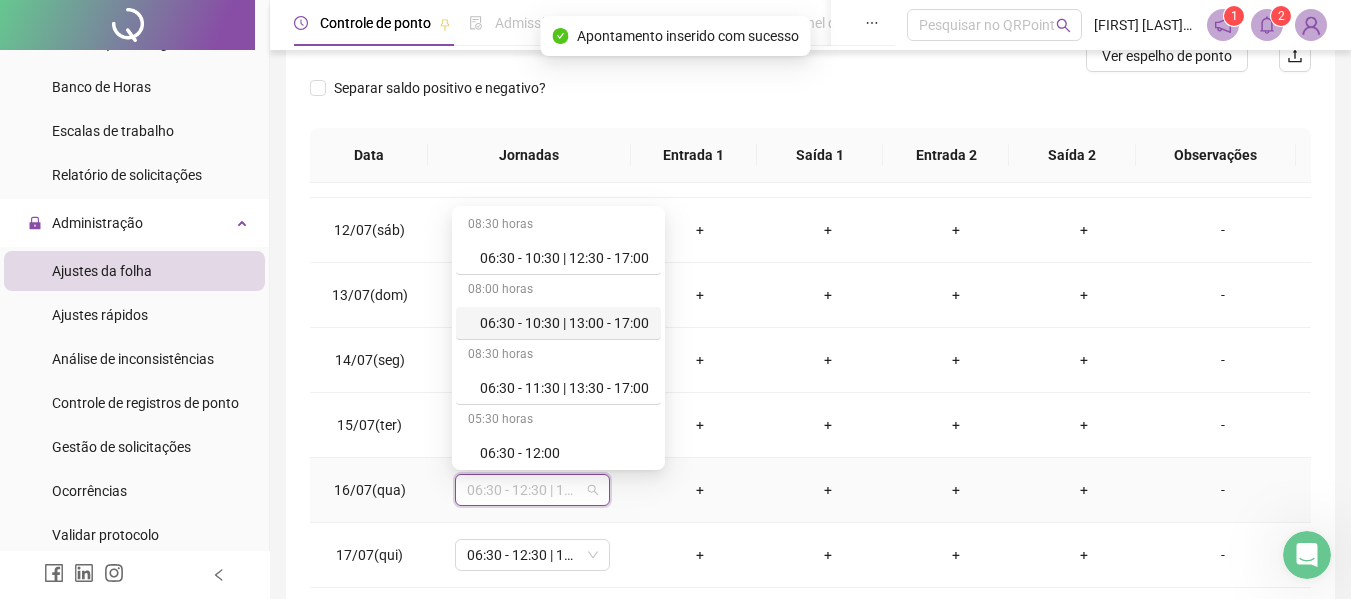 type on "*" 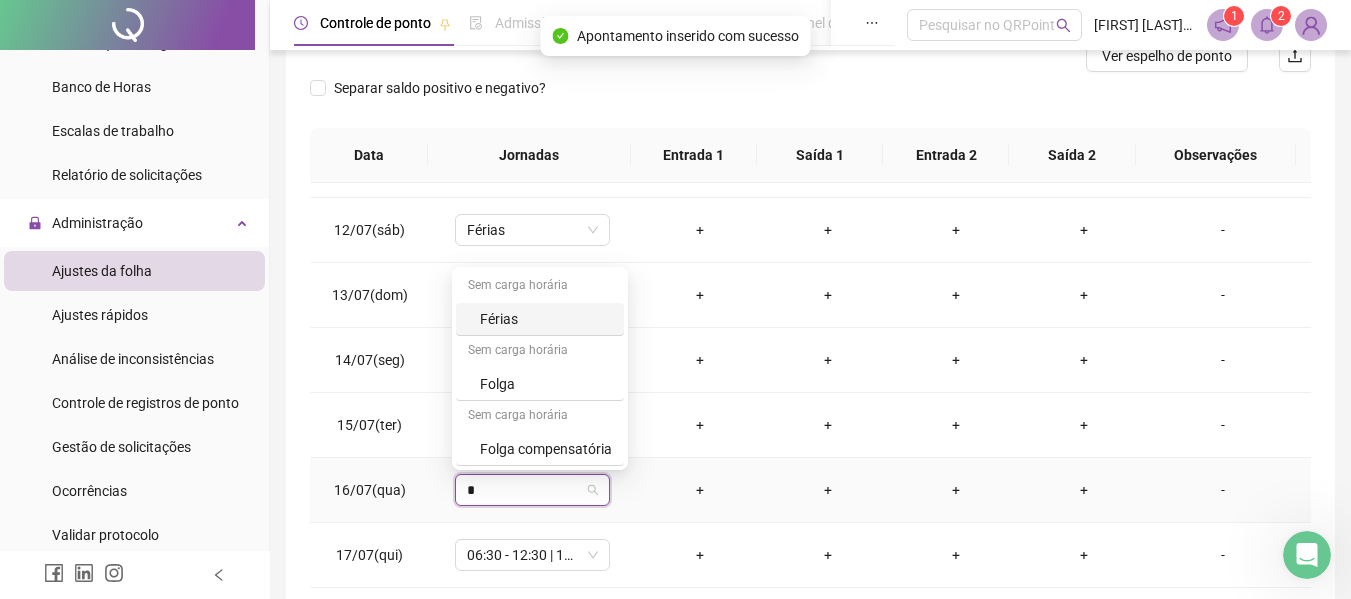 click on "Férias" at bounding box center (546, 319) 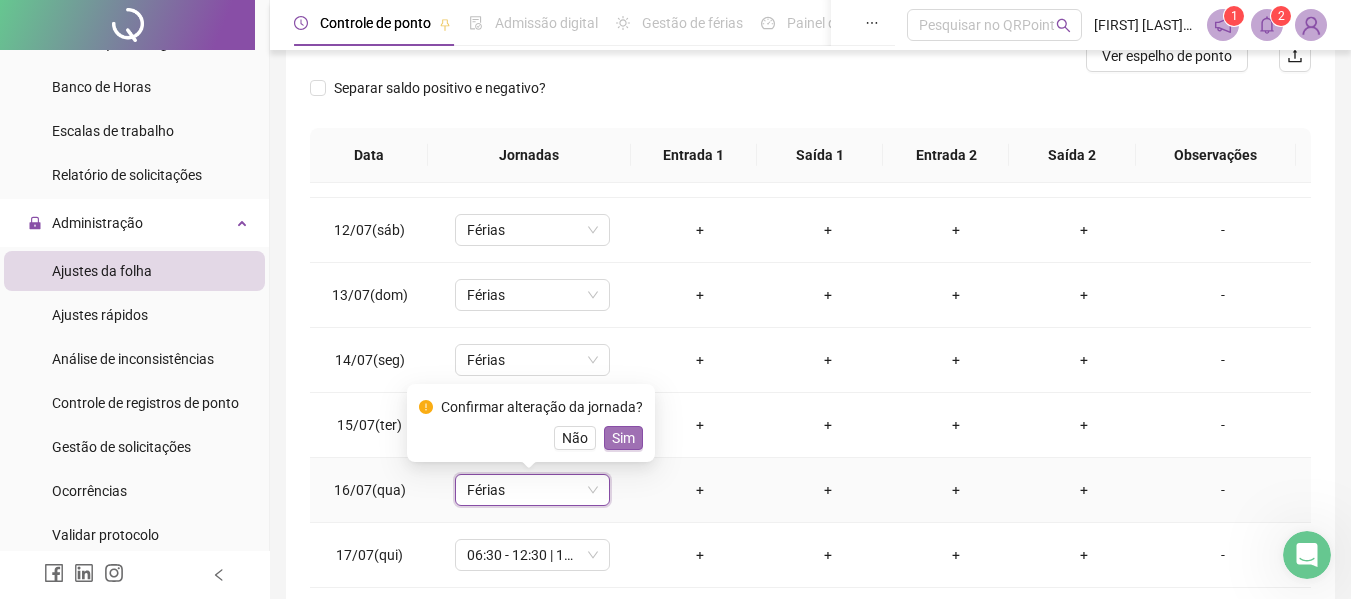 click on "Sim" at bounding box center [623, 438] 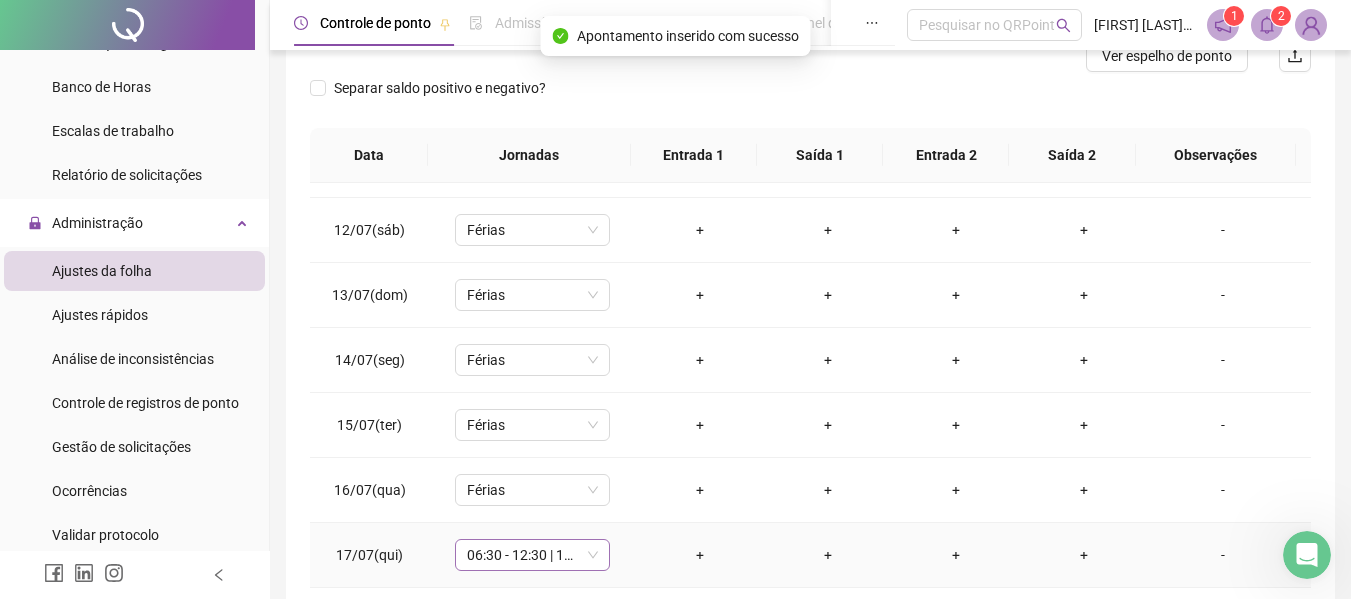 click on "06:30 - 12:30 | 14:30 - 17:00" at bounding box center [532, 555] 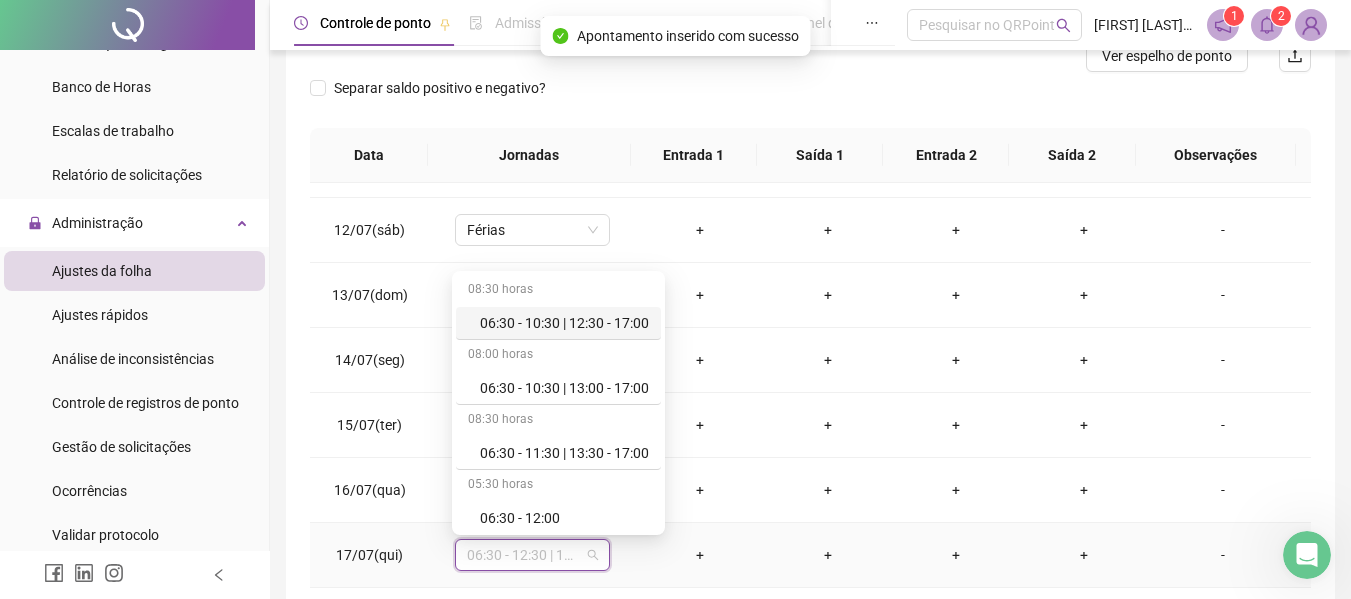 type on "*" 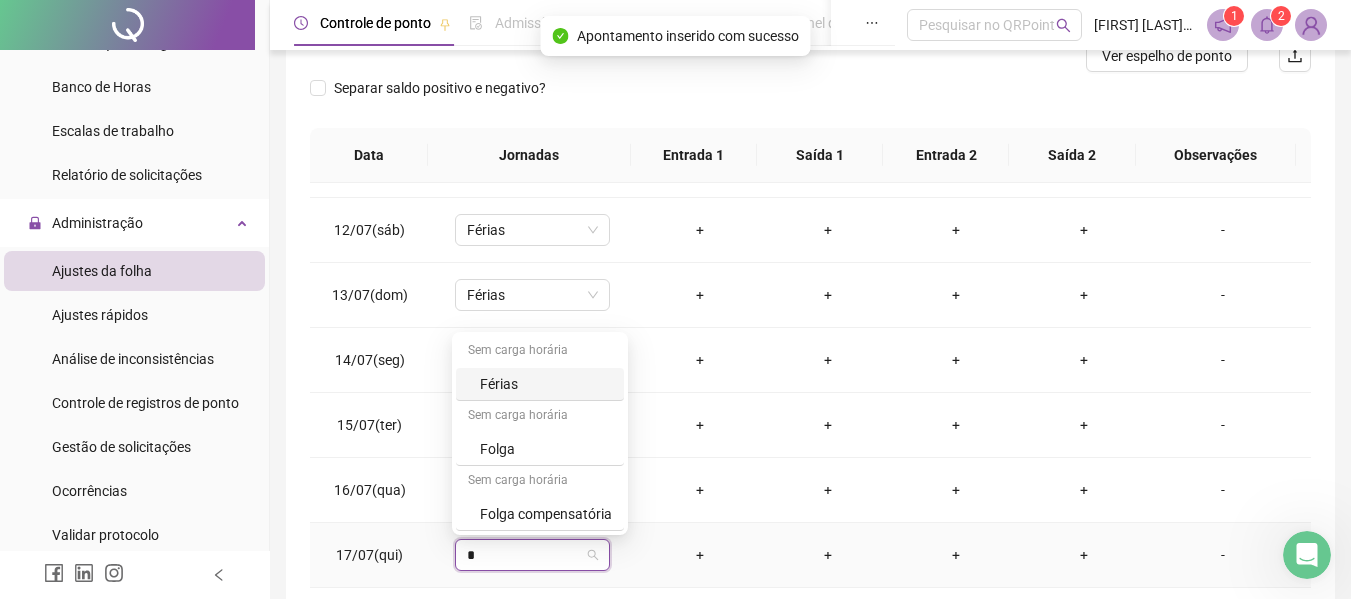 click on "Férias" at bounding box center [540, 384] 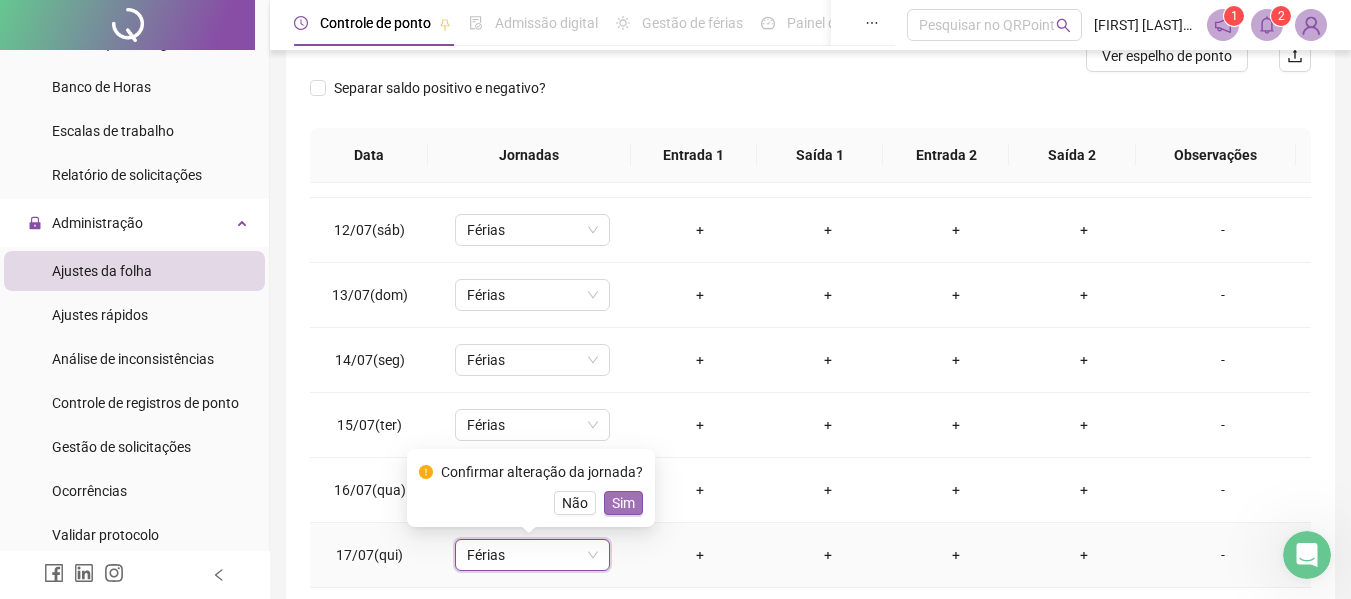 click on "Sim" at bounding box center [623, 503] 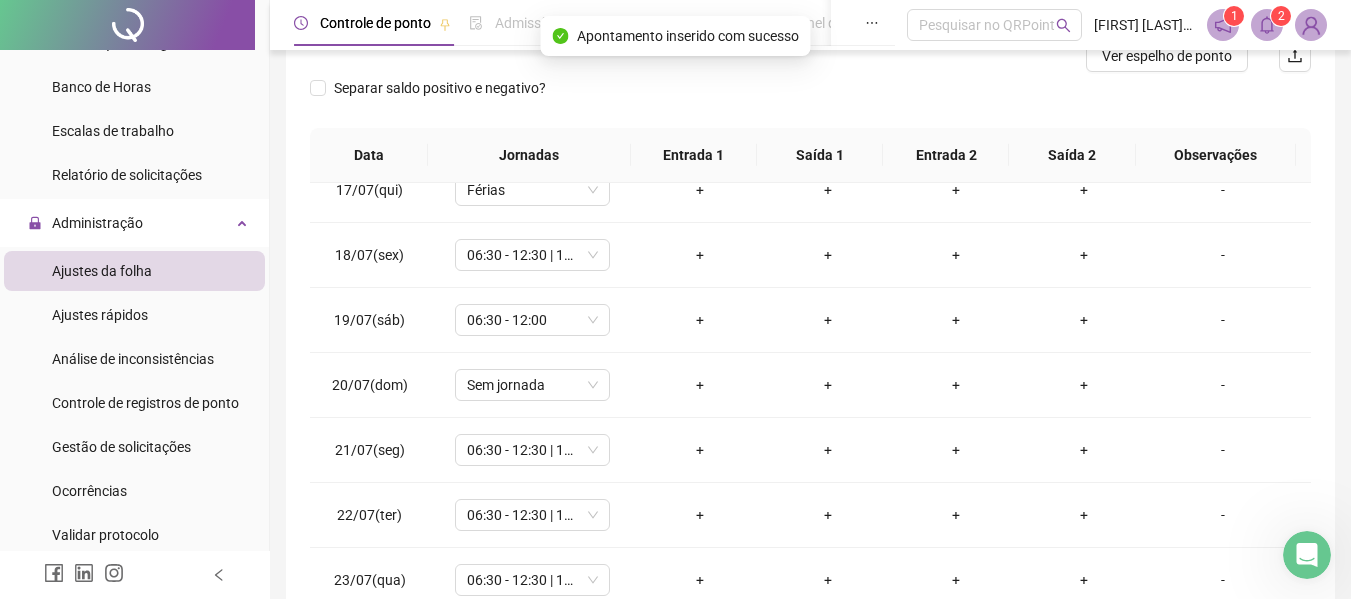 scroll, scrollTop: 1100, scrollLeft: 0, axis: vertical 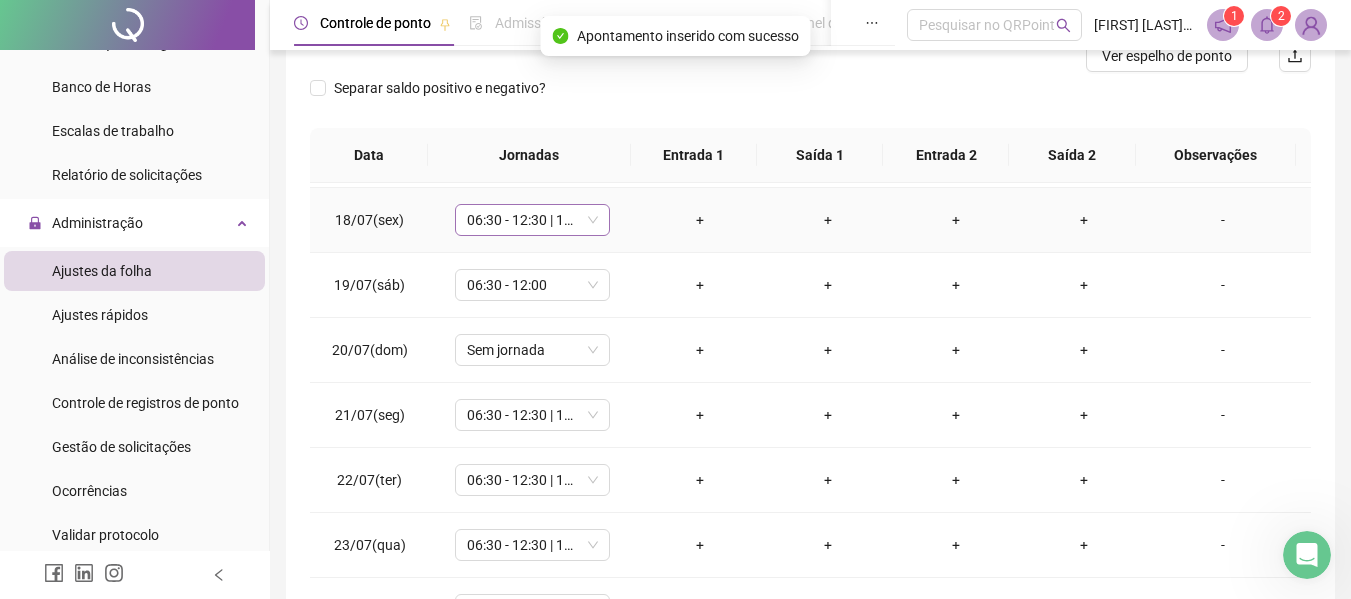 click on "06:30 - 12:30 | 14:30 - 17:00" at bounding box center (532, 220) 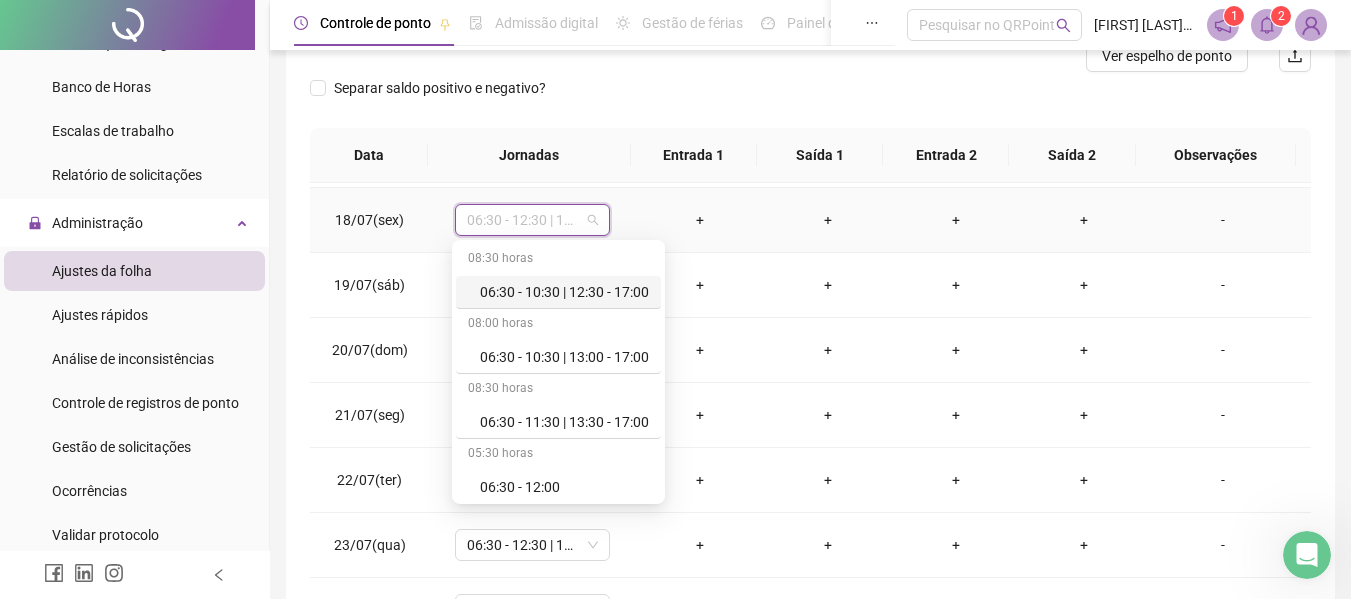 type on "*" 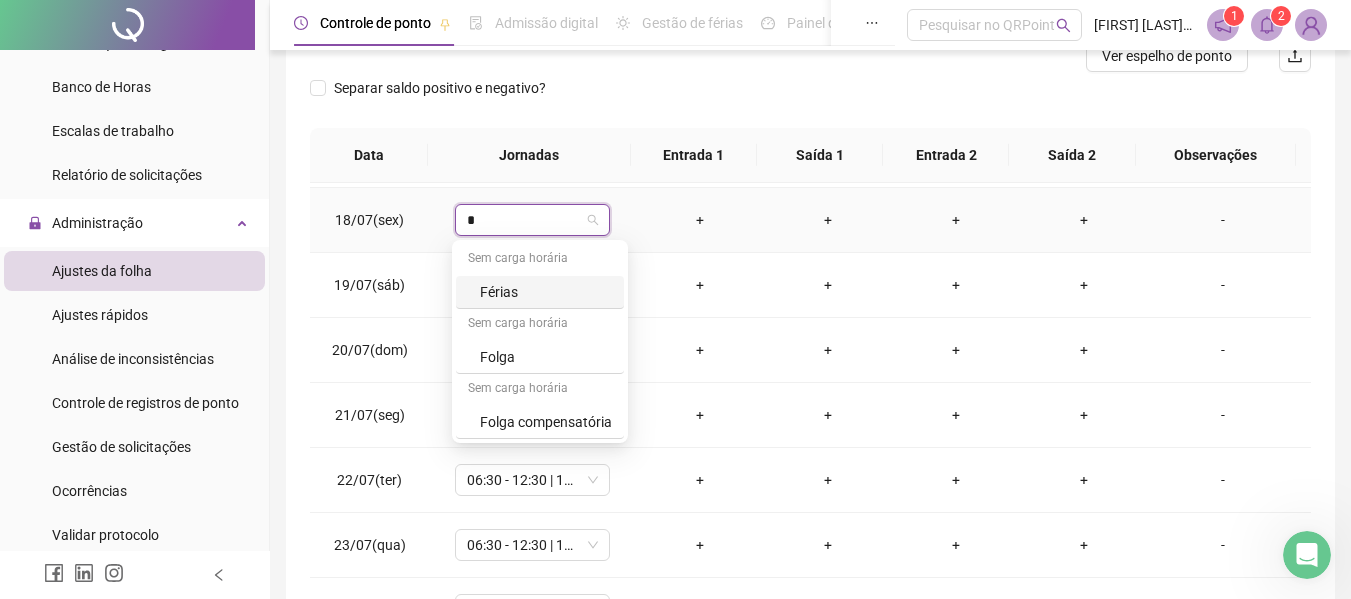 click on "Férias" at bounding box center [546, 292] 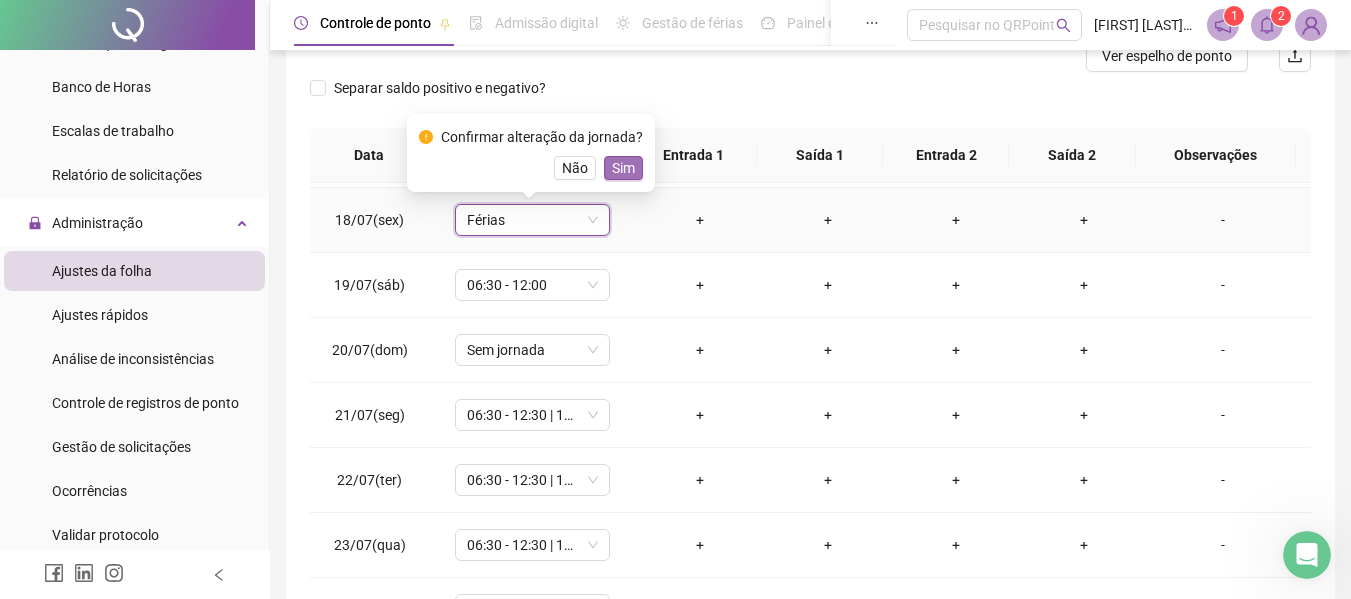 click on "Sim" at bounding box center (623, 168) 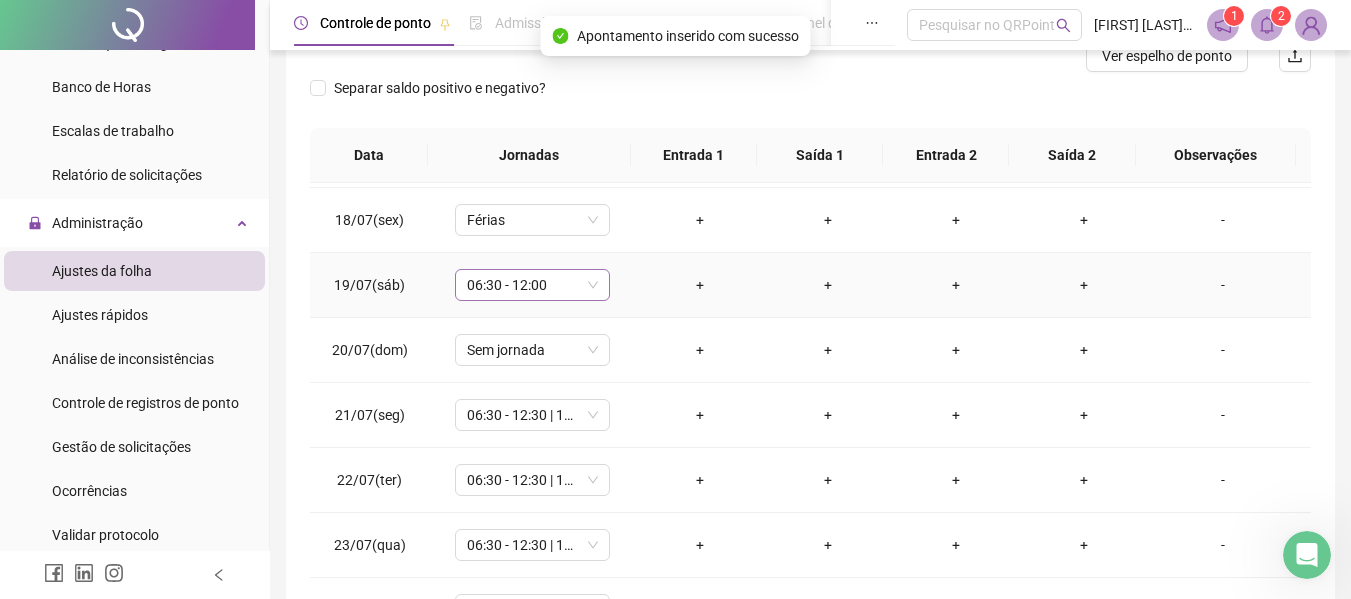 click on "06:30 - 12:00" at bounding box center (532, 285) 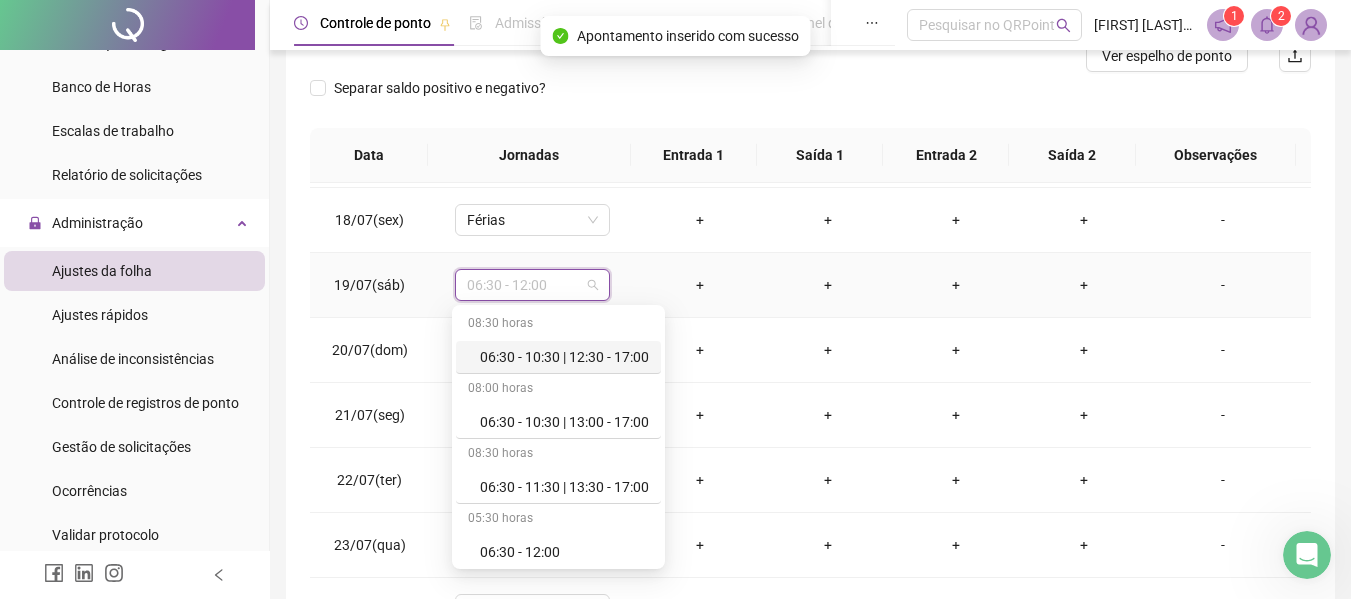 type on "*" 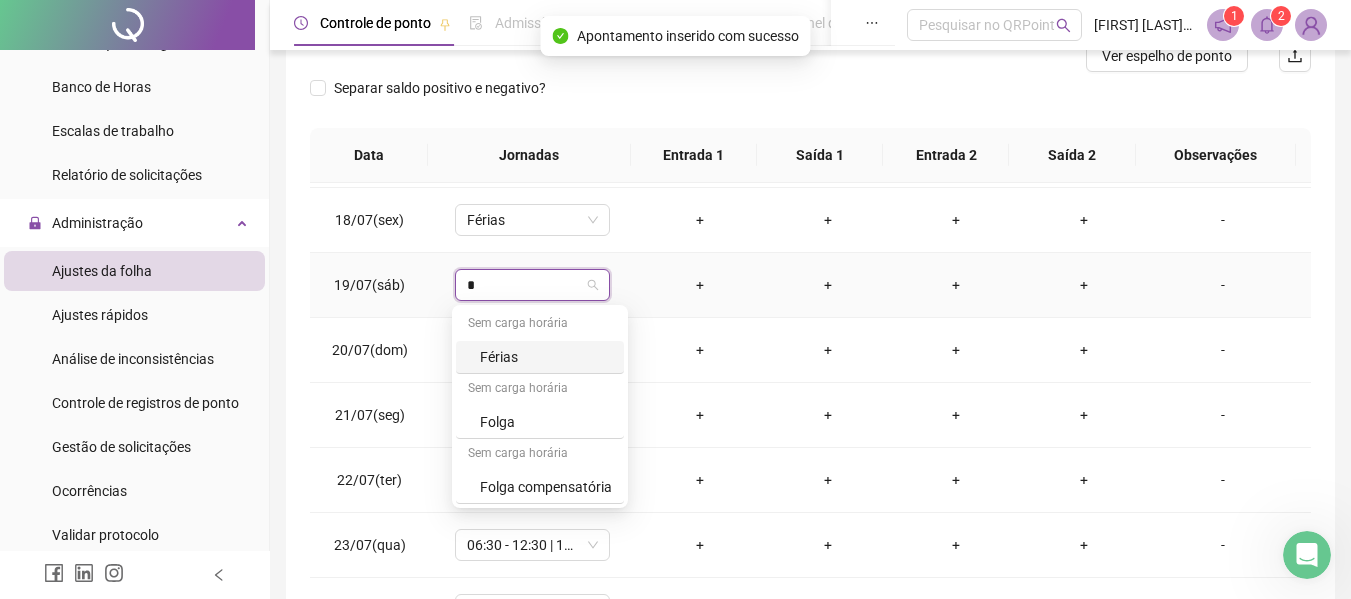 click on "Férias" at bounding box center (546, 357) 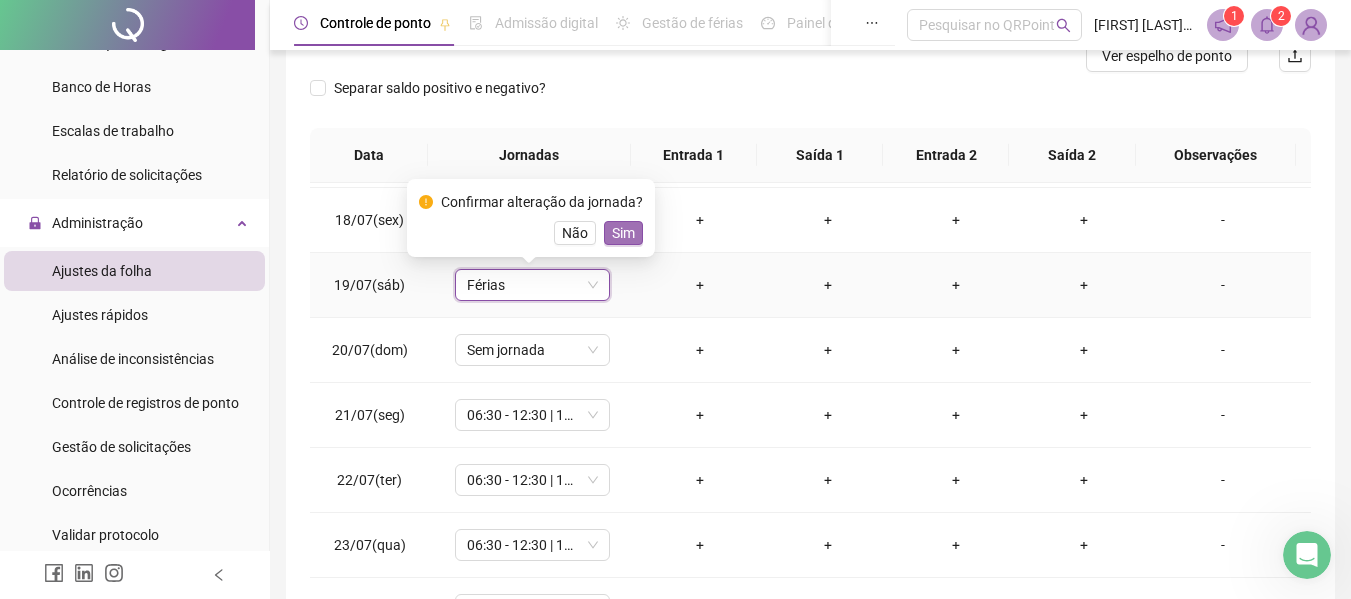 click on "Sim" at bounding box center (623, 233) 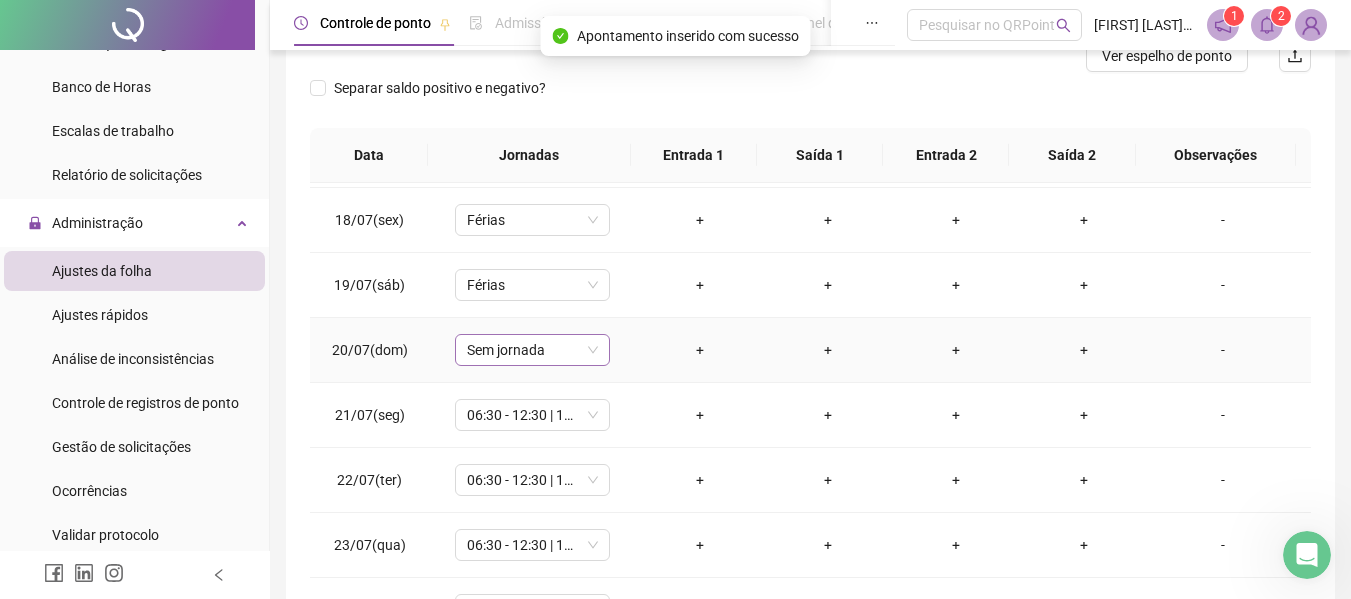 click on "Sem jornada" at bounding box center [532, 350] 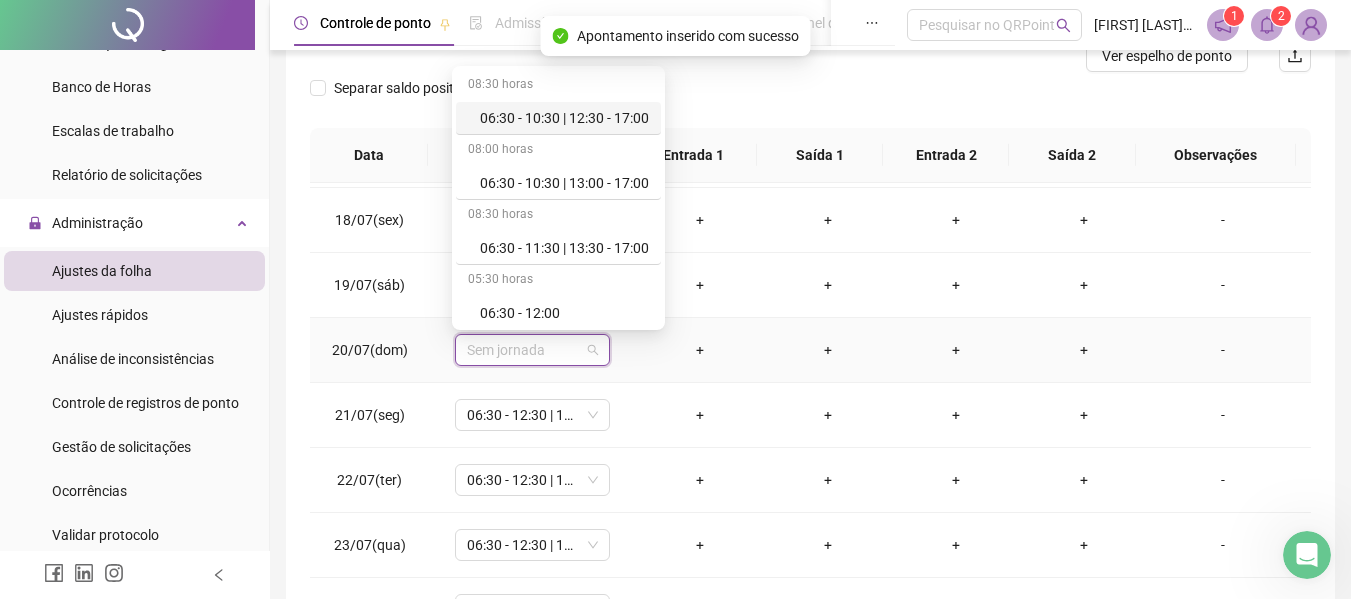 type on "*" 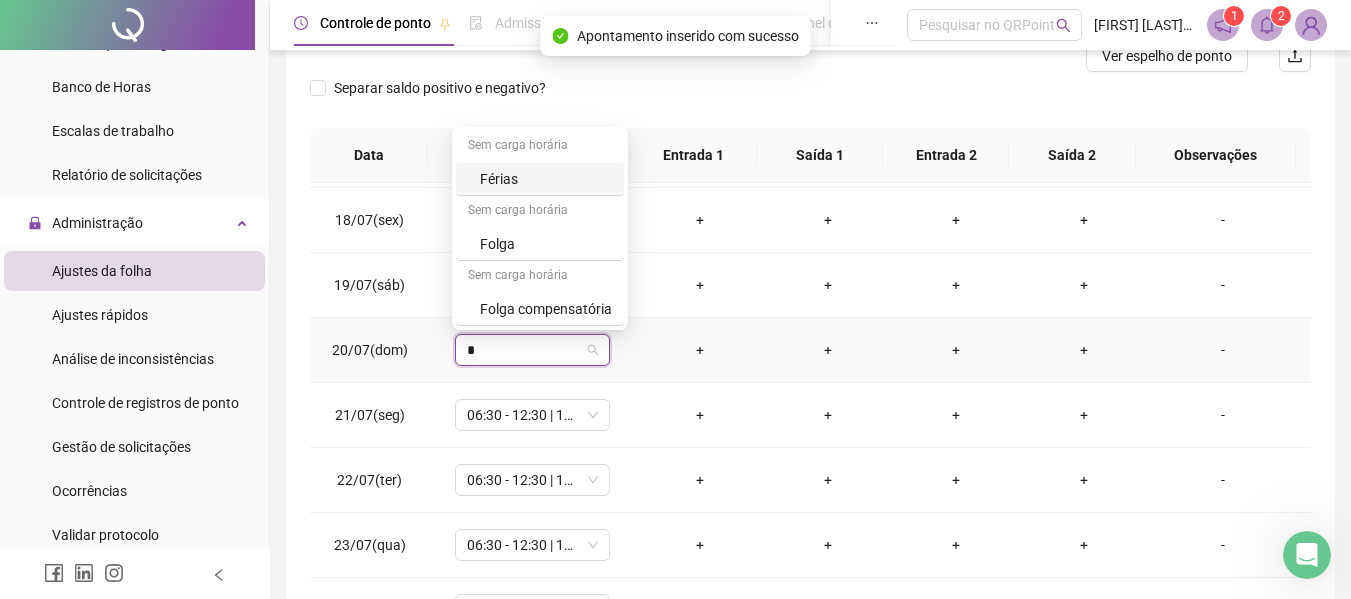 click on "Férias" at bounding box center (546, 179) 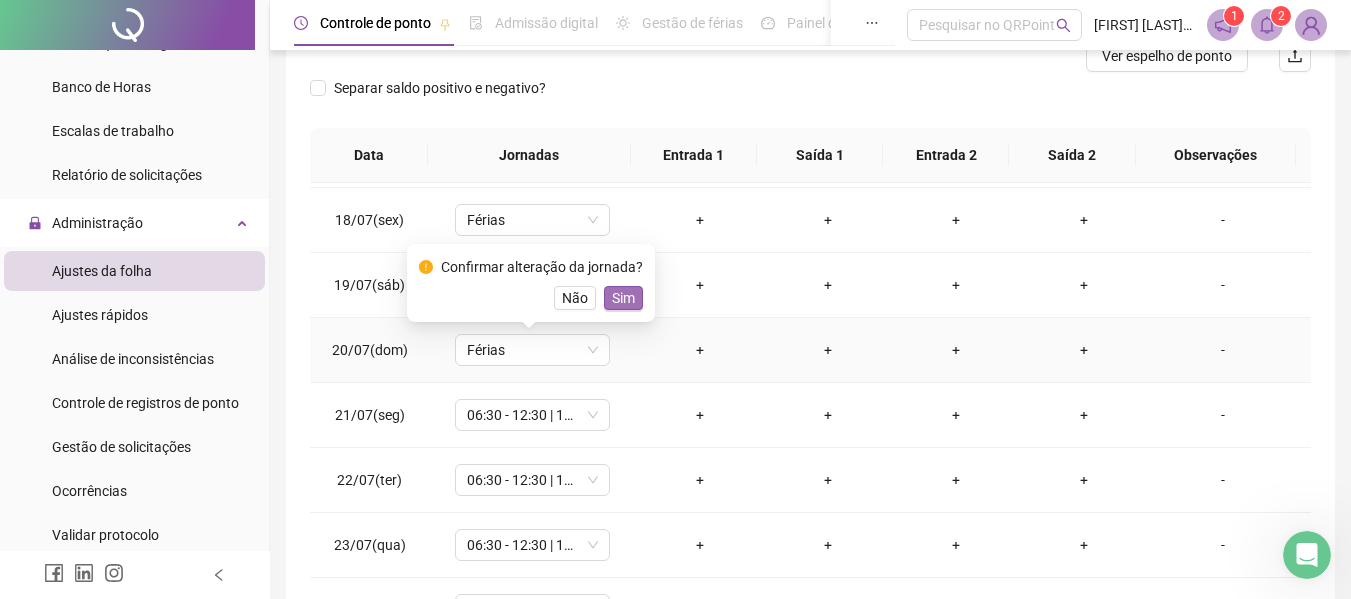 click on "Sim" at bounding box center (623, 298) 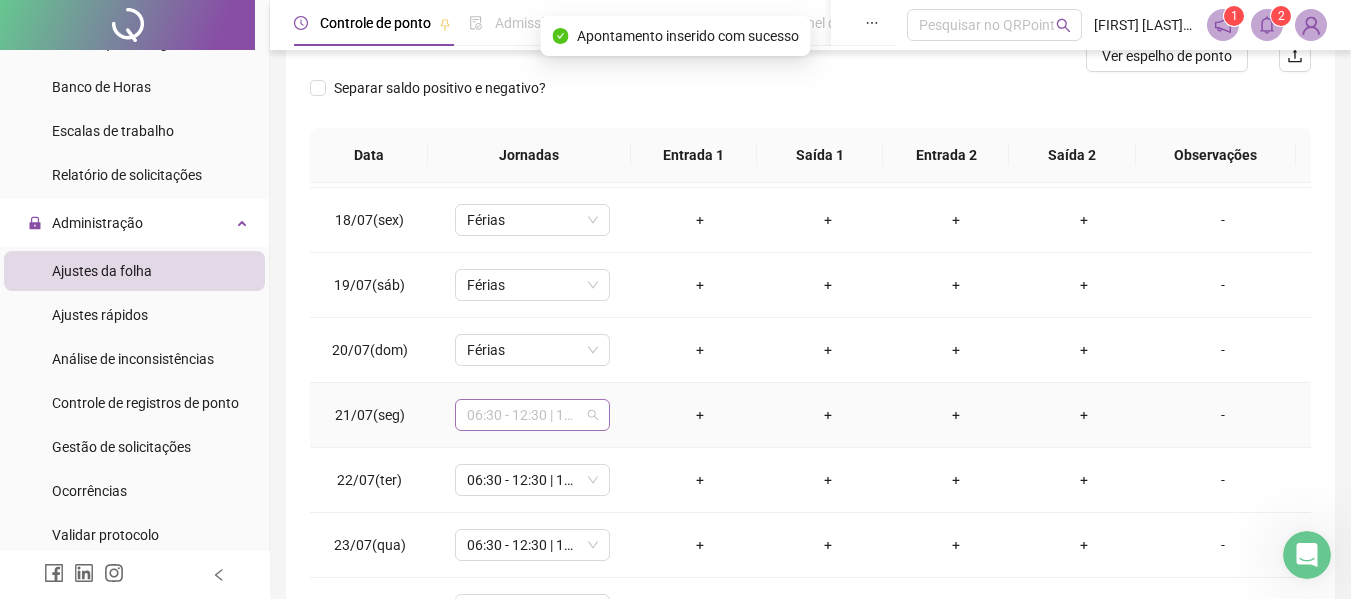 click on "06:30 - 12:30 | 14:30 - 17:00" at bounding box center (532, 415) 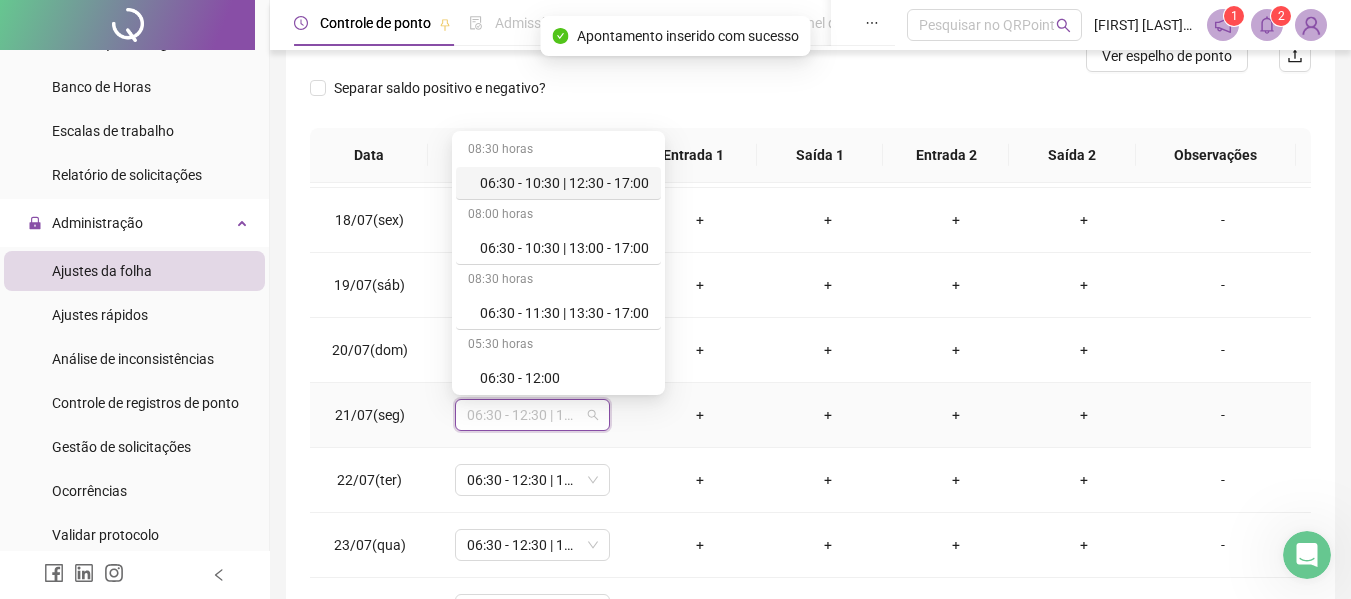 type on "*" 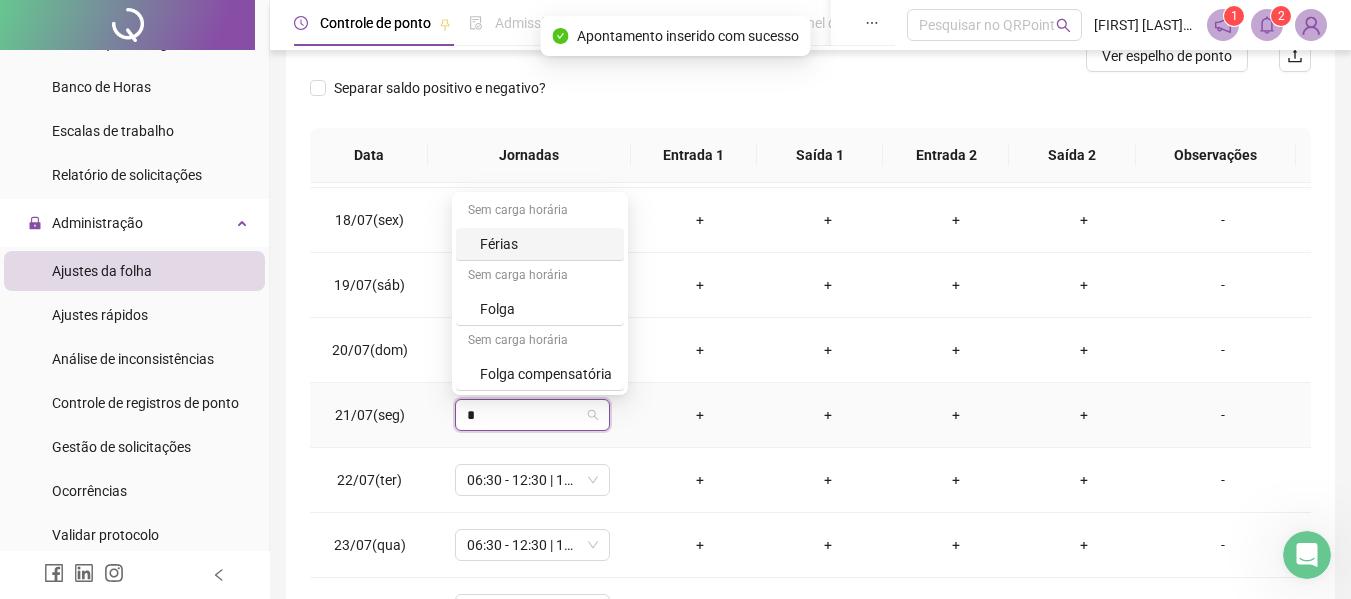click on "Férias" at bounding box center [546, 244] 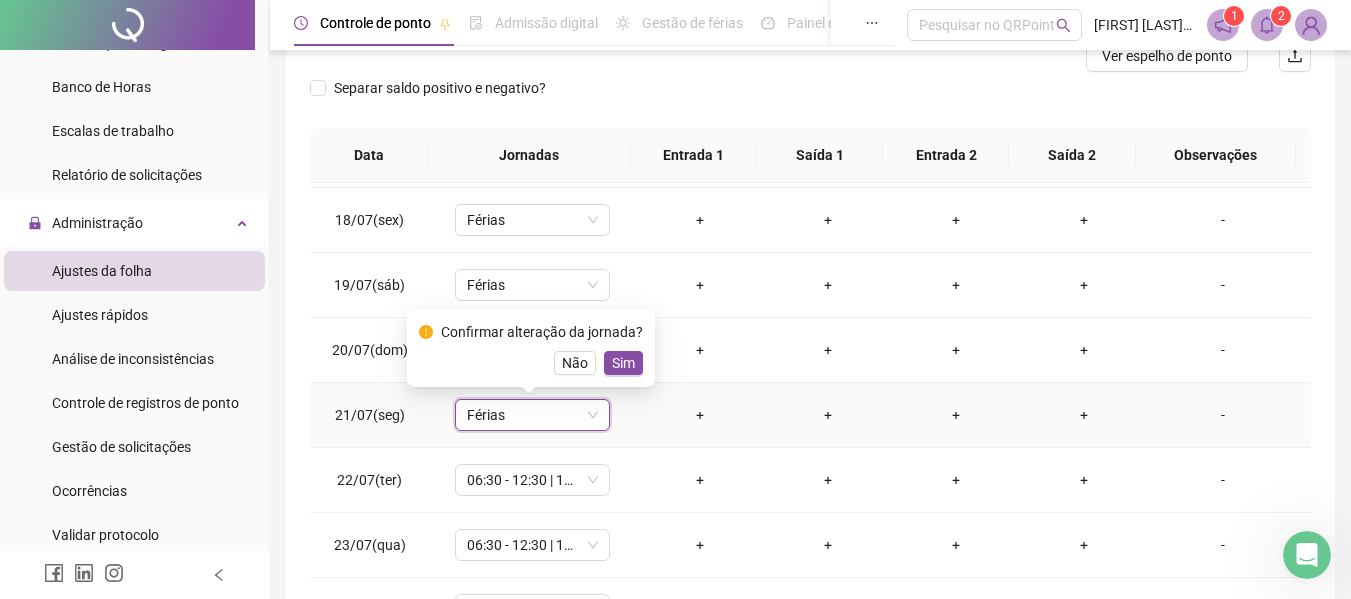 click on "Sim" at bounding box center [623, 363] 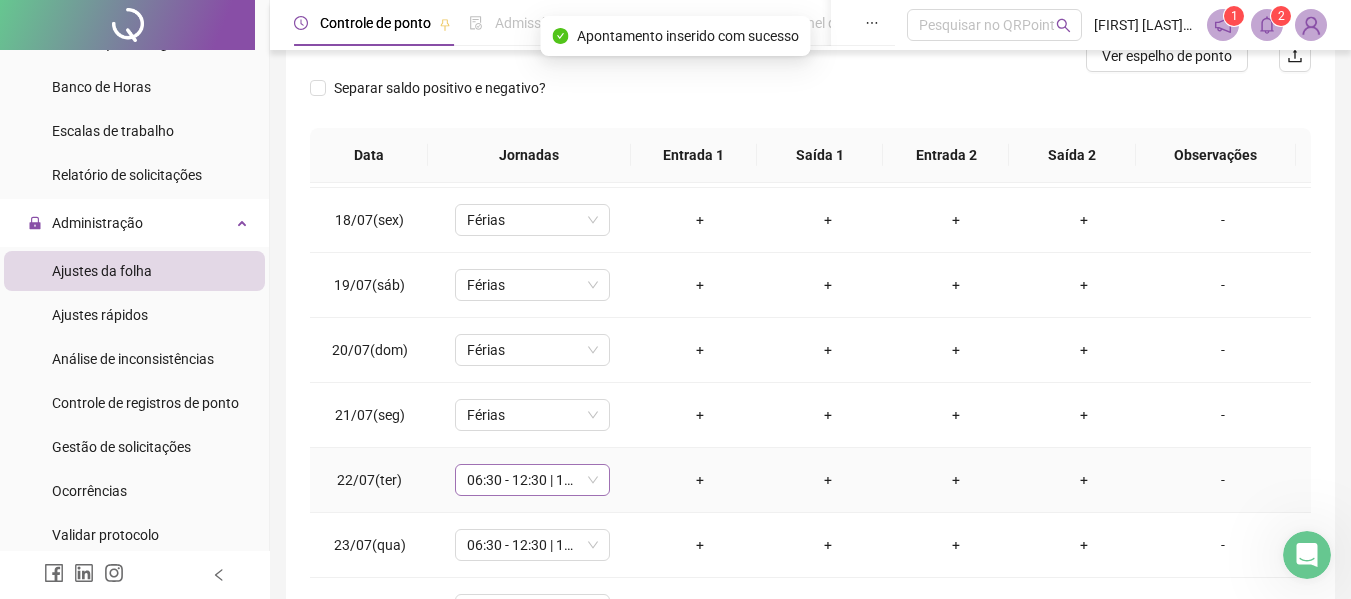 click on "06:30 - 12:30 | 14:30 - 17:00" at bounding box center [532, 480] 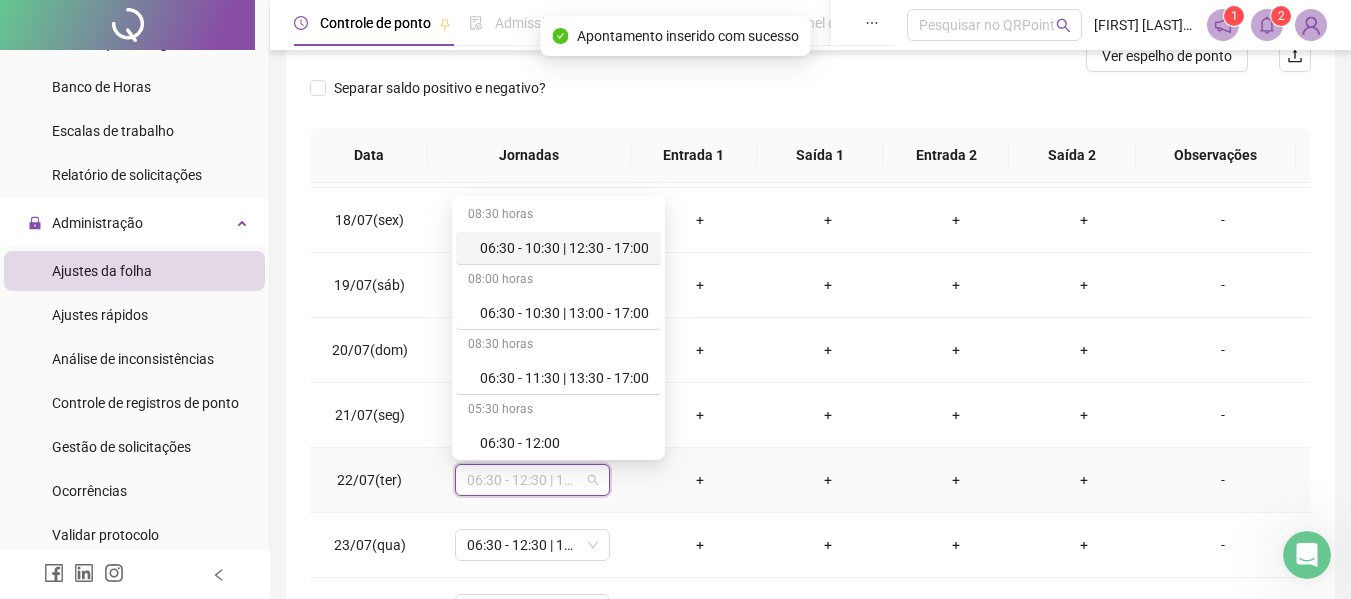 type on "*" 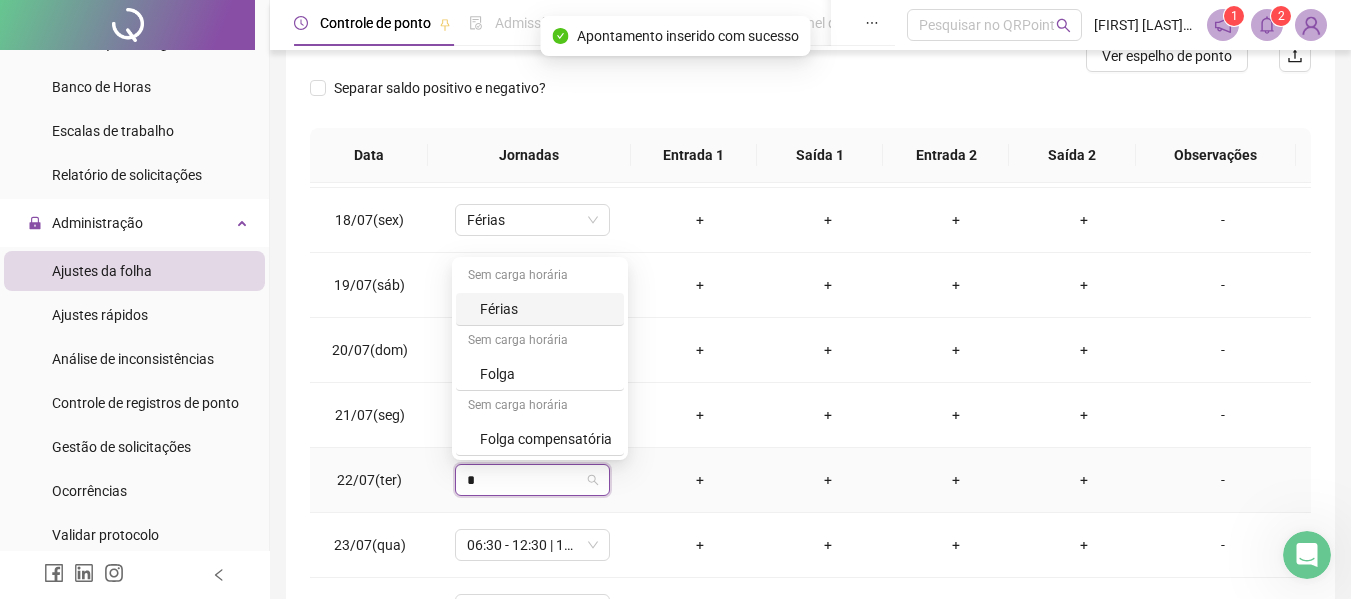 drag, startPoint x: 485, startPoint y: 305, endPoint x: 503, endPoint y: 330, distance: 30.805843 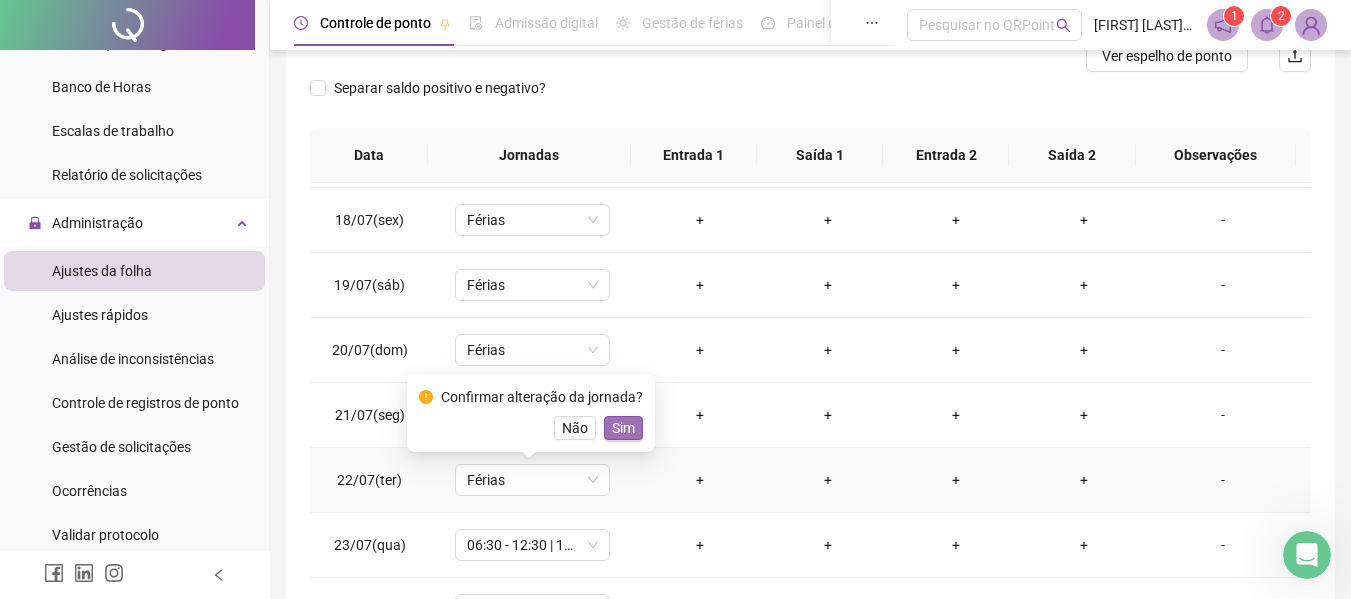 click on "Sim" at bounding box center (623, 428) 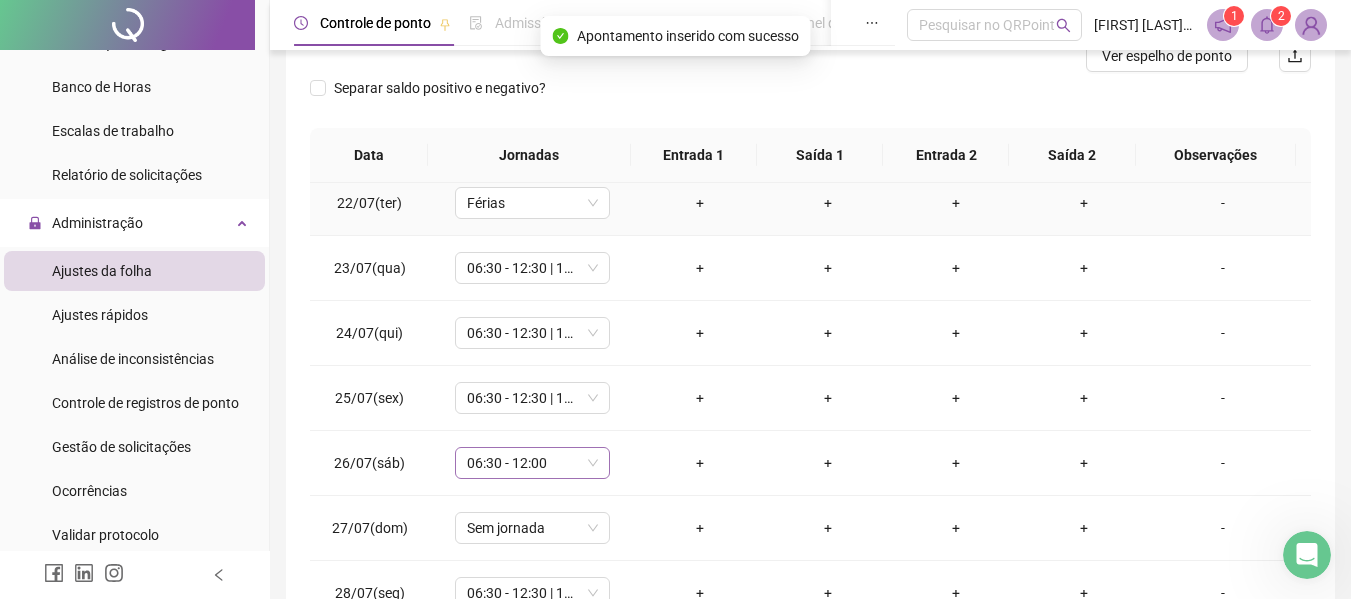 scroll, scrollTop: 1400, scrollLeft: 0, axis: vertical 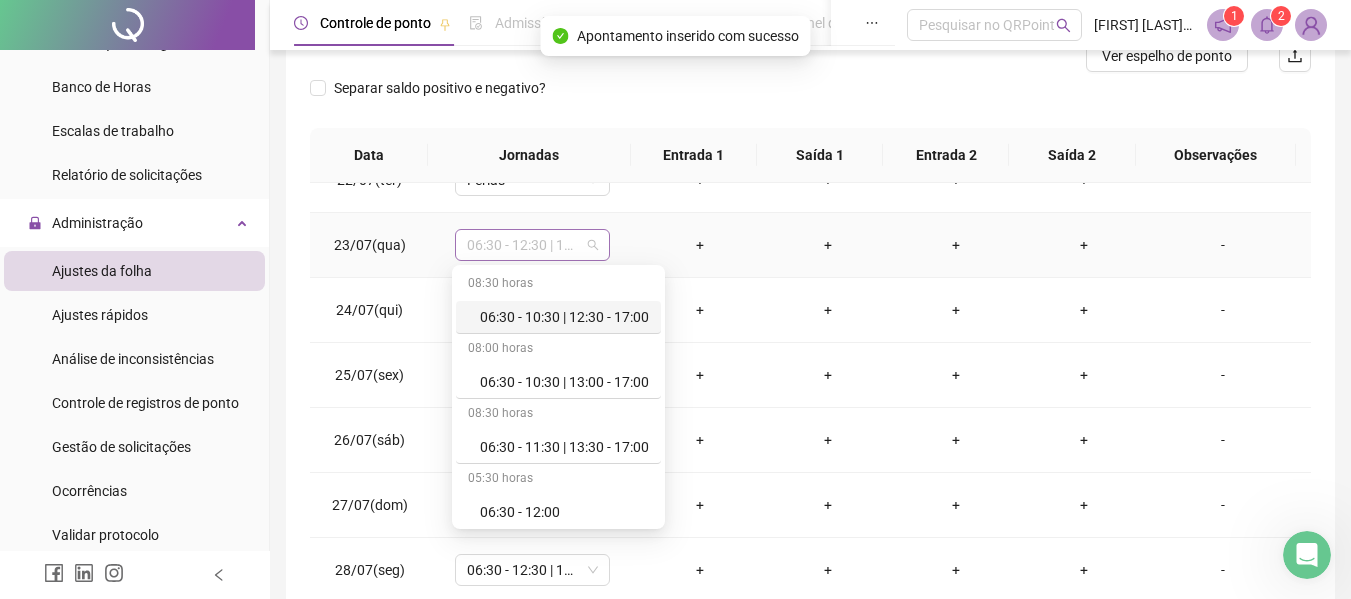 click on "06:30 - 12:30 | 14:30 - 17:00" at bounding box center (532, 245) 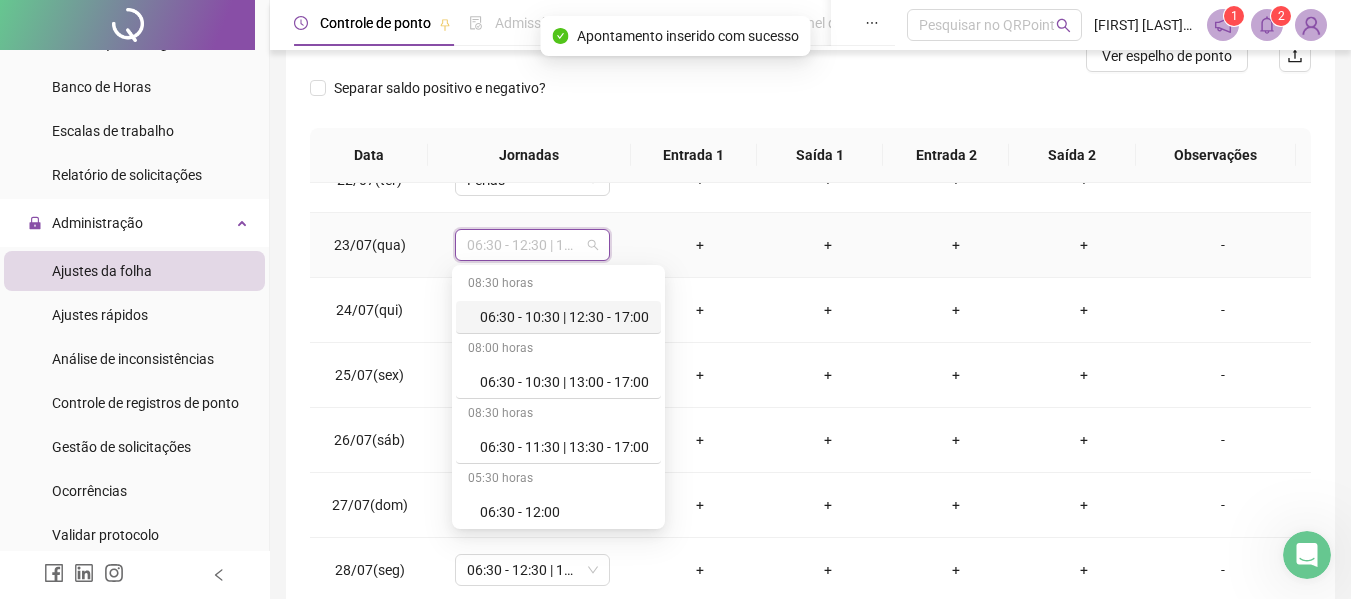 type on "*" 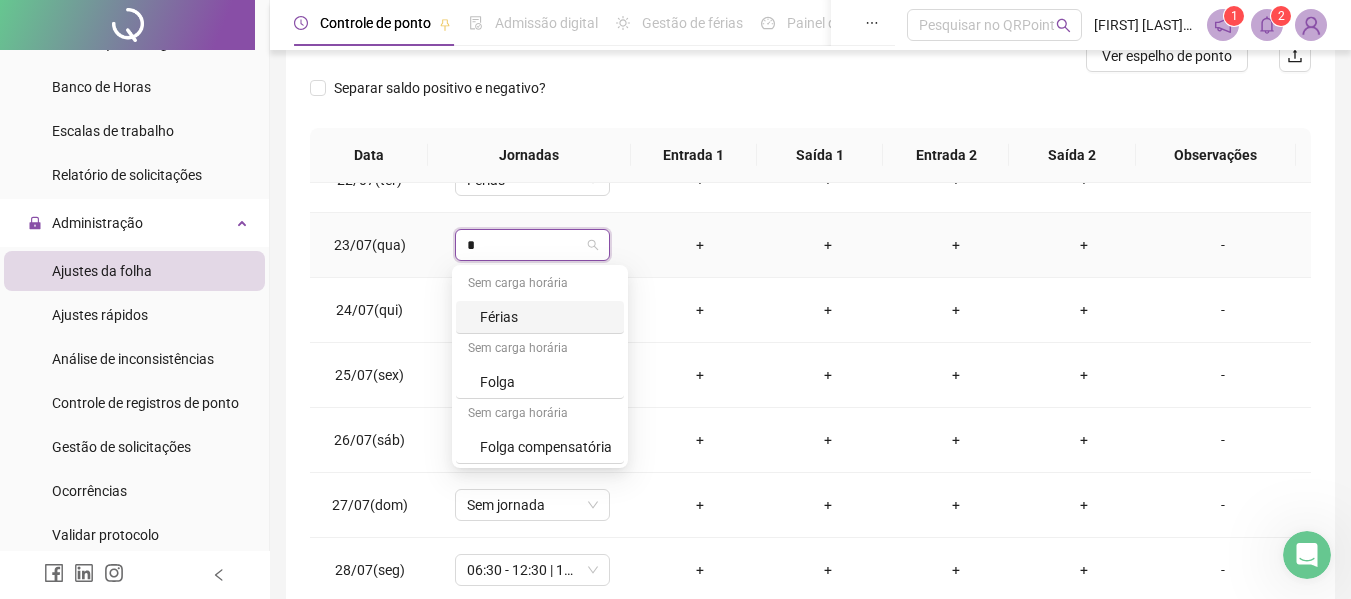 click on "Férias" at bounding box center [546, 317] 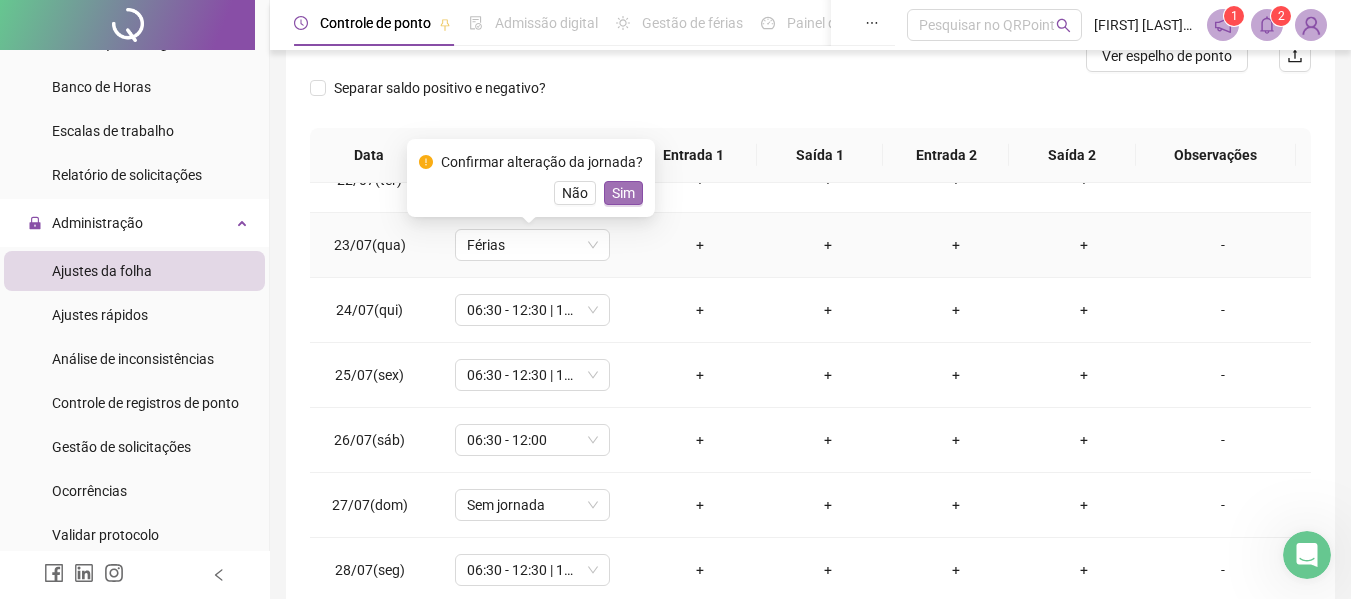 click on "Sim" at bounding box center (623, 193) 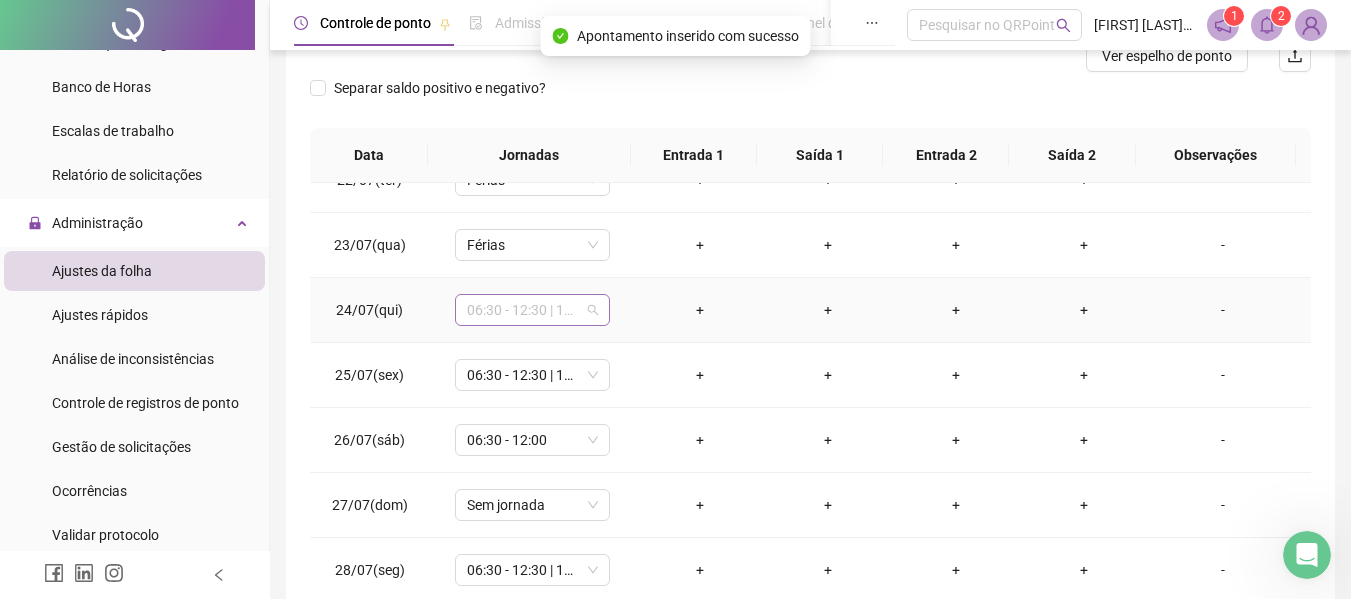 click on "06:30 - 12:30 | 14:30 - 17:00" at bounding box center (532, 310) 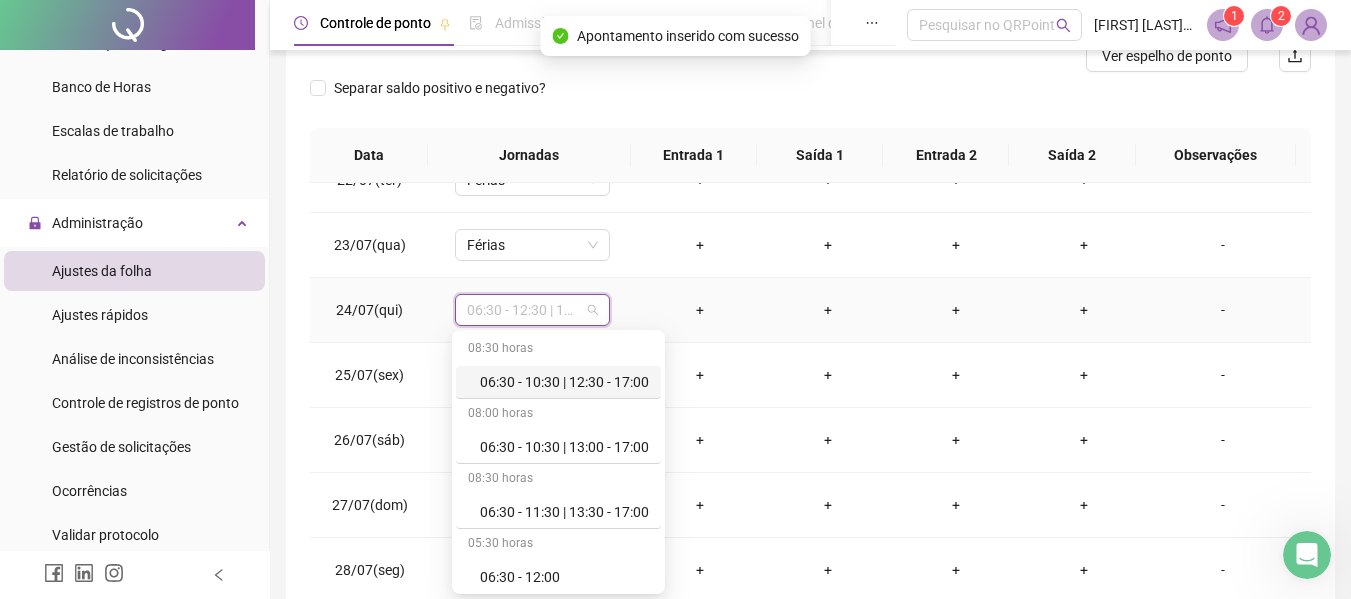 type on "*" 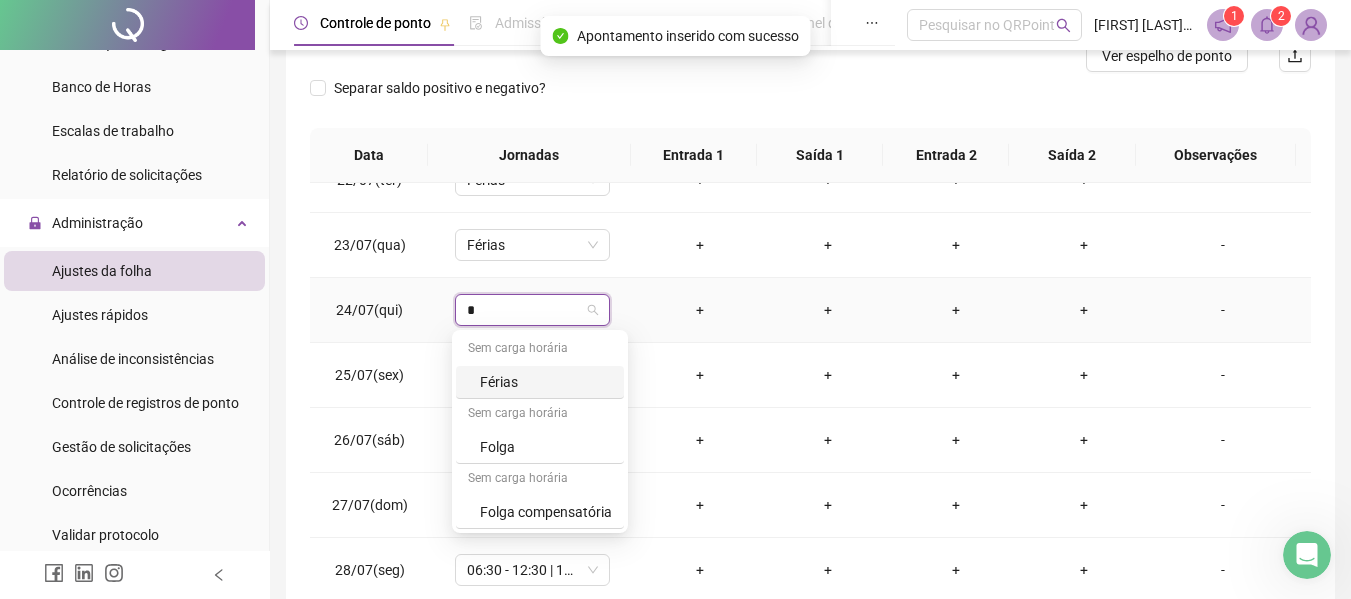 click on "Férias" at bounding box center [546, 382] 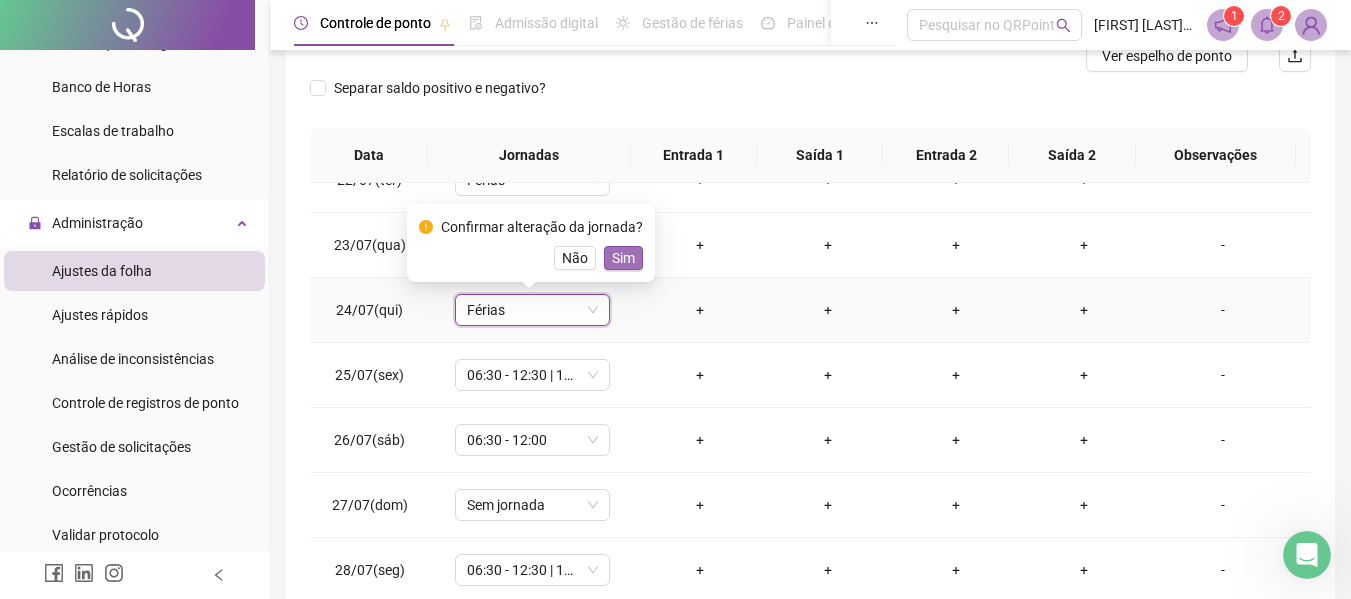 click on "Sim" at bounding box center (623, 258) 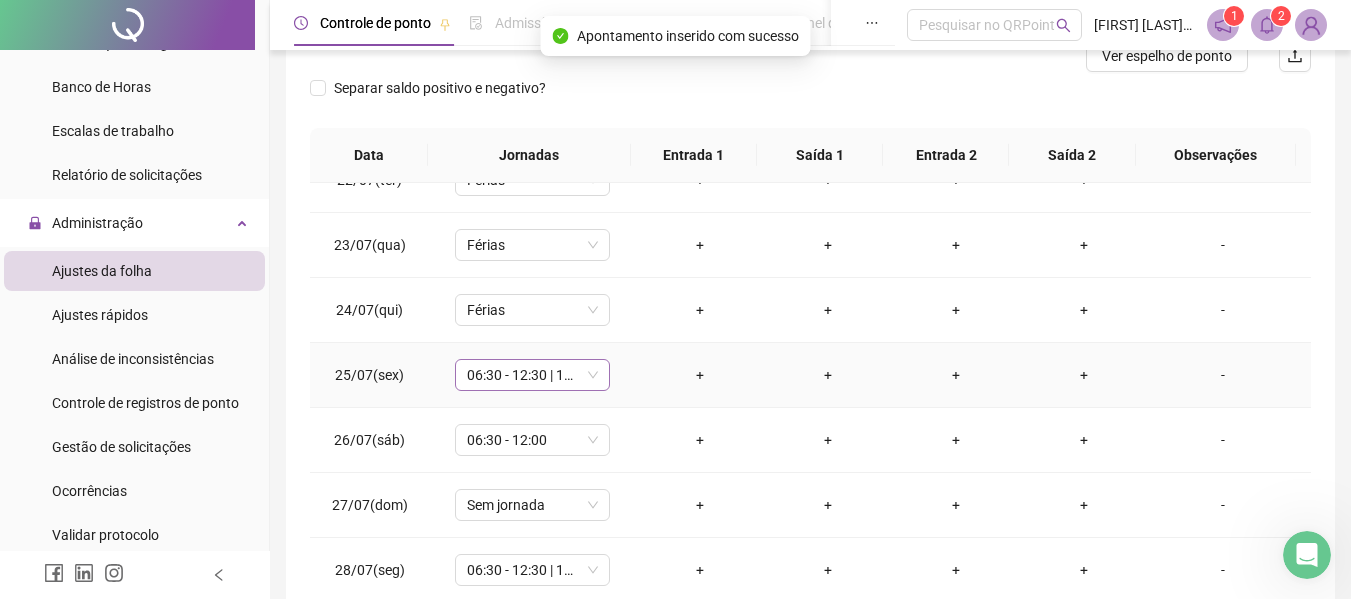 click on "06:30 - 12:30 | 14:30 - 17:00" at bounding box center (532, 375) 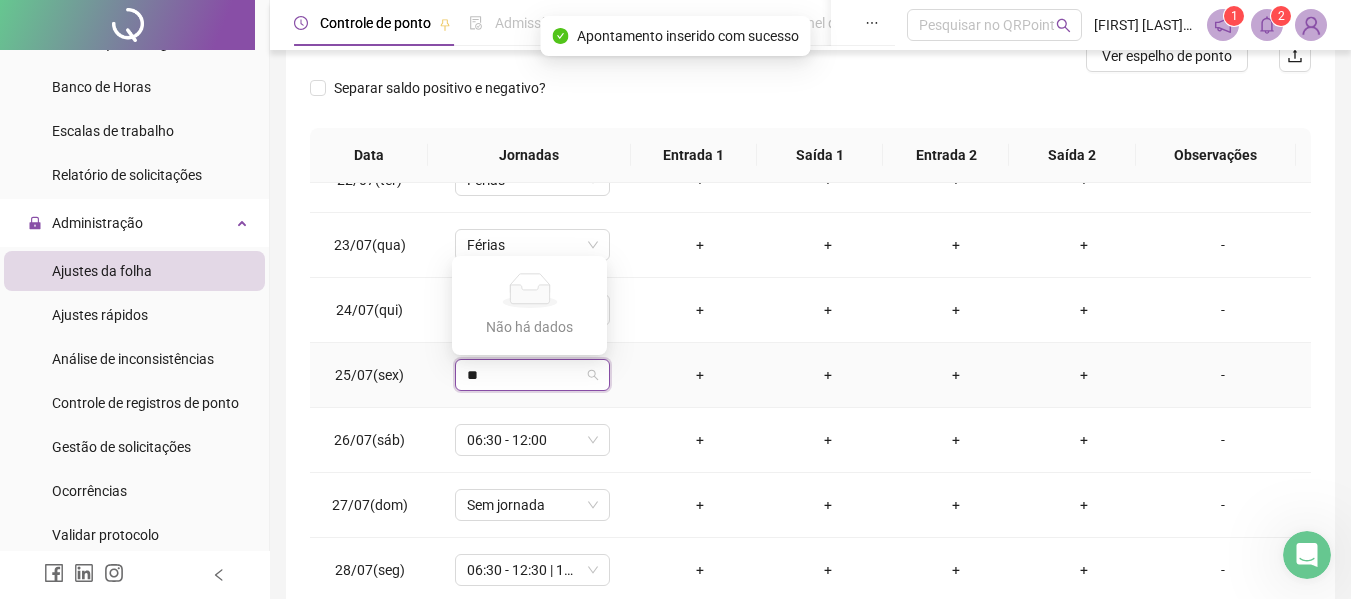 type on "*" 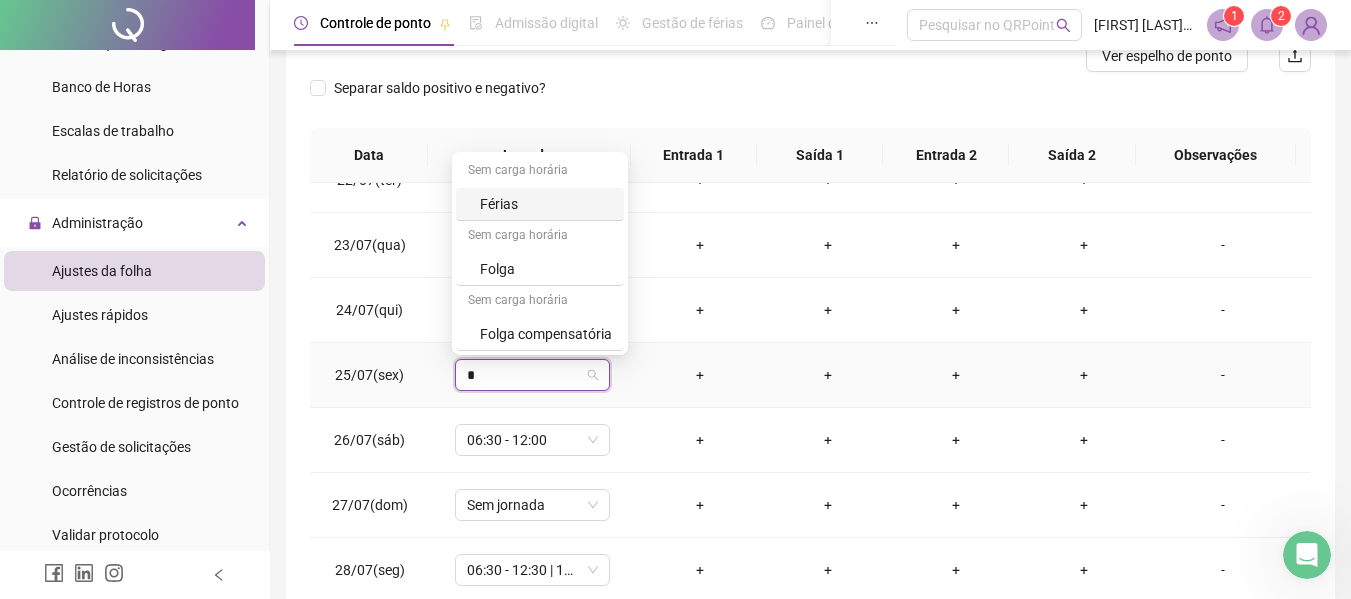 click on "Férias" at bounding box center (540, 204) 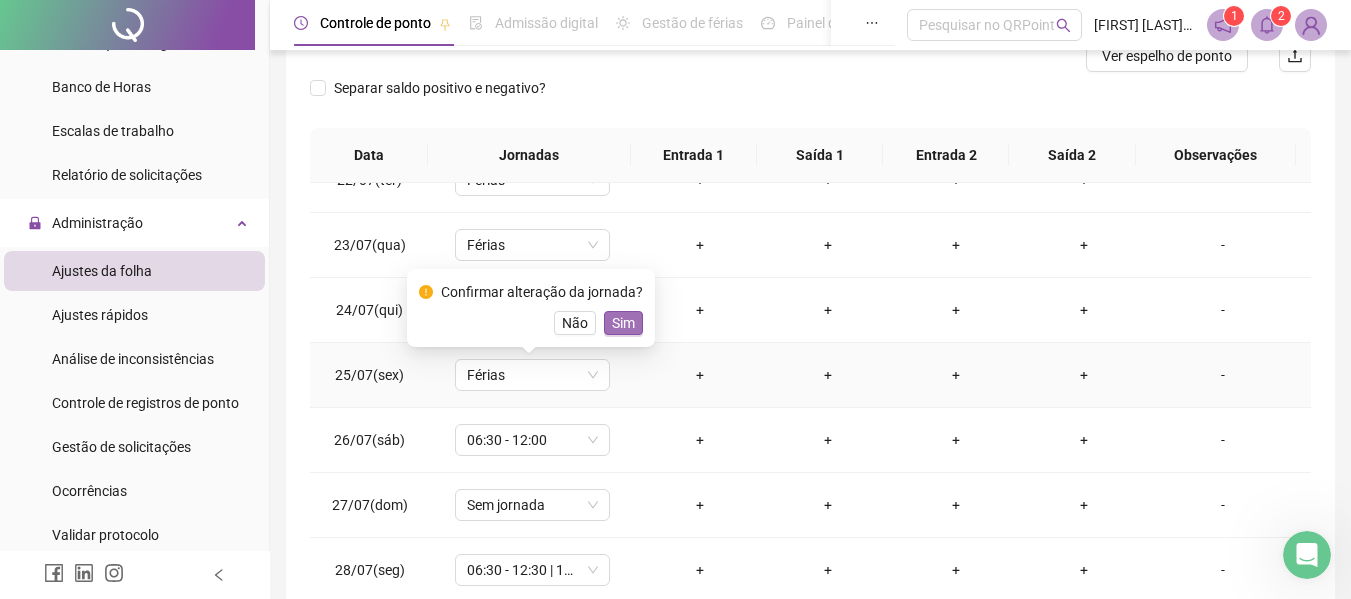 click on "Sim" at bounding box center (623, 323) 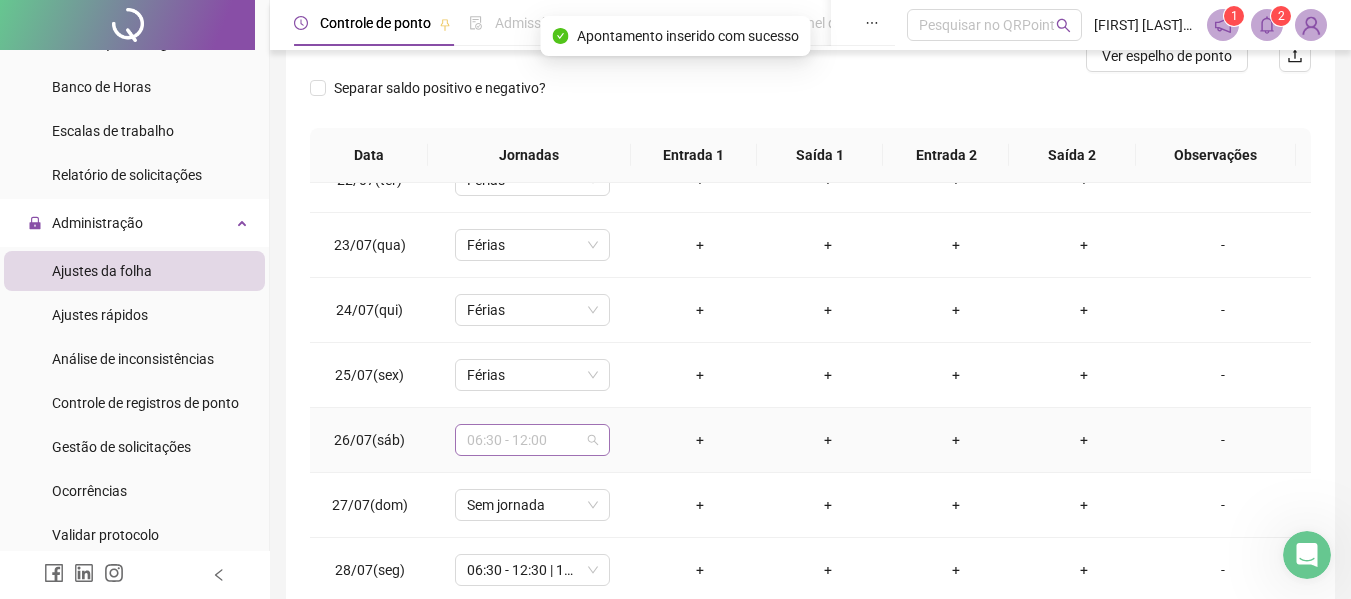 click on "06:30 - 12:00" at bounding box center (532, 440) 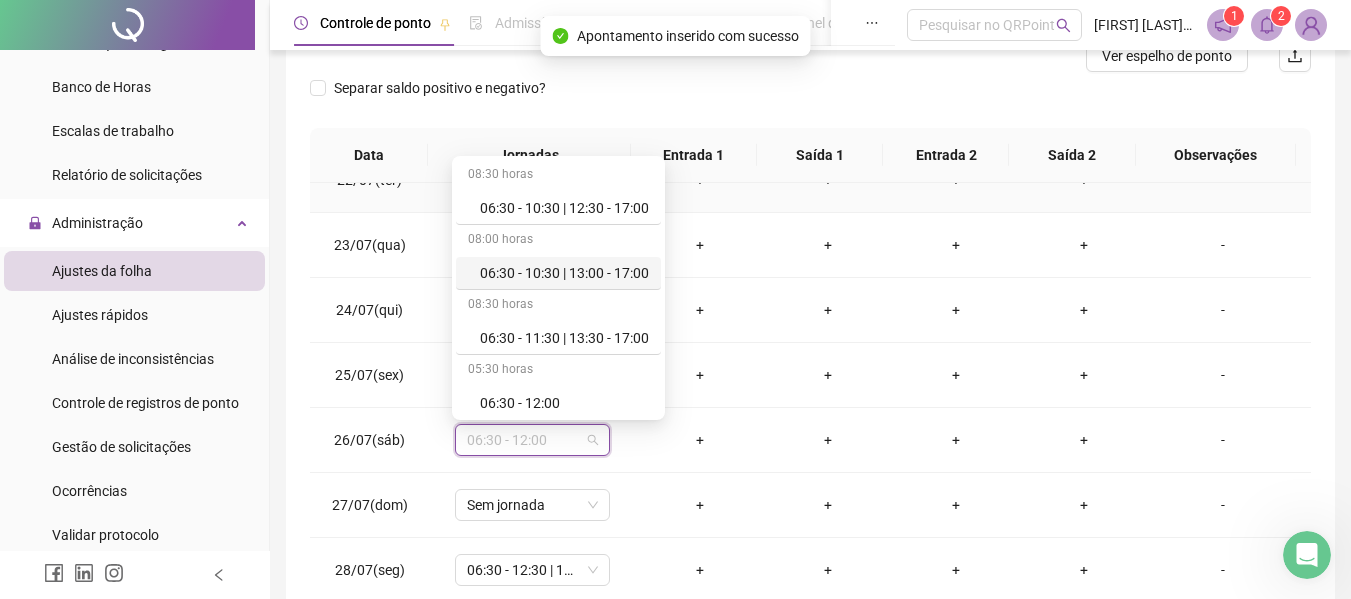 type on "*" 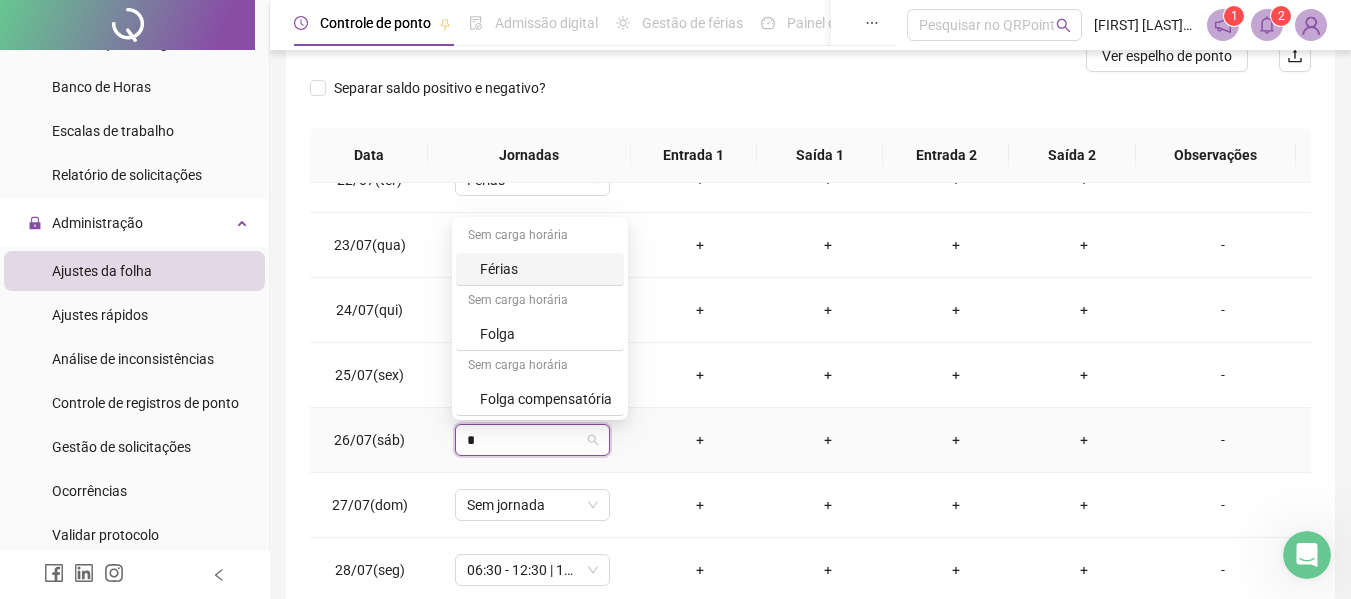click on "Férias" at bounding box center [546, 269] 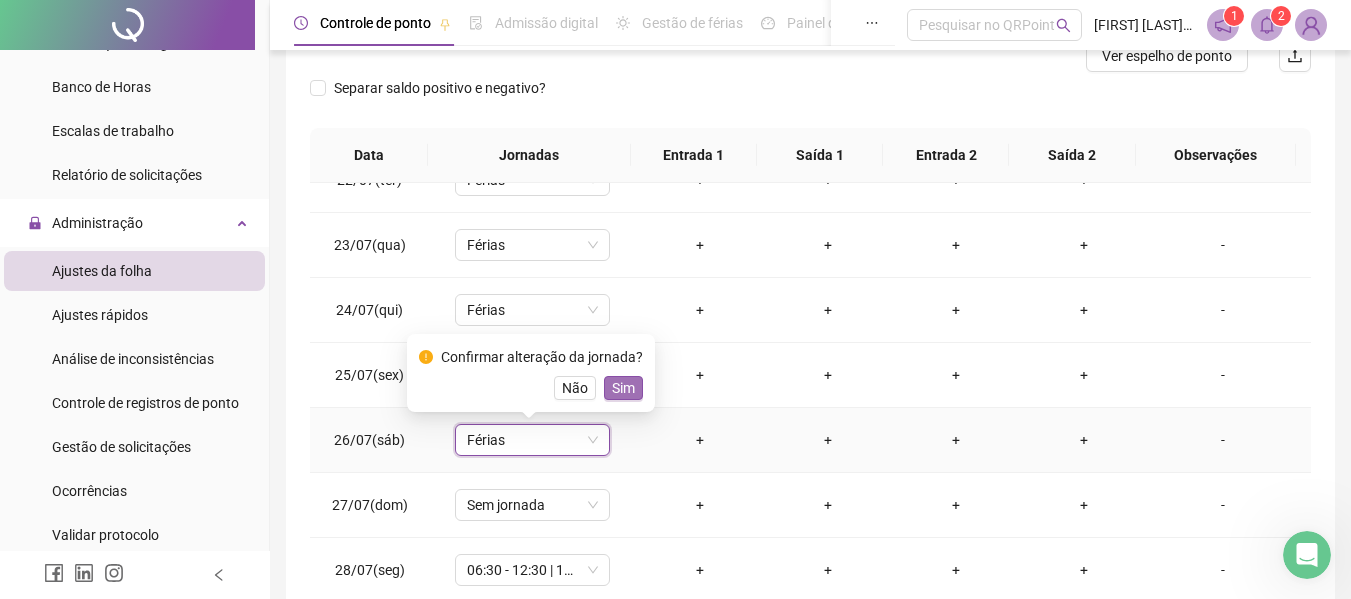 click on "Sim" at bounding box center [623, 388] 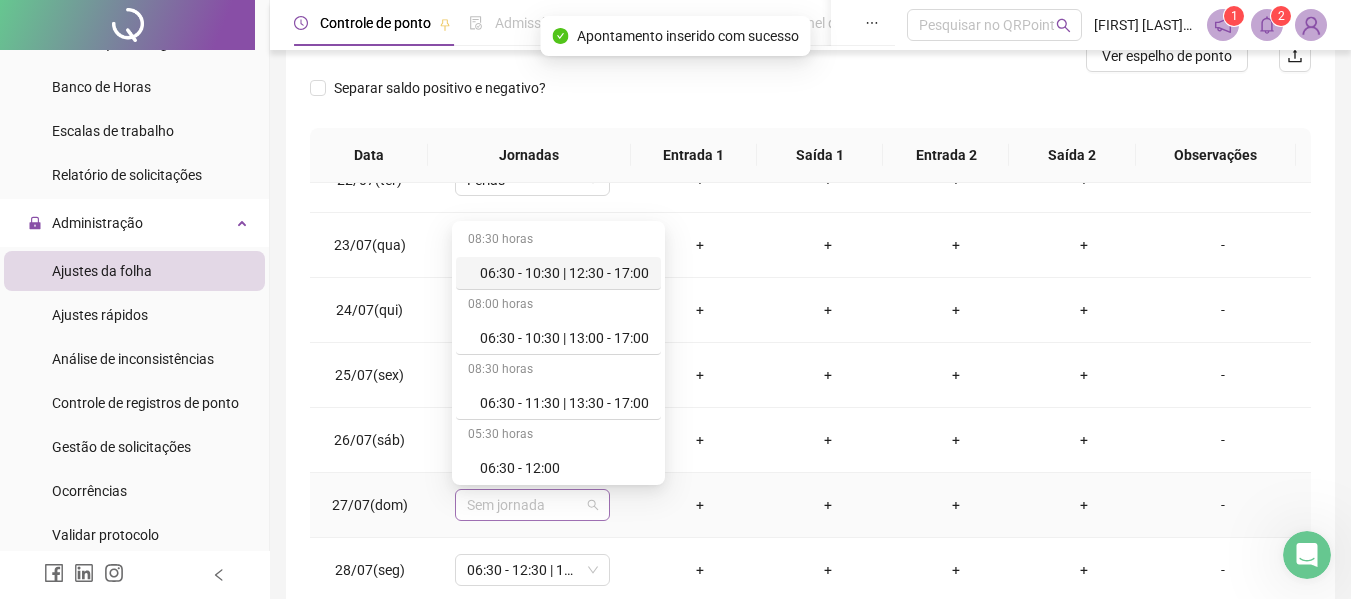 click on "Sem jornada" at bounding box center (532, 505) 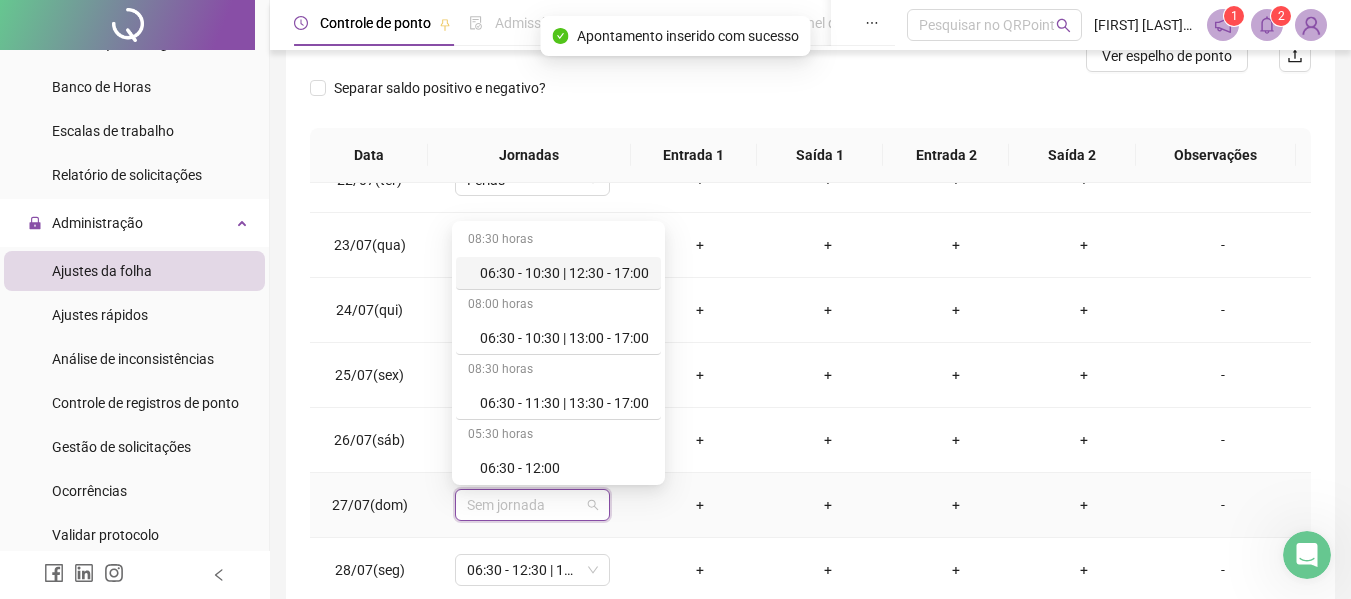 type on "*" 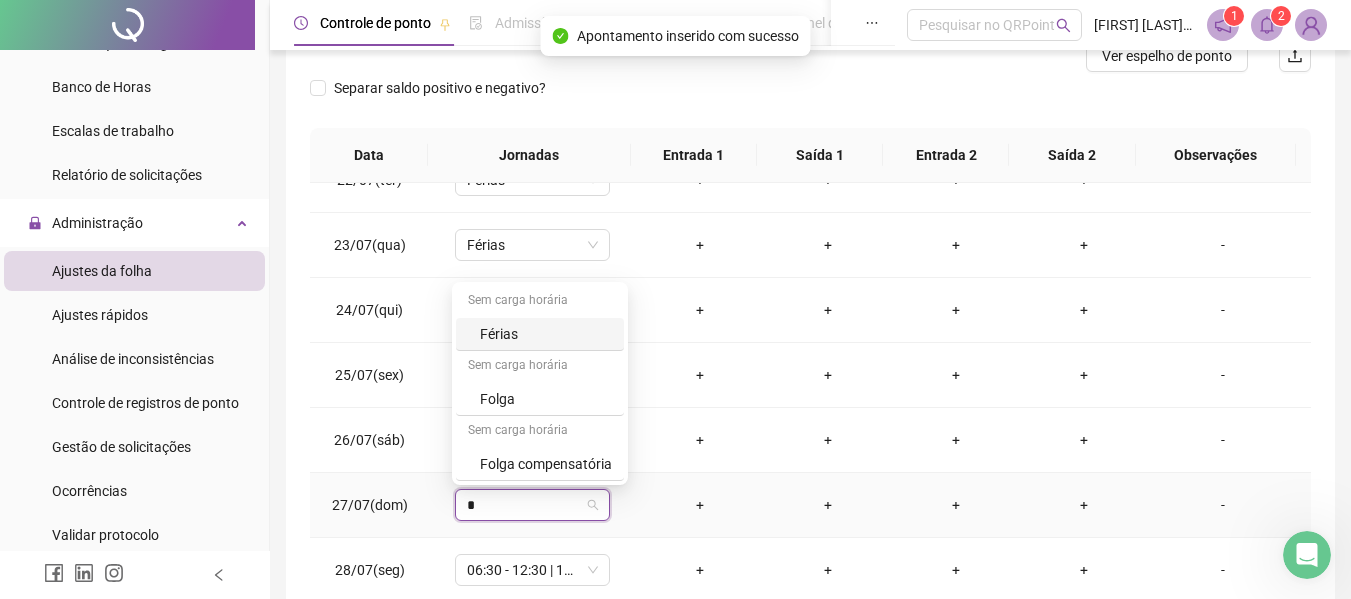 click on "Férias" at bounding box center (546, 334) 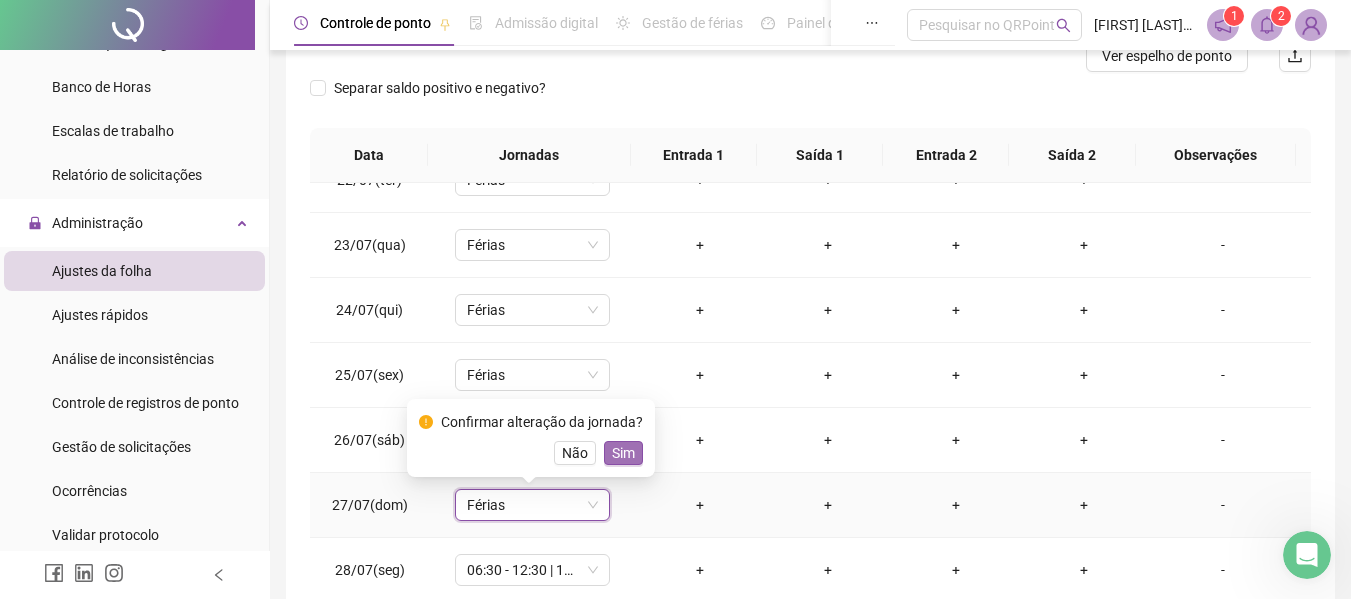 click on "Sim" at bounding box center [623, 453] 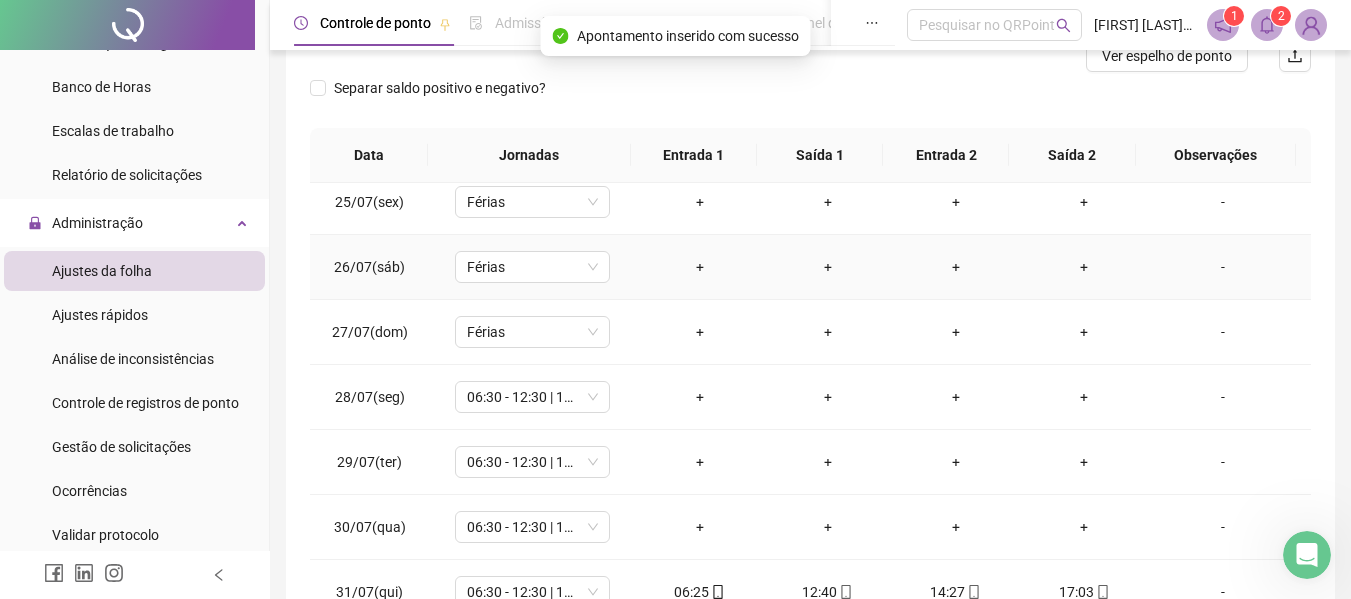 scroll, scrollTop: 1588, scrollLeft: 0, axis: vertical 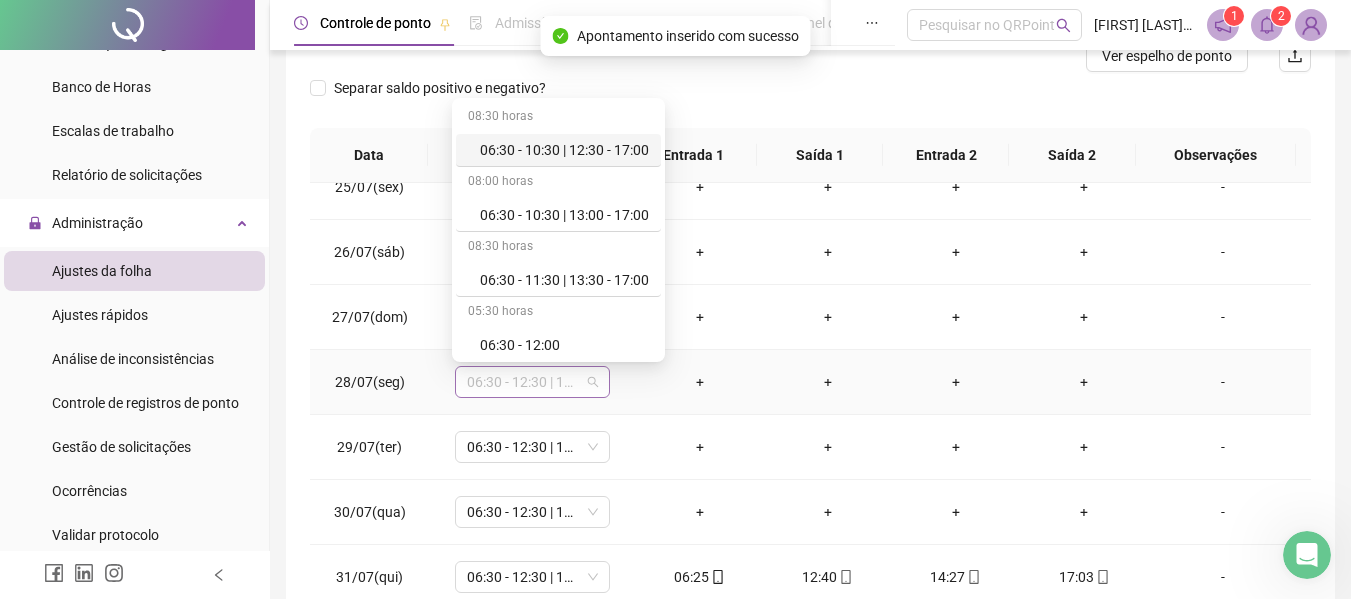 click on "06:30 - 12:30 | 14:30 - 17:00" at bounding box center [532, 382] 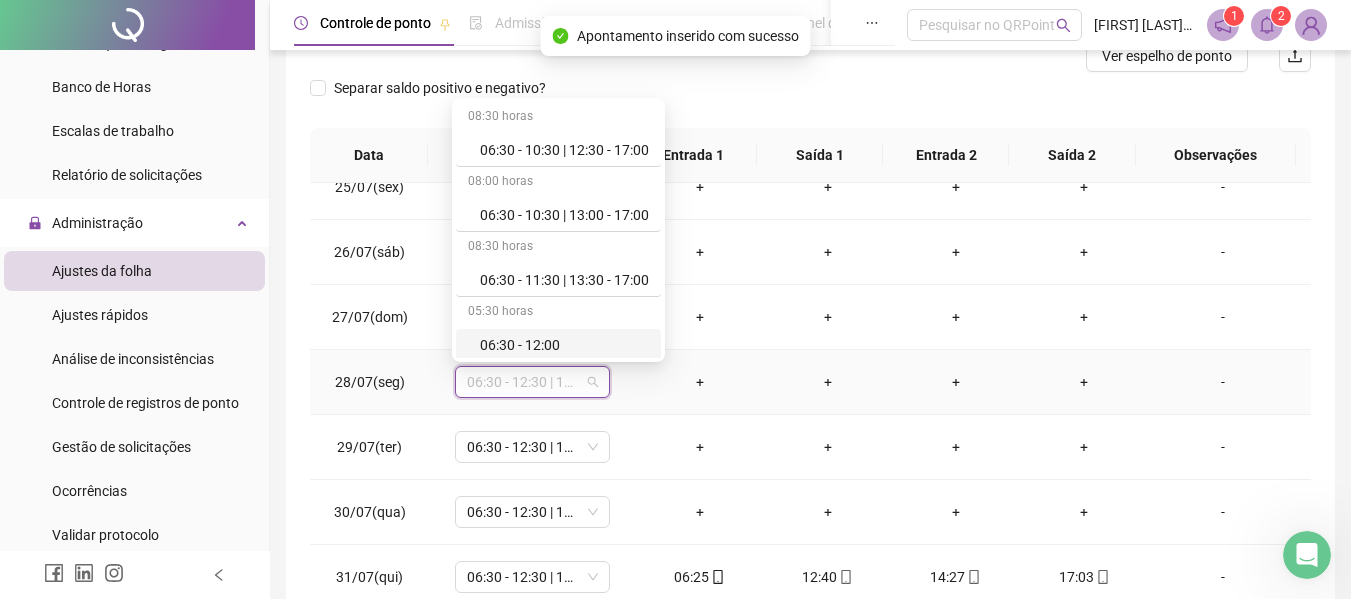 type on "*" 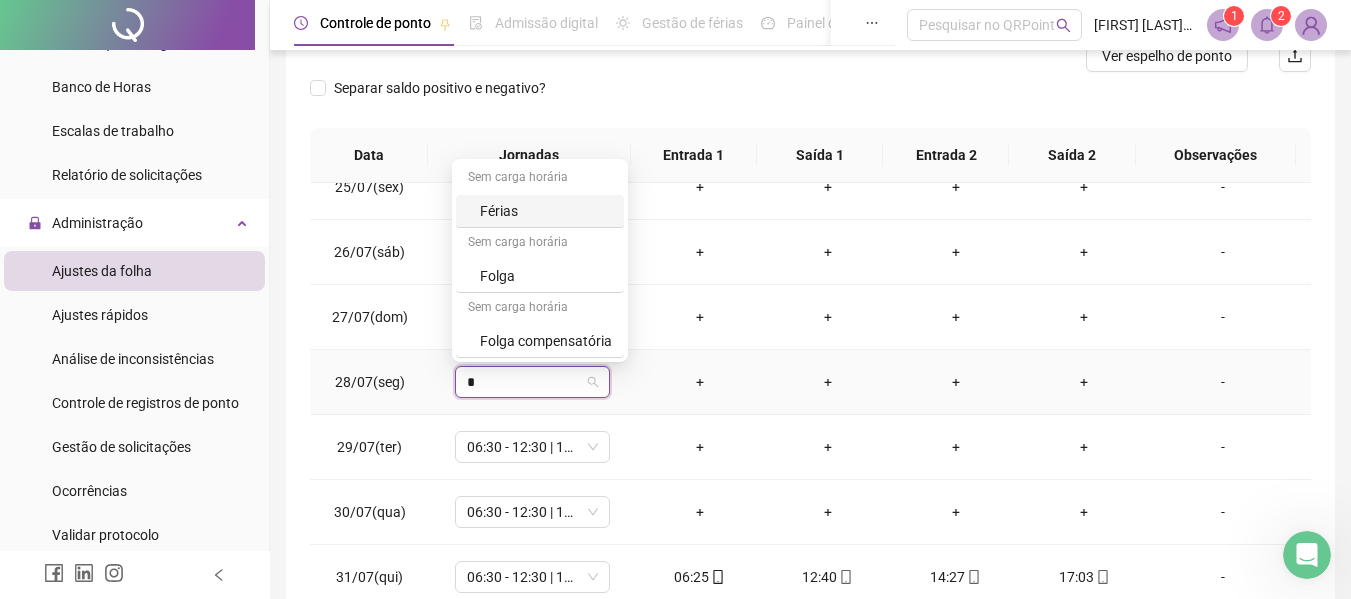 click on "Férias" at bounding box center [546, 211] 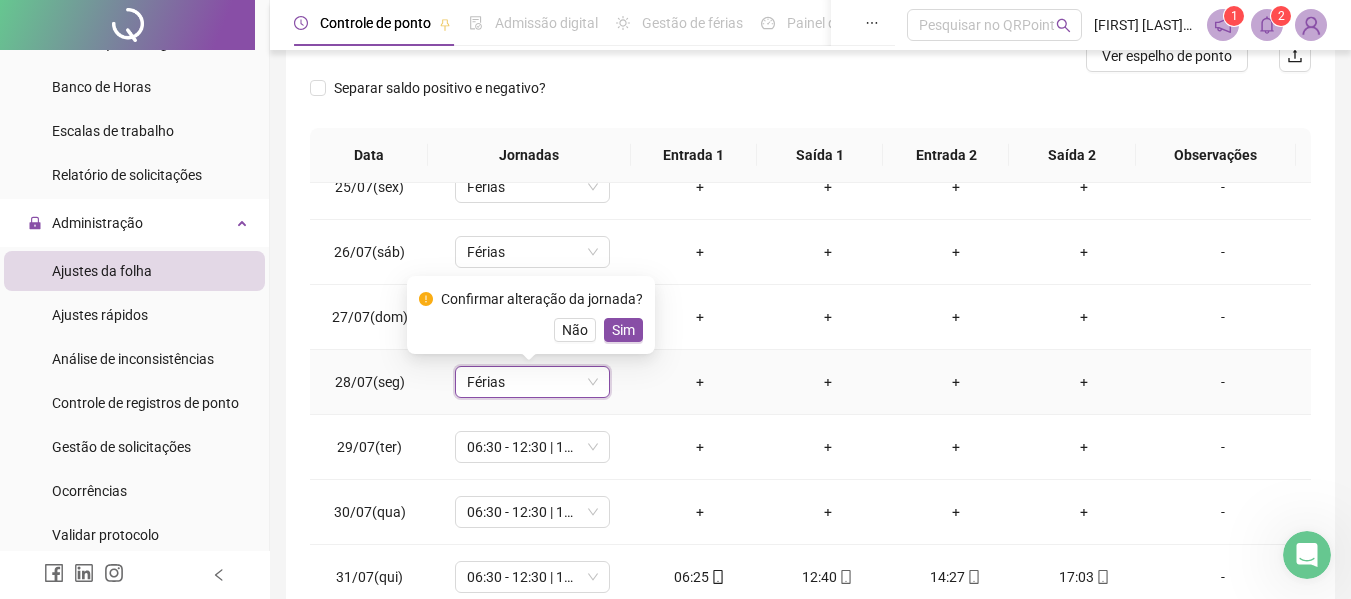 click on "Sim" at bounding box center (623, 330) 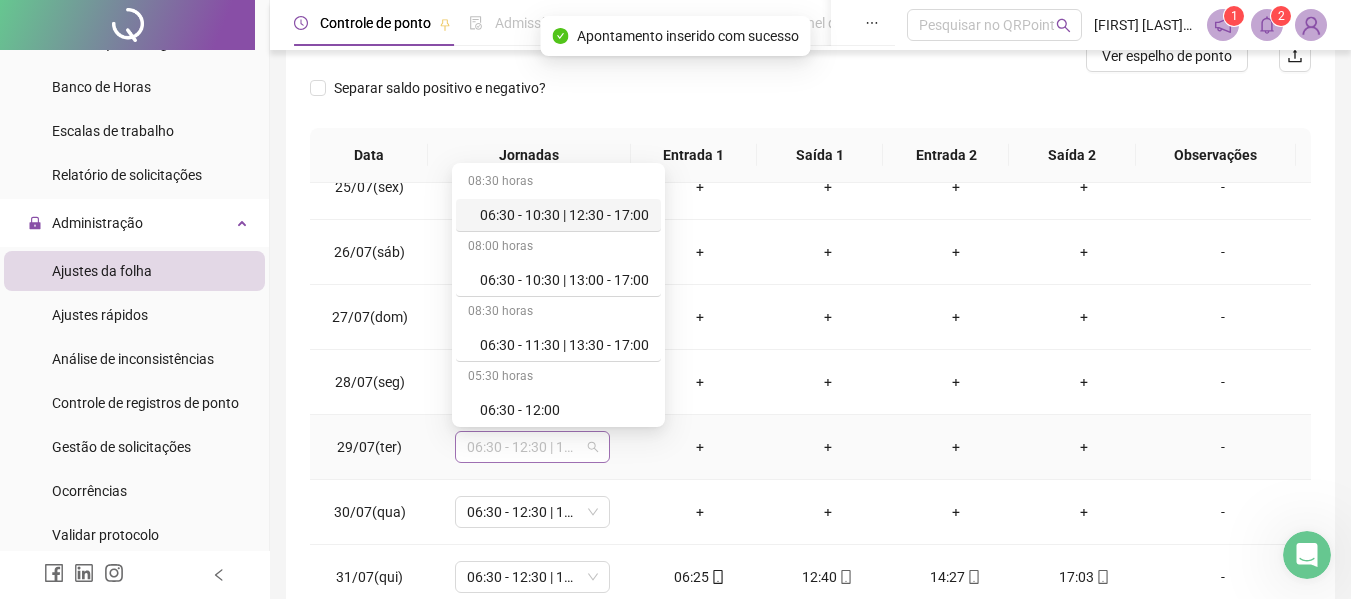 click on "06:30 - 12:30 | 14:30 - 17:00" at bounding box center [532, 447] 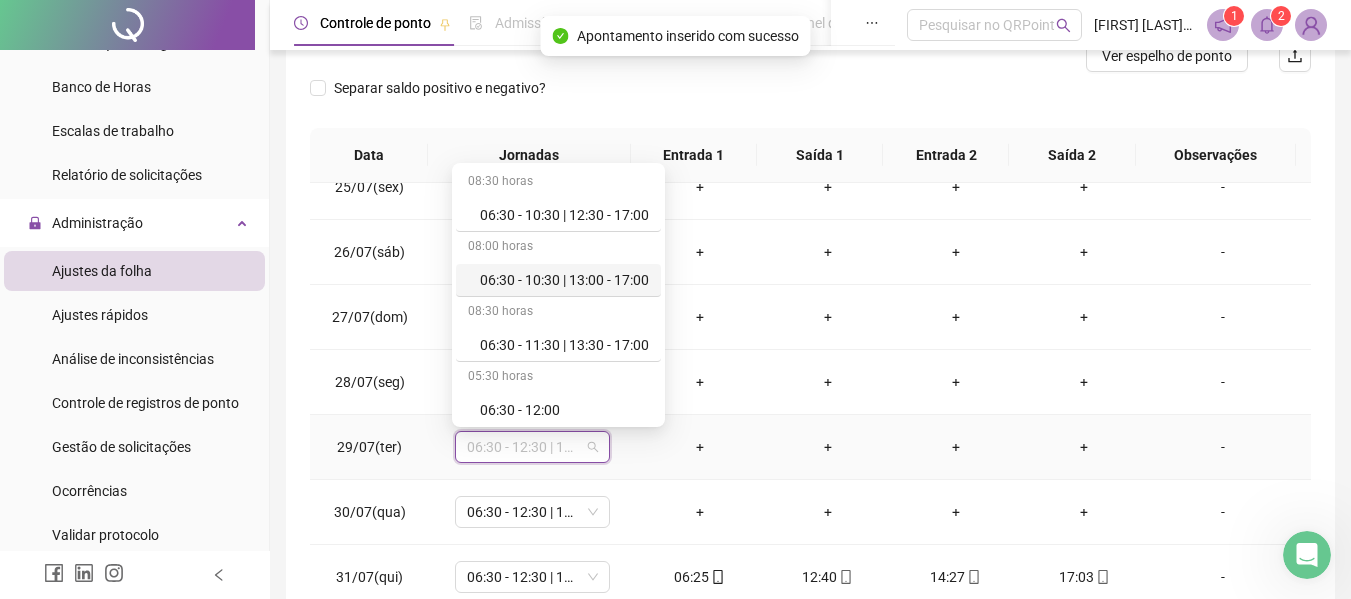 type on "*" 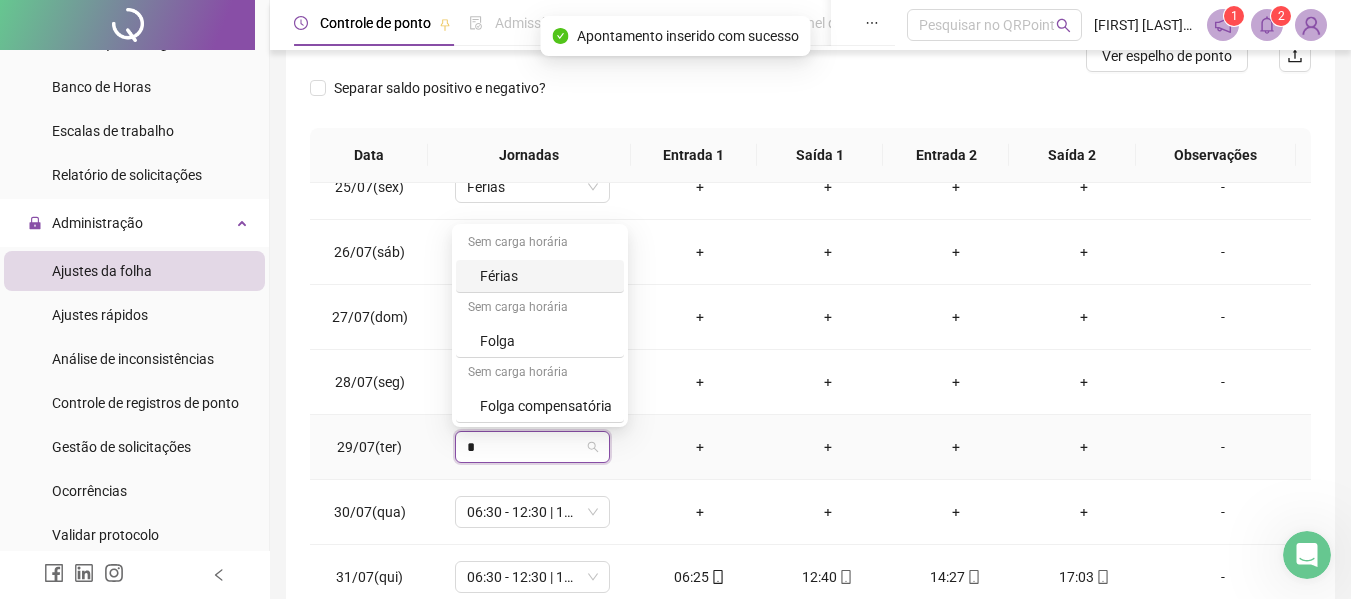 click on "Férias" at bounding box center [546, 276] 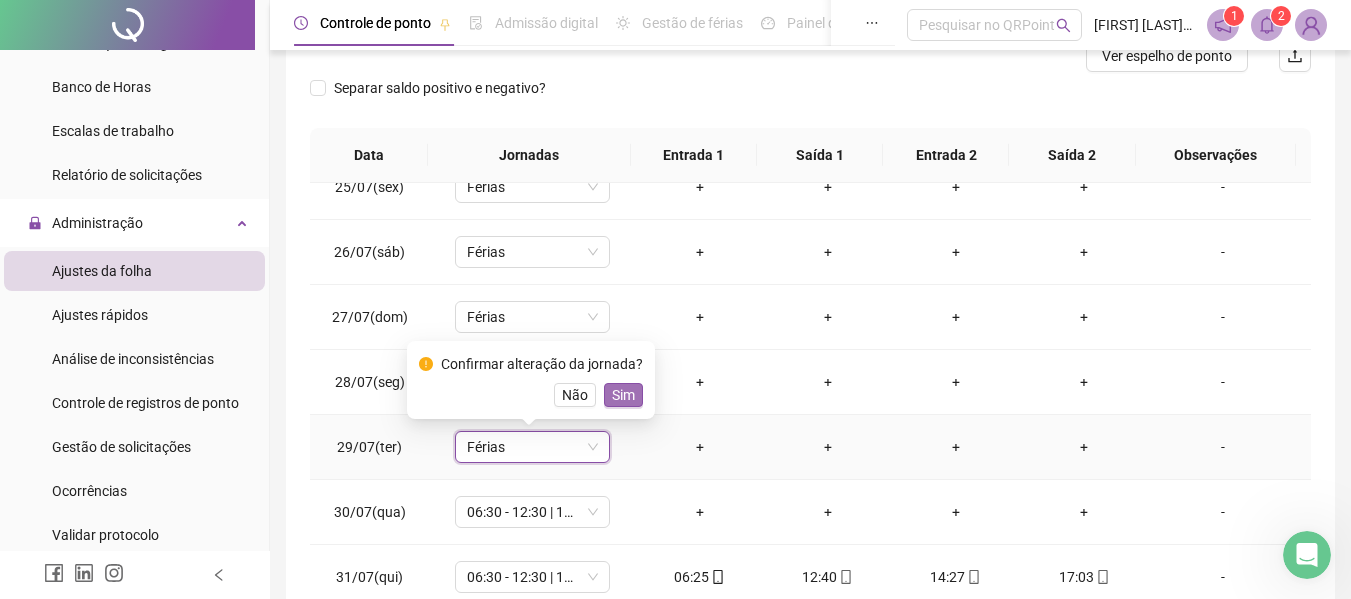 click on "Sim" at bounding box center [623, 395] 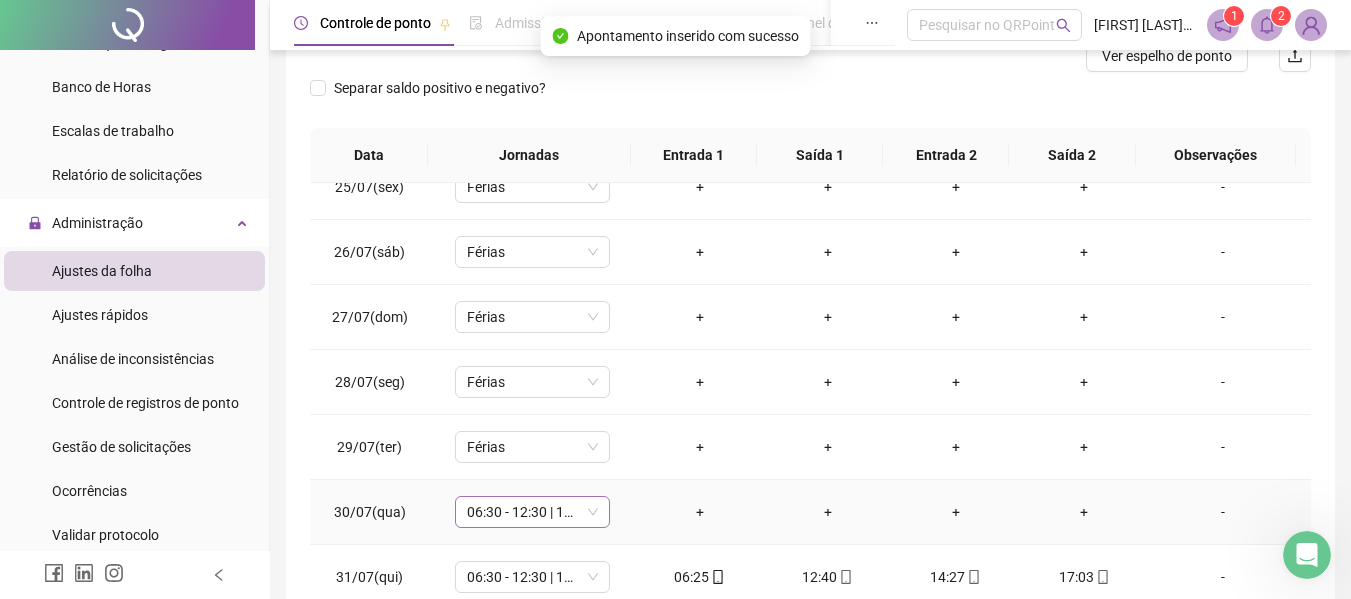 click on "06:30 - 12:30 | 14:30 - 17:00" at bounding box center (532, 512) 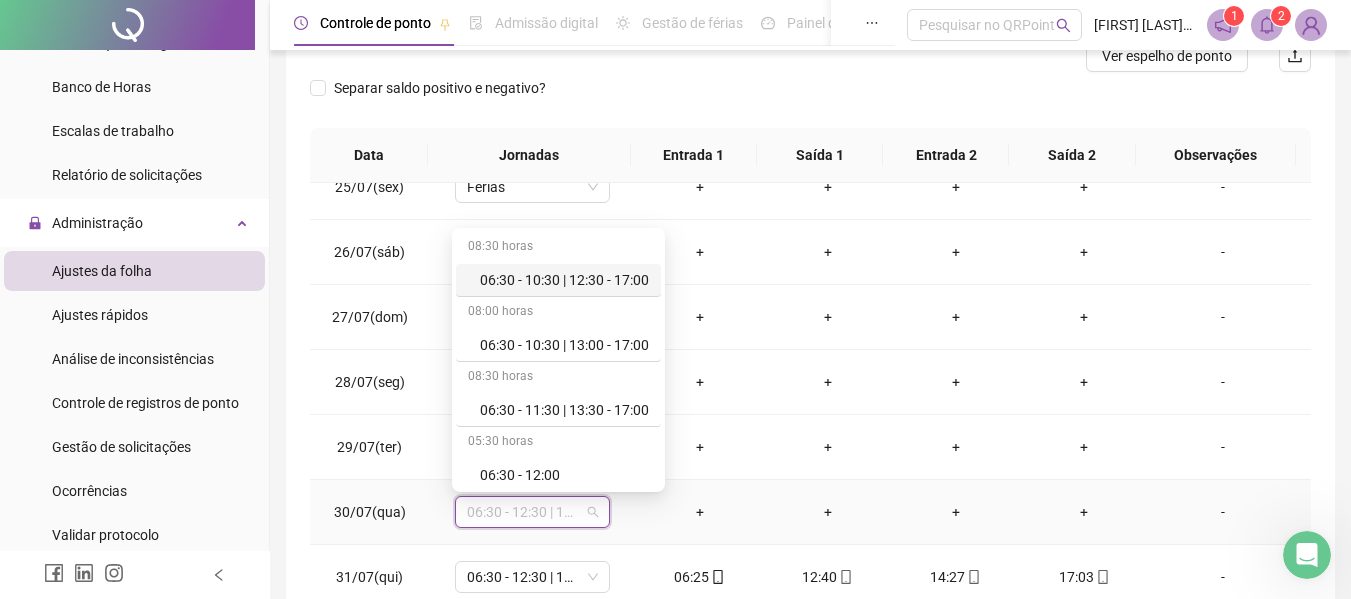 type on "*" 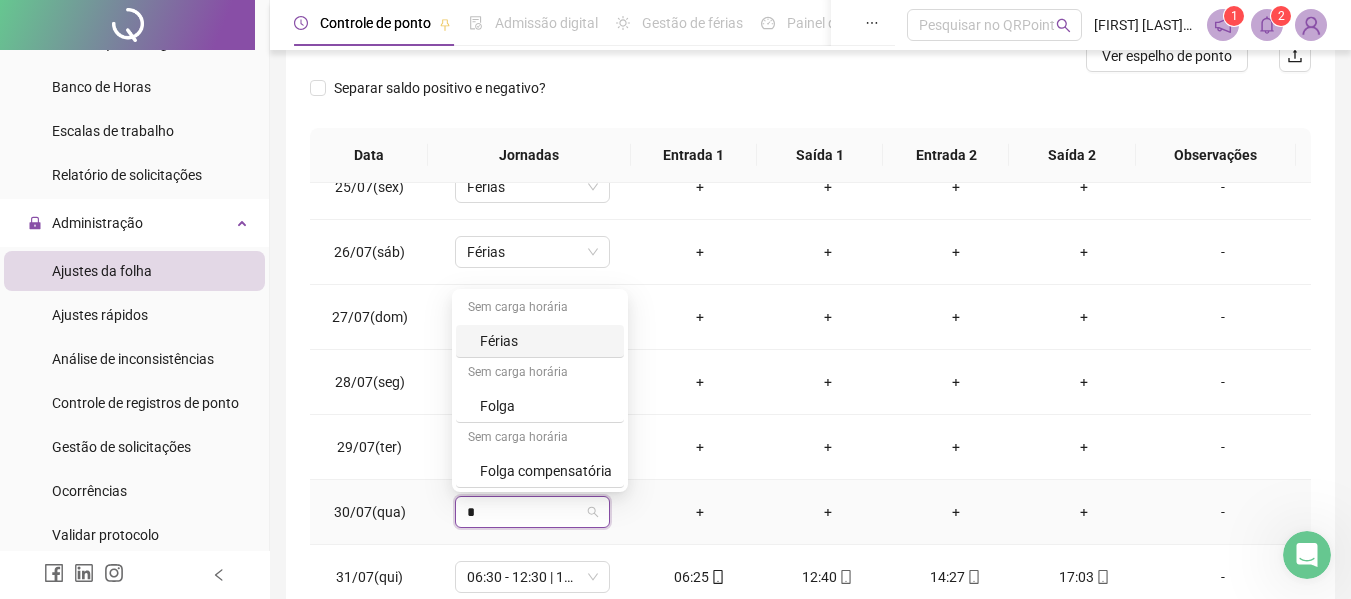 click on "Férias" at bounding box center (546, 341) 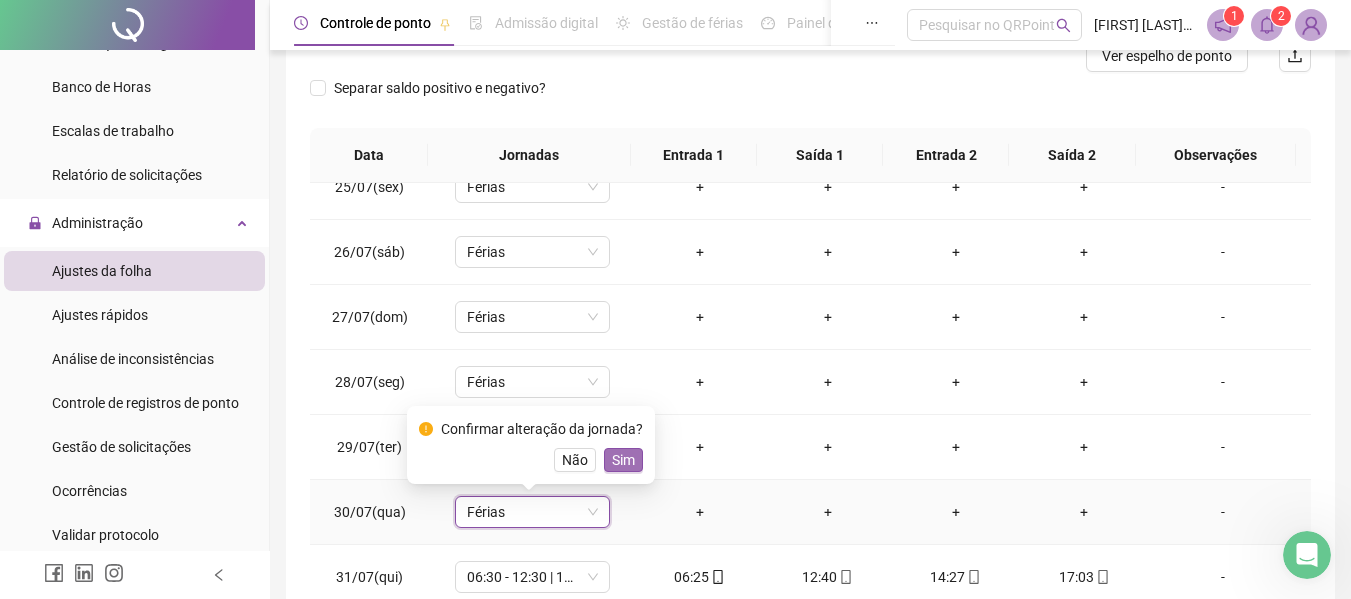 click on "Sim" at bounding box center (623, 460) 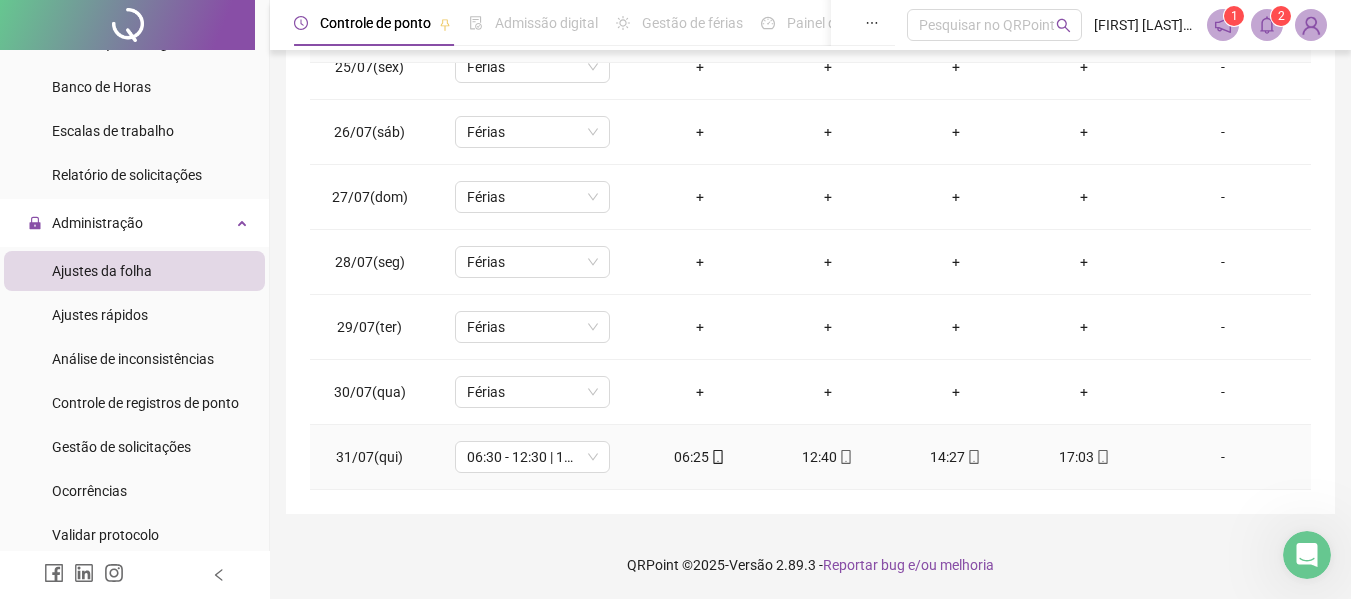 scroll, scrollTop: 399, scrollLeft: 0, axis: vertical 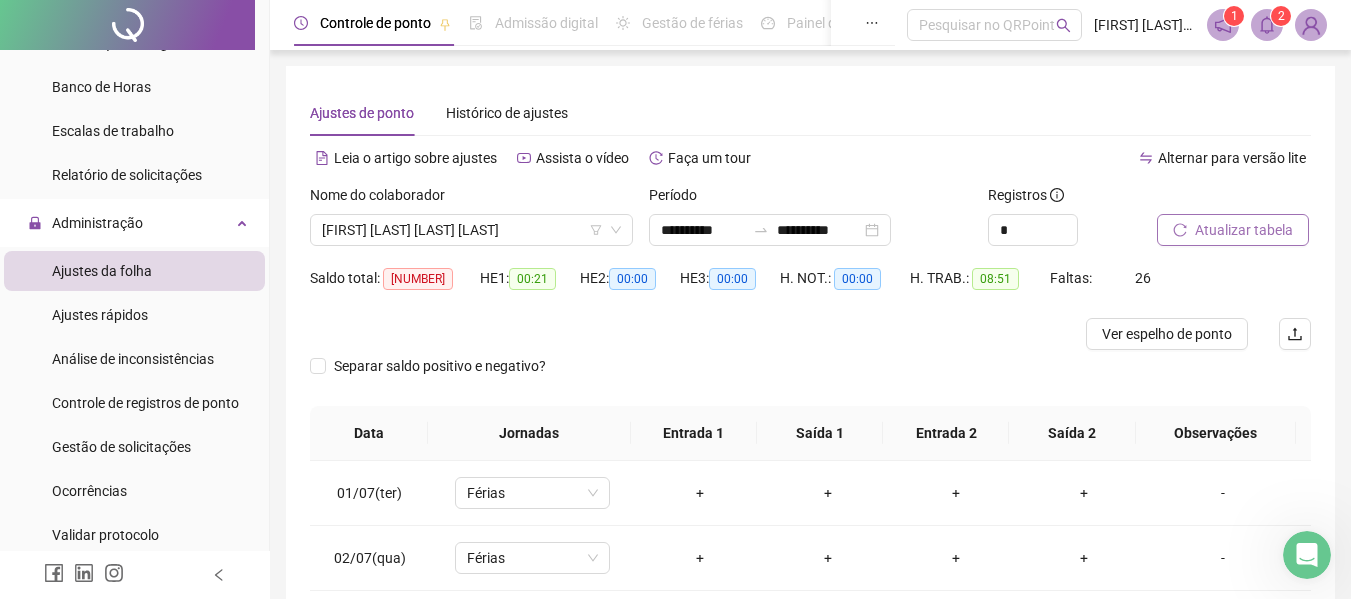 click on "Atualizar tabela" at bounding box center (1244, 230) 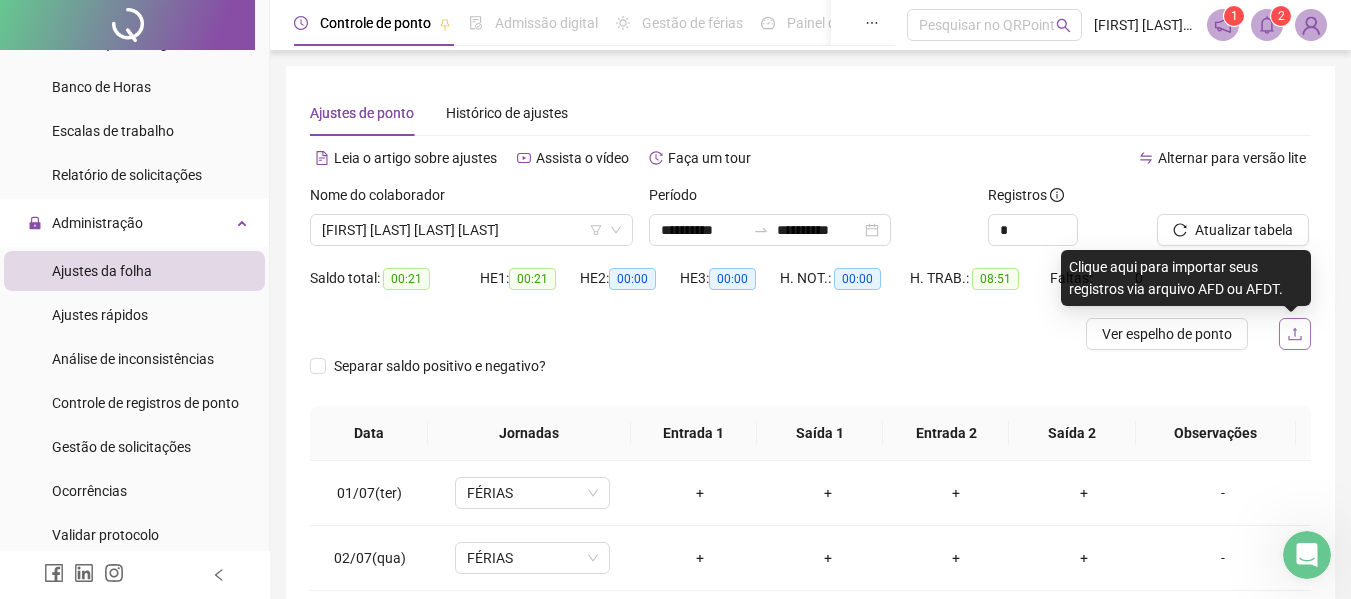 click 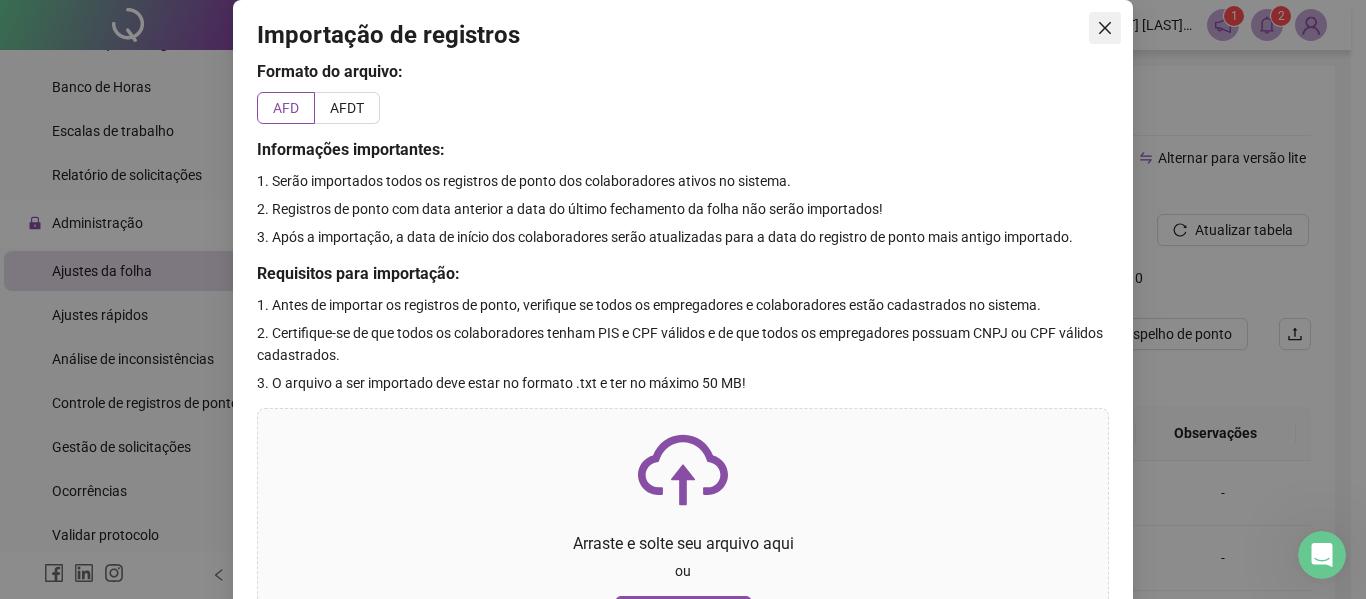 click 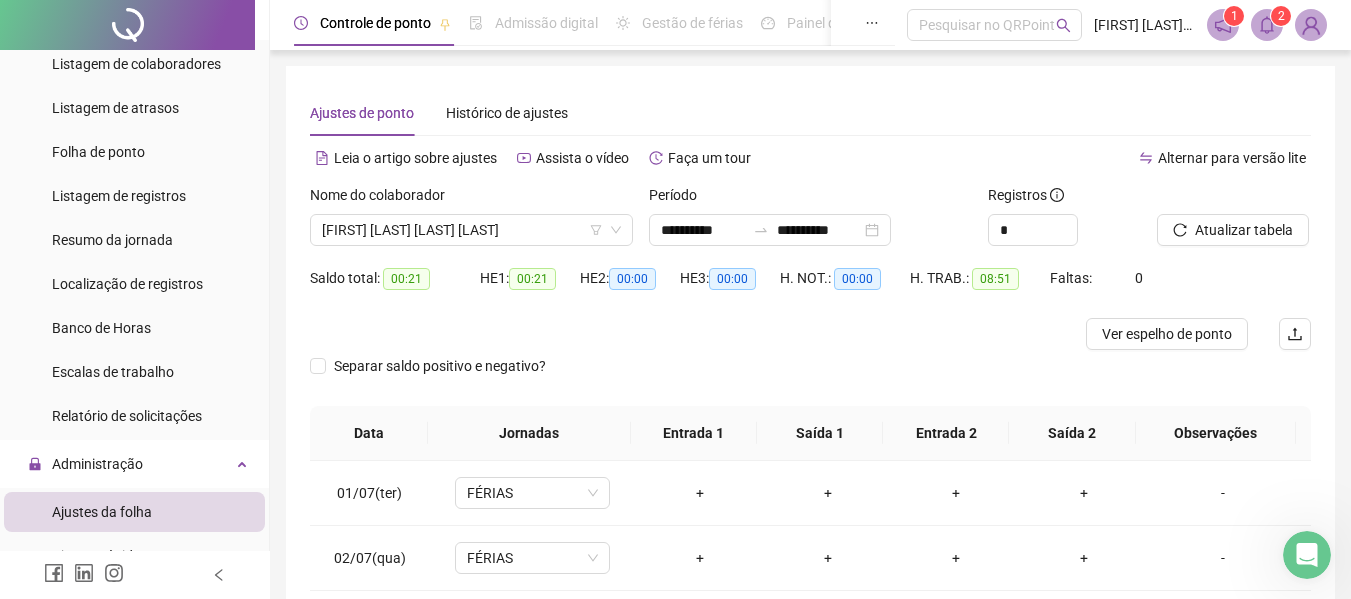 scroll, scrollTop: 87, scrollLeft: 0, axis: vertical 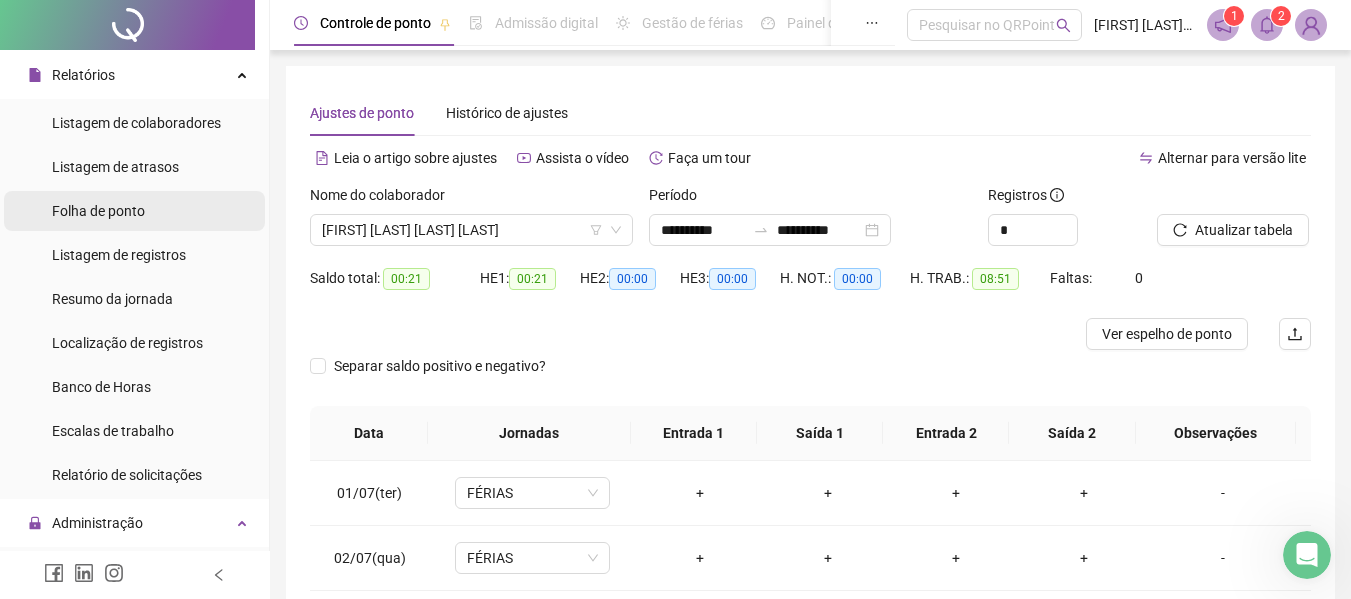 click on "Folha de ponto" at bounding box center [98, 211] 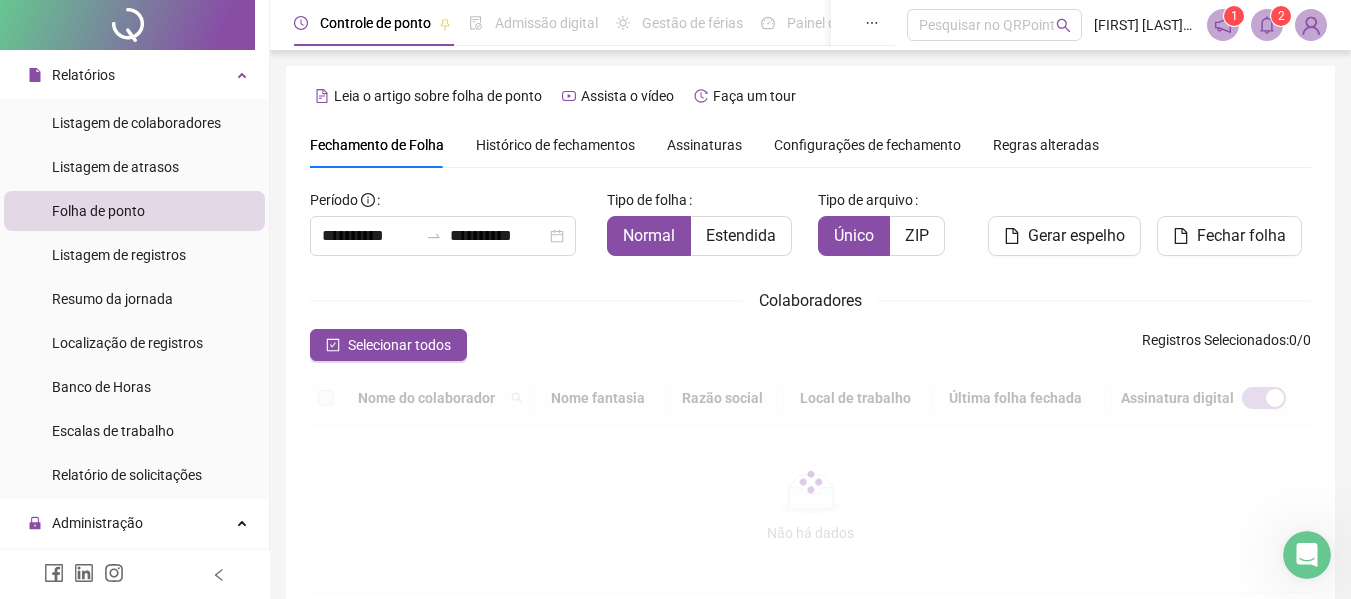 scroll, scrollTop: 110, scrollLeft: 0, axis: vertical 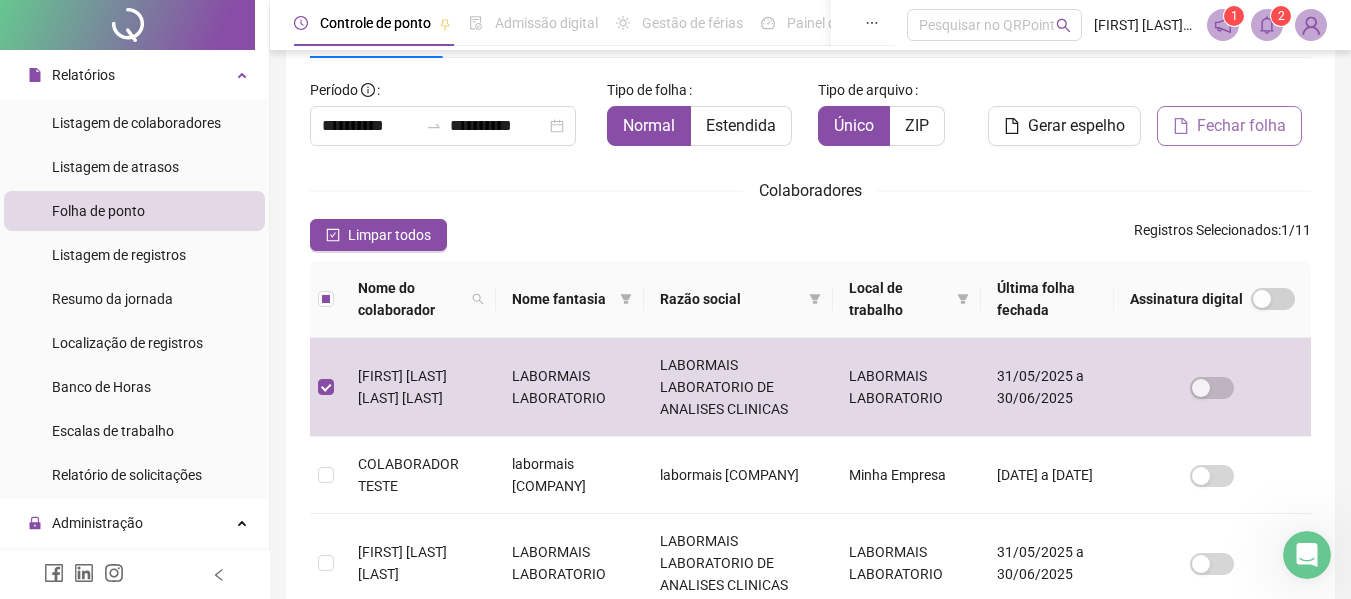 click on "Fechar folha" at bounding box center [1241, 126] 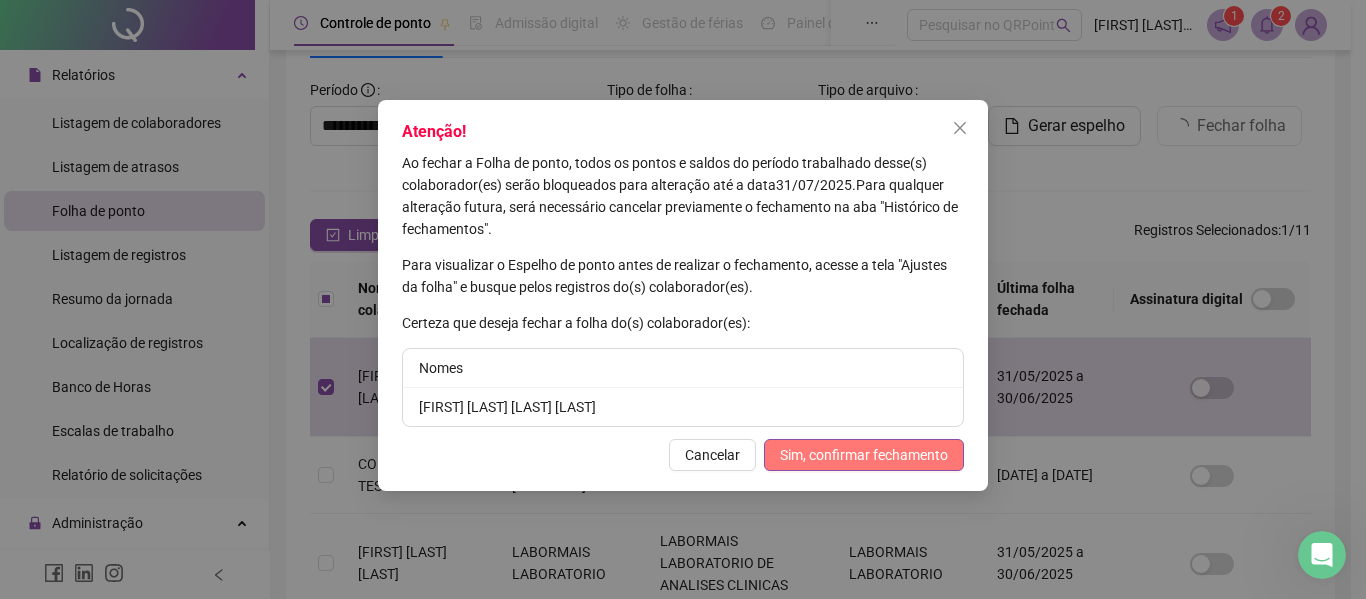 click on "Sim, confirmar fechamento" at bounding box center [864, 455] 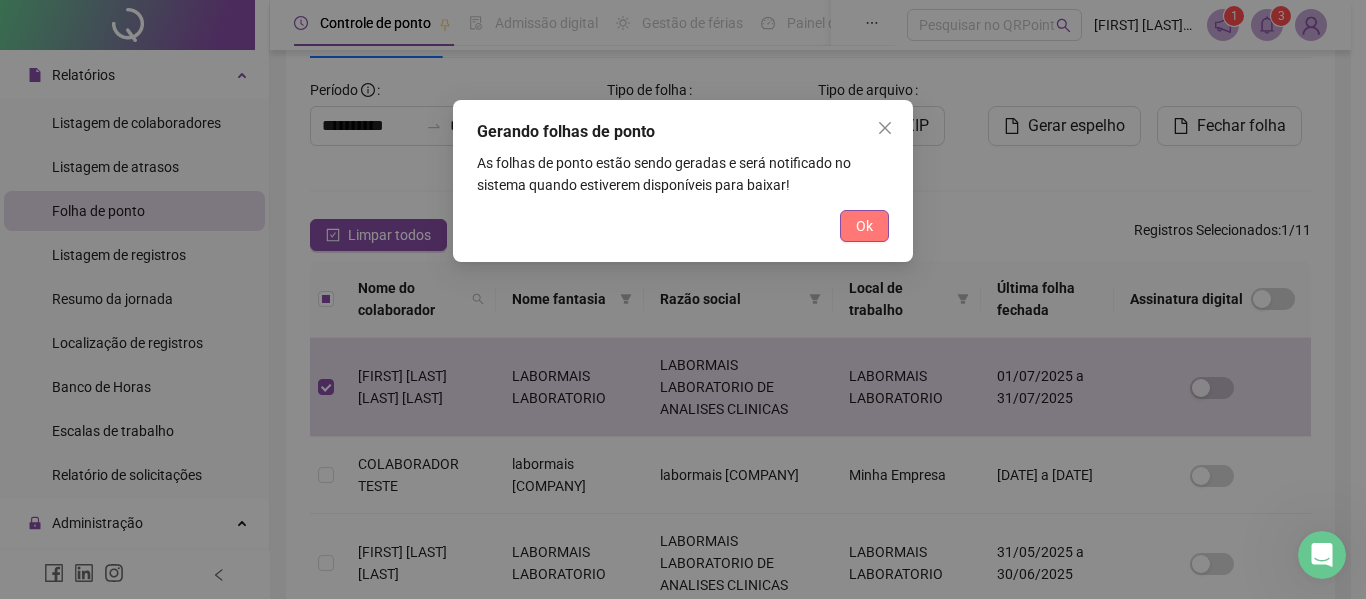 click on "Ok" at bounding box center (864, 226) 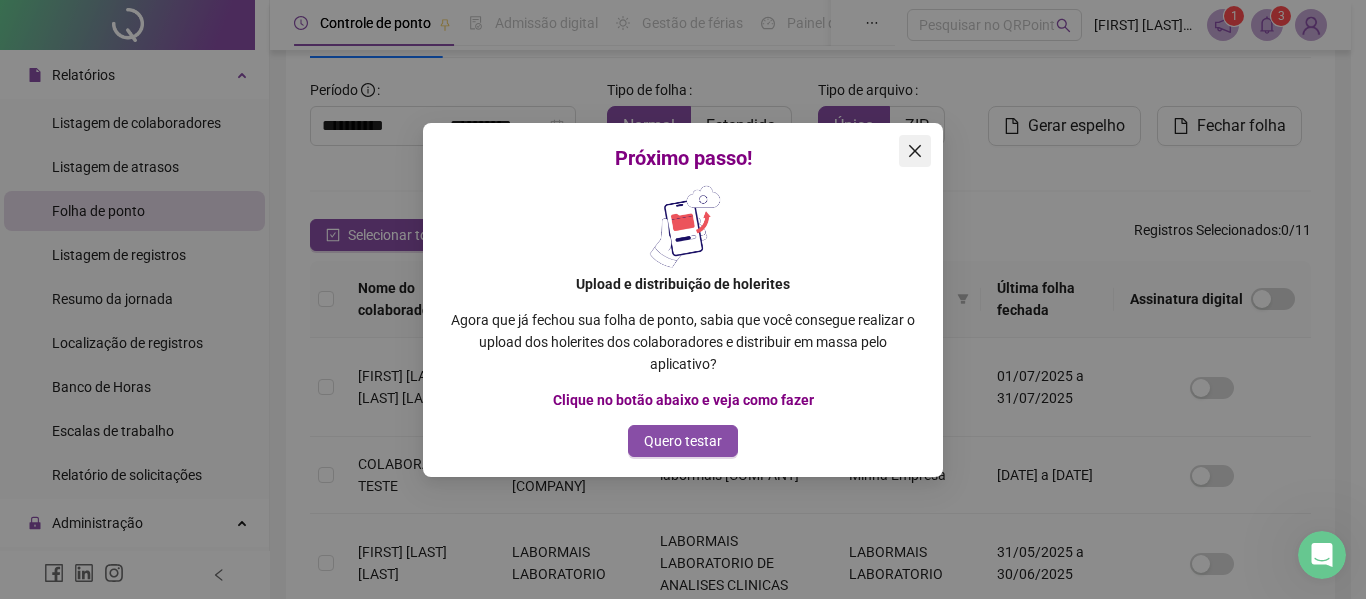 drag, startPoint x: 913, startPoint y: 152, endPoint x: 1093, endPoint y: 310, distance: 239.50783 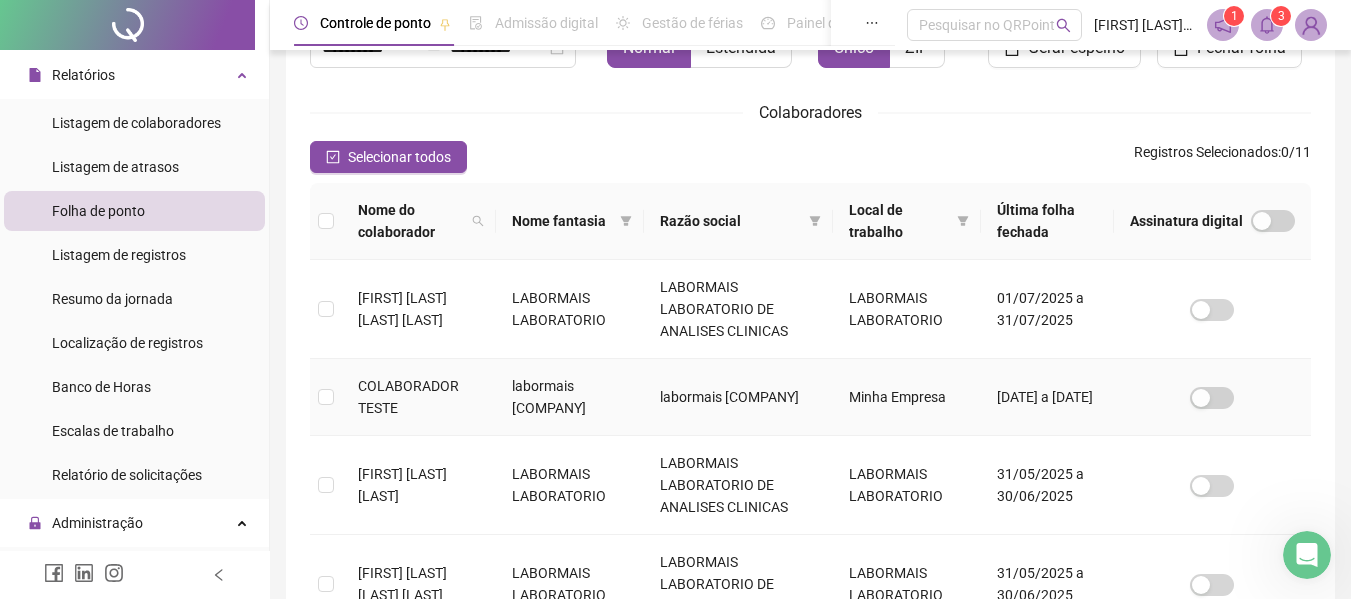 scroll, scrollTop: 210, scrollLeft: 0, axis: vertical 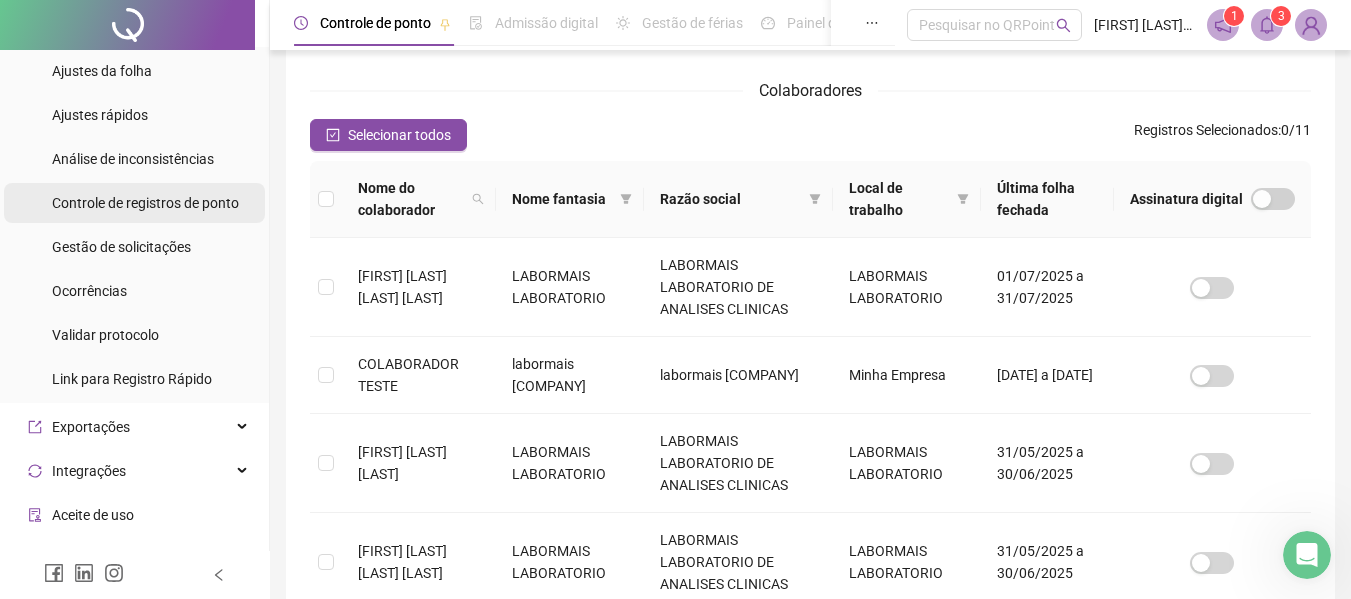 click on "Controle de registros de ponto" at bounding box center (145, 203) 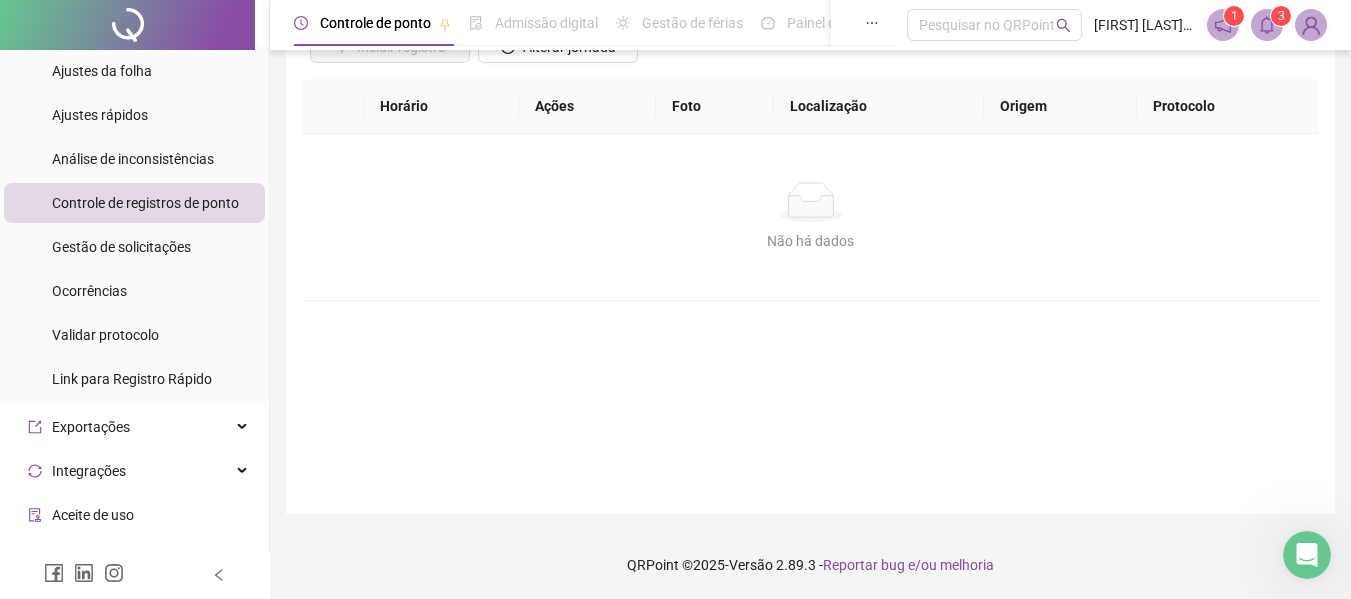 scroll, scrollTop: 176, scrollLeft: 0, axis: vertical 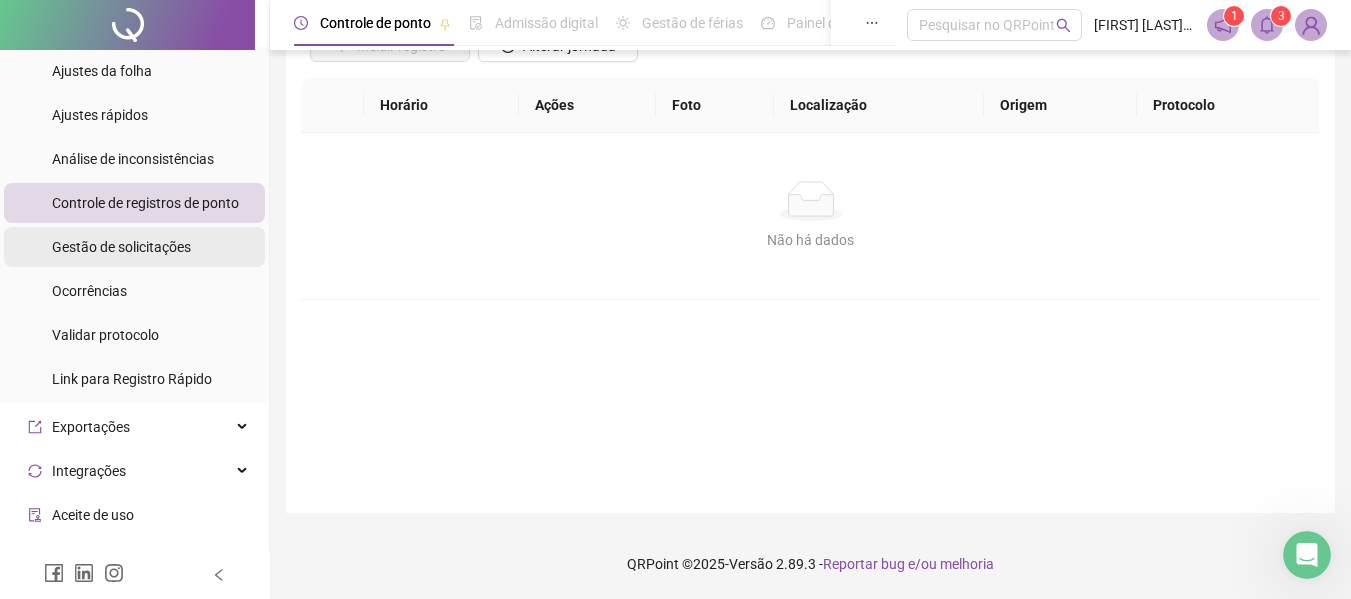 click on "Gestão de solicitações" at bounding box center [121, 247] 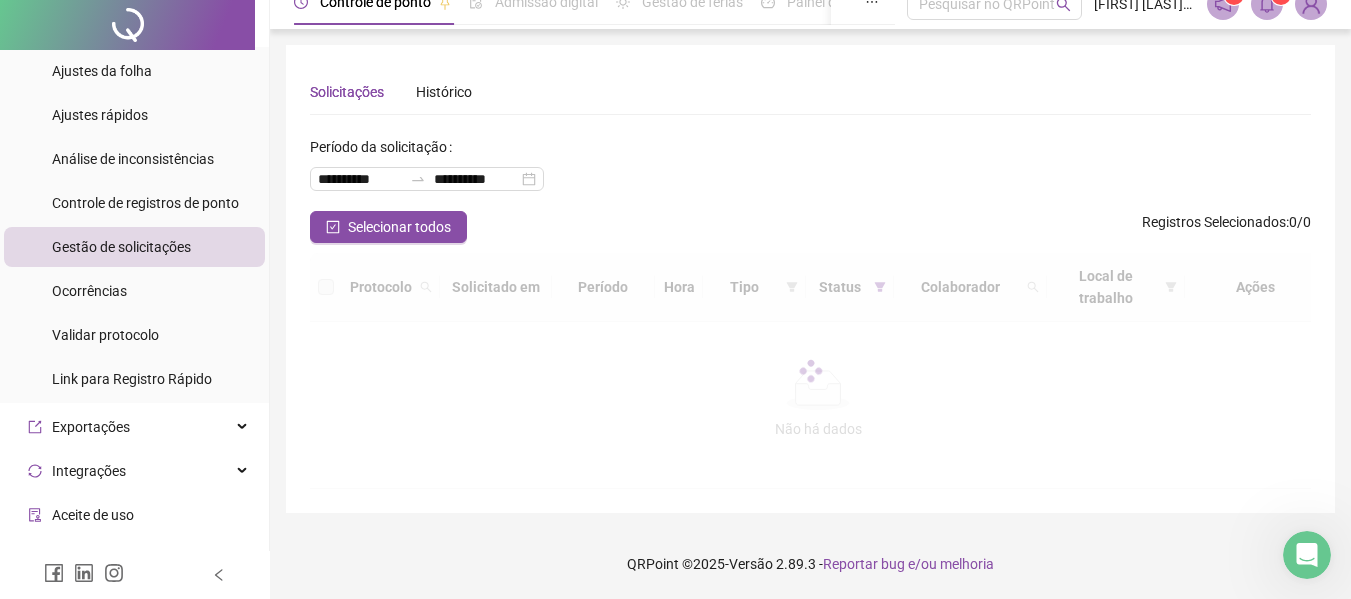 scroll, scrollTop: 0, scrollLeft: 0, axis: both 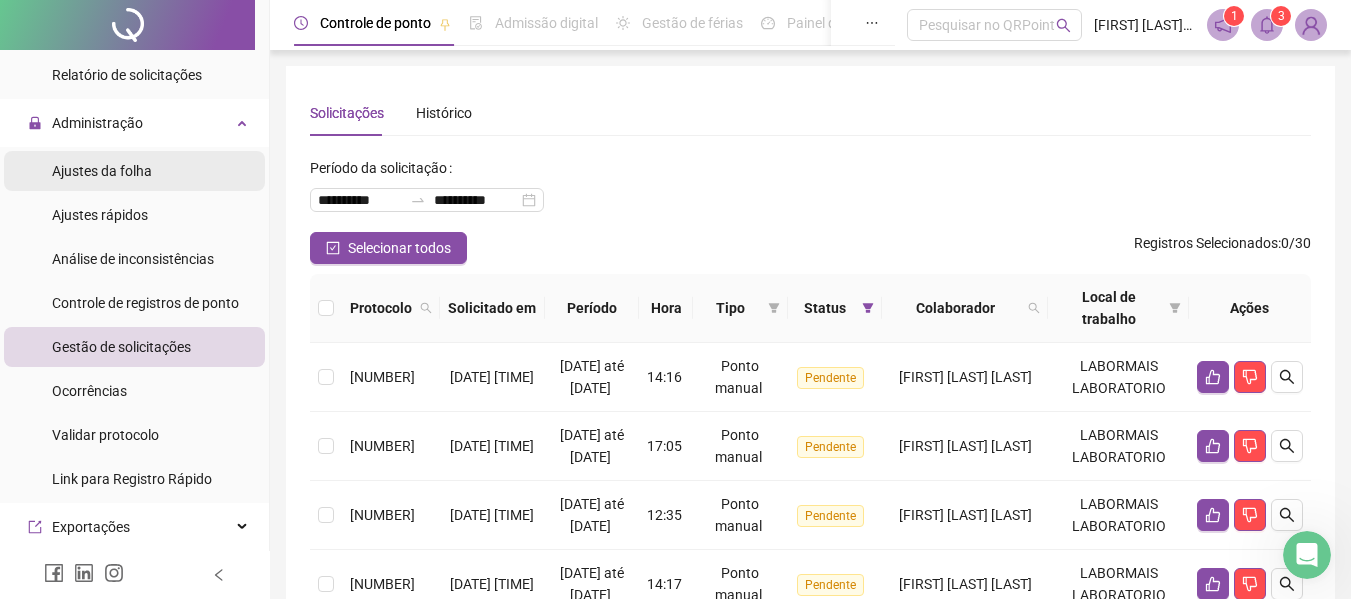 click on "Ajustes da folha" at bounding box center (102, 171) 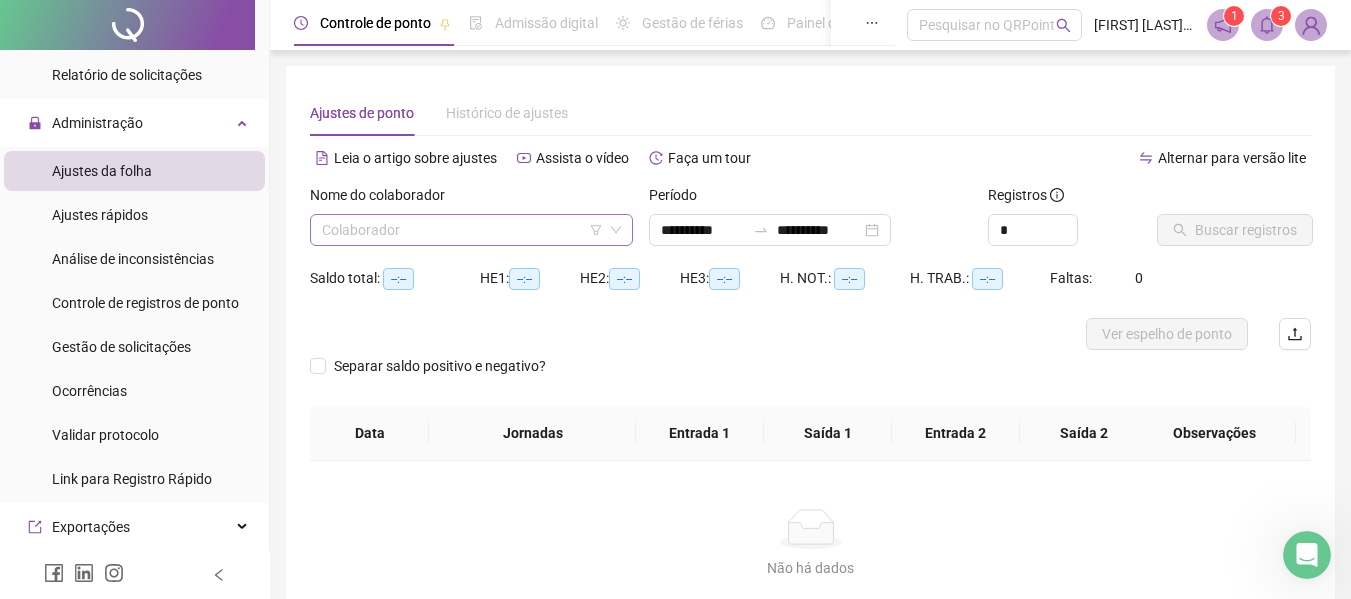 click at bounding box center (462, 230) 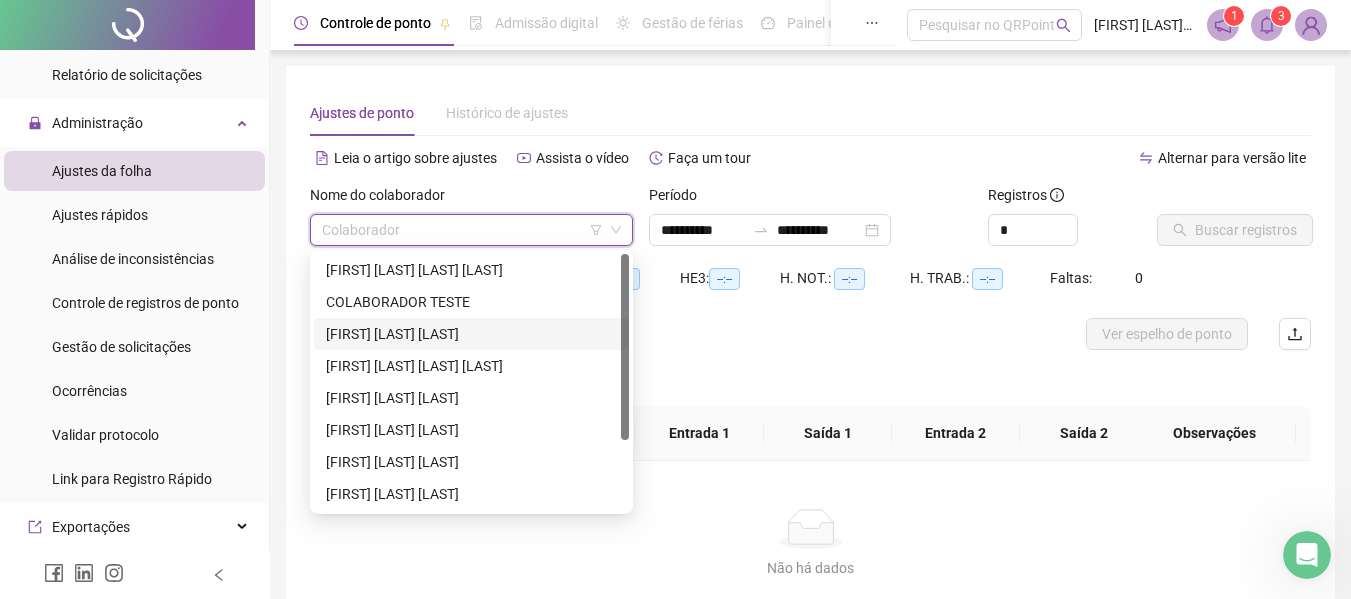 click on "[FIRST] [LAST] [LAST]" at bounding box center (471, 334) 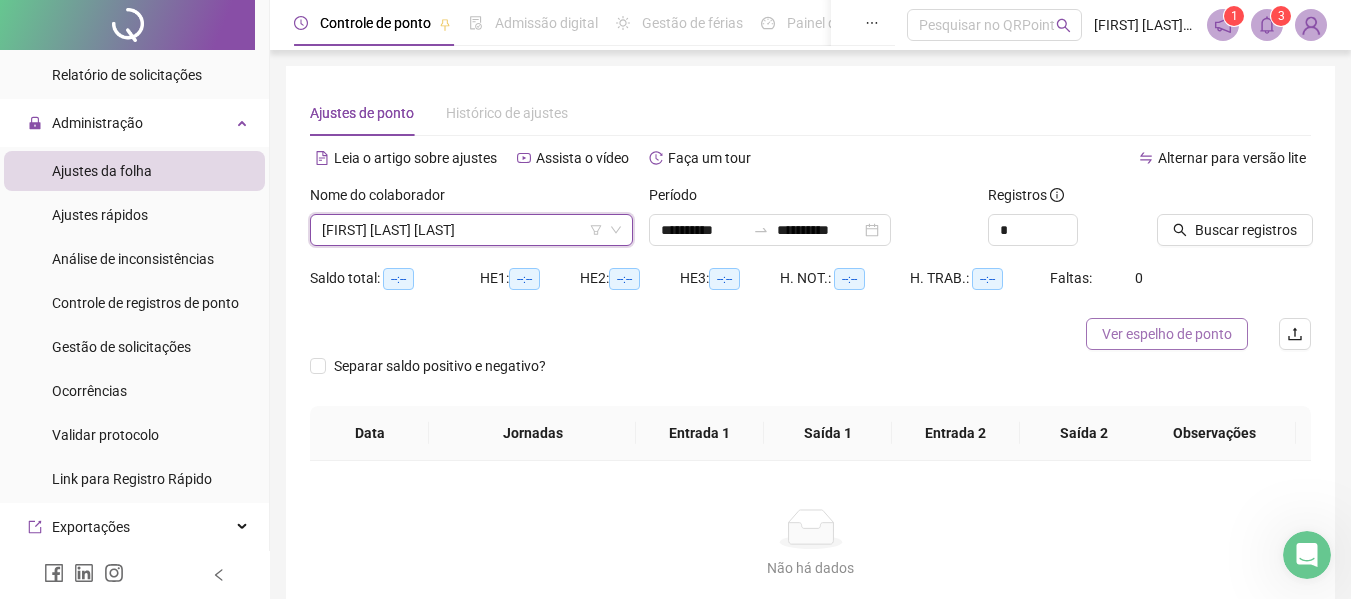 click on "Ver espelho de ponto" at bounding box center [1167, 334] 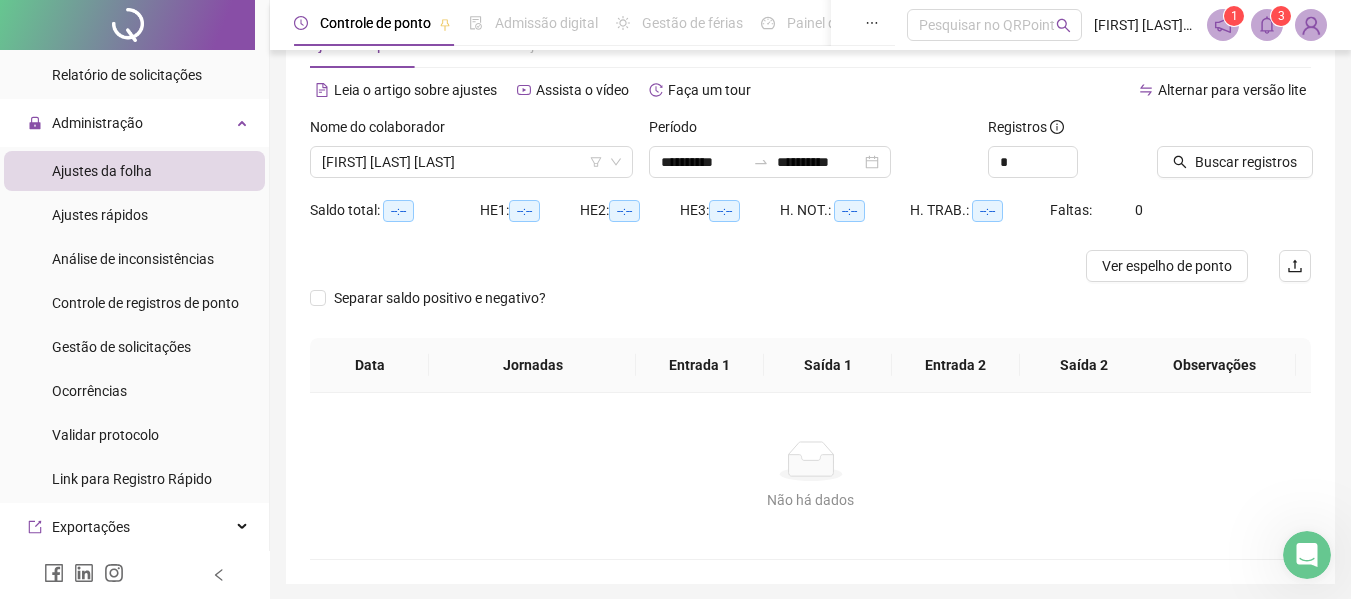 scroll, scrollTop: 60, scrollLeft: 0, axis: vertical 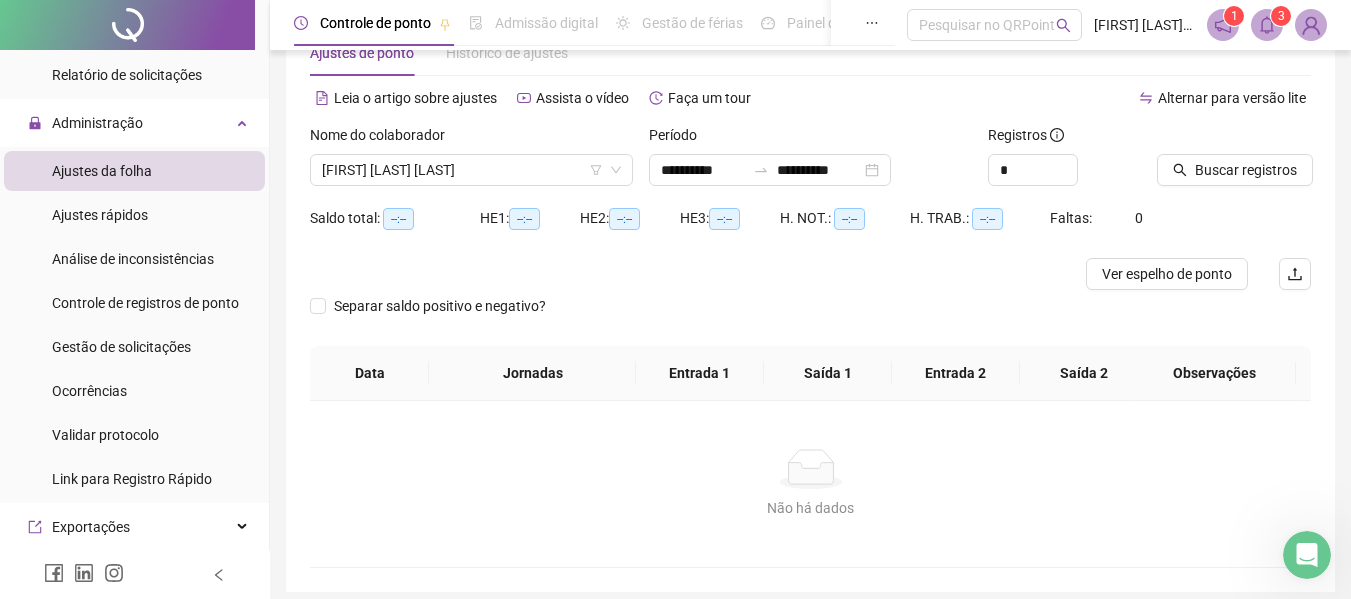 click on "Não há dados" at bounding box center (810, 469) 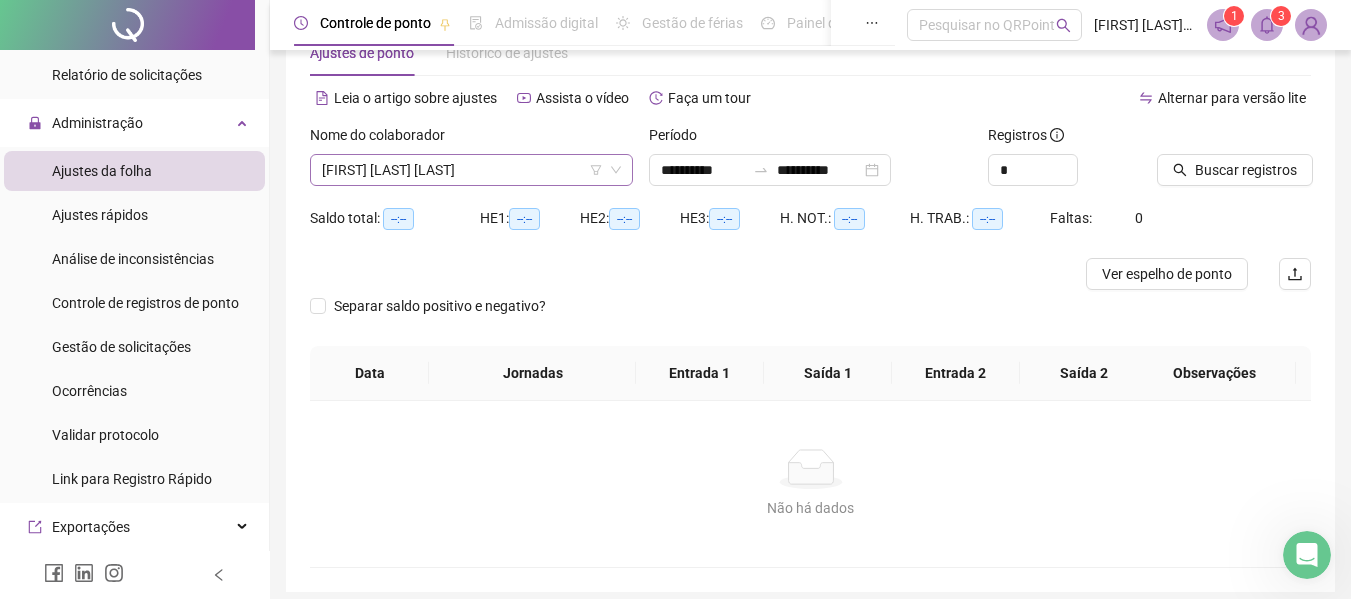 click 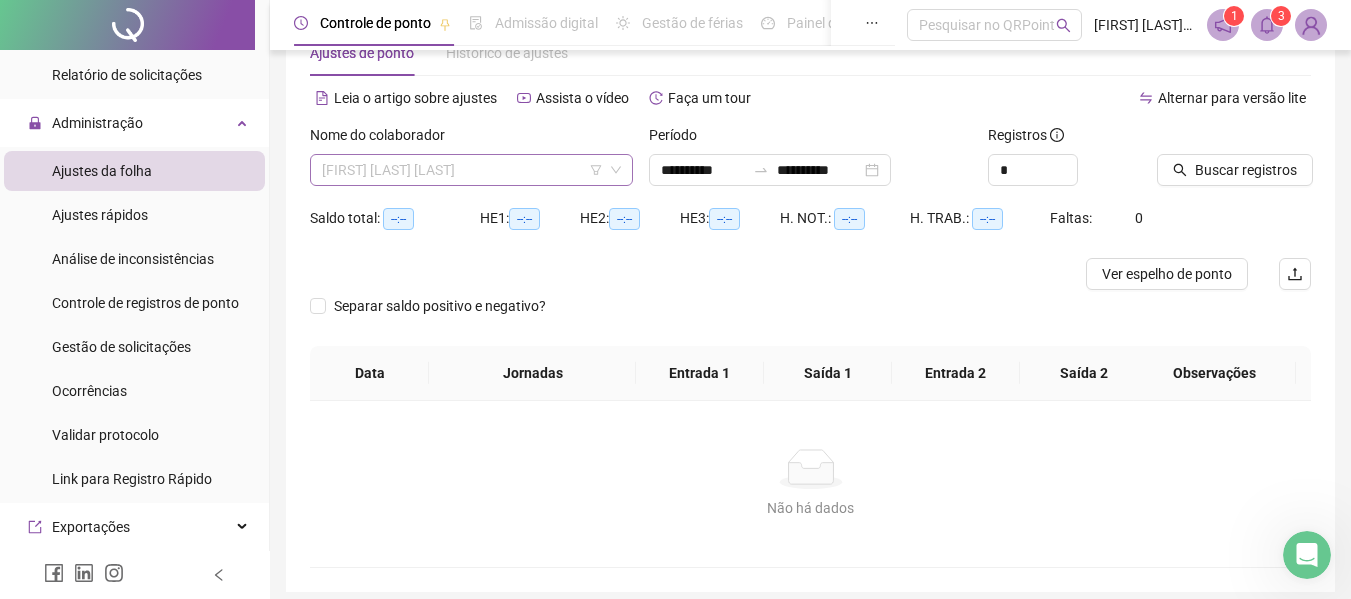 click on "[FIRST] [LAST] [LAST]" at bounding box center [471, 170] 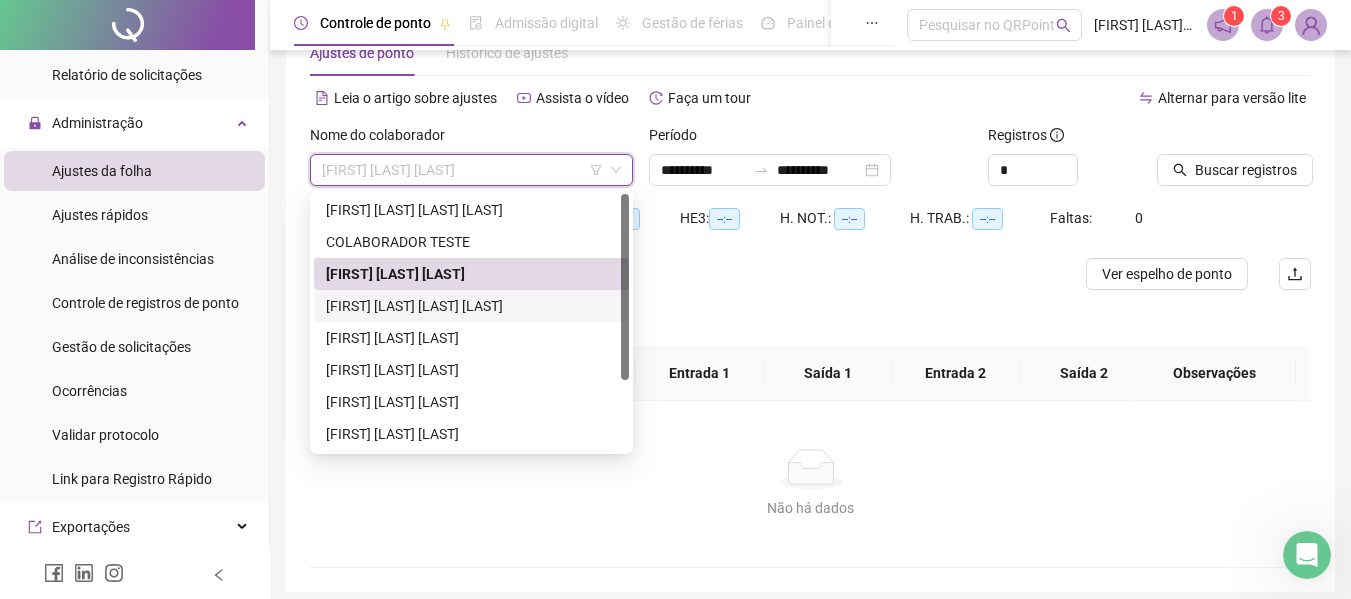 click on "[FIRST] [LAST] [LAST] [LAST]" at bounding box center (471, 306) 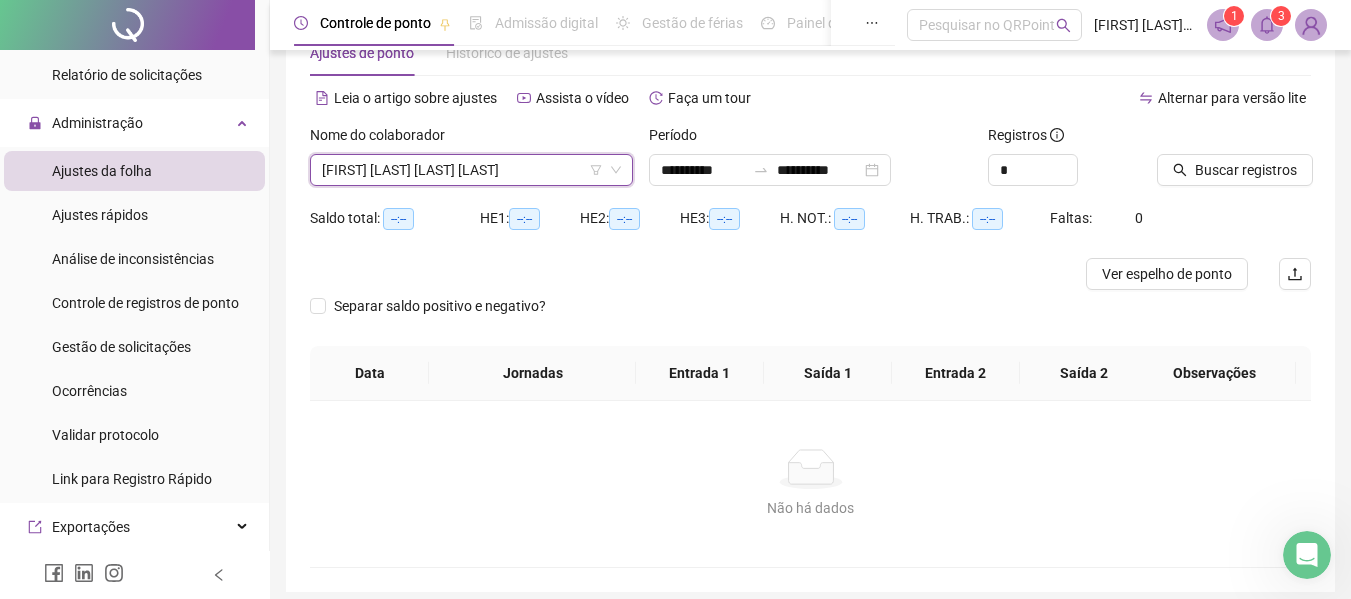 click 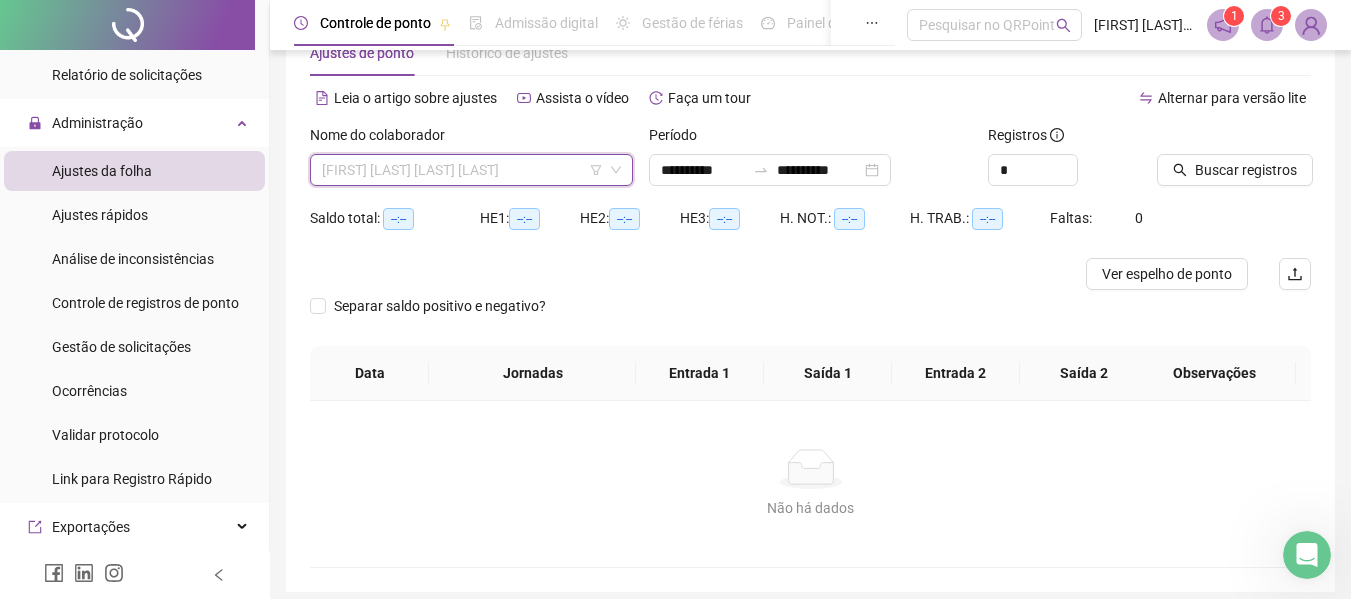 click on "[FIRST] [LAST] [LAST] [LAST]" at bounding box center (471, 170) 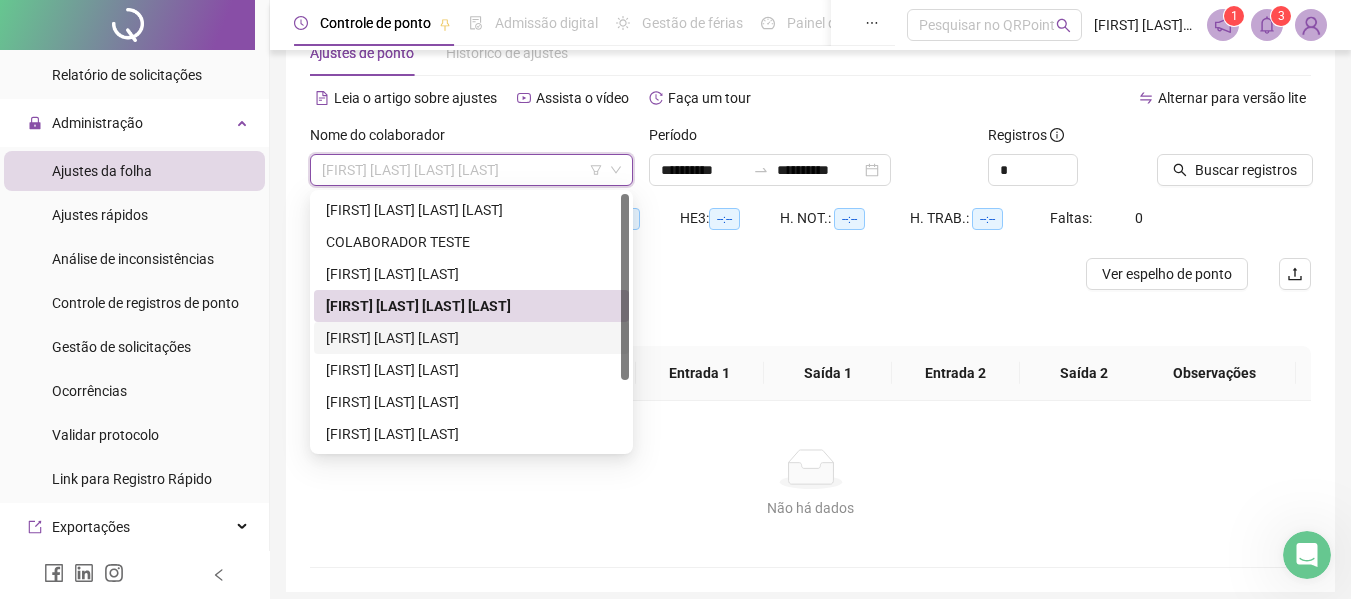 click on "[FIRST] [LAST] [LAST]" at bounding box center [471, 338] 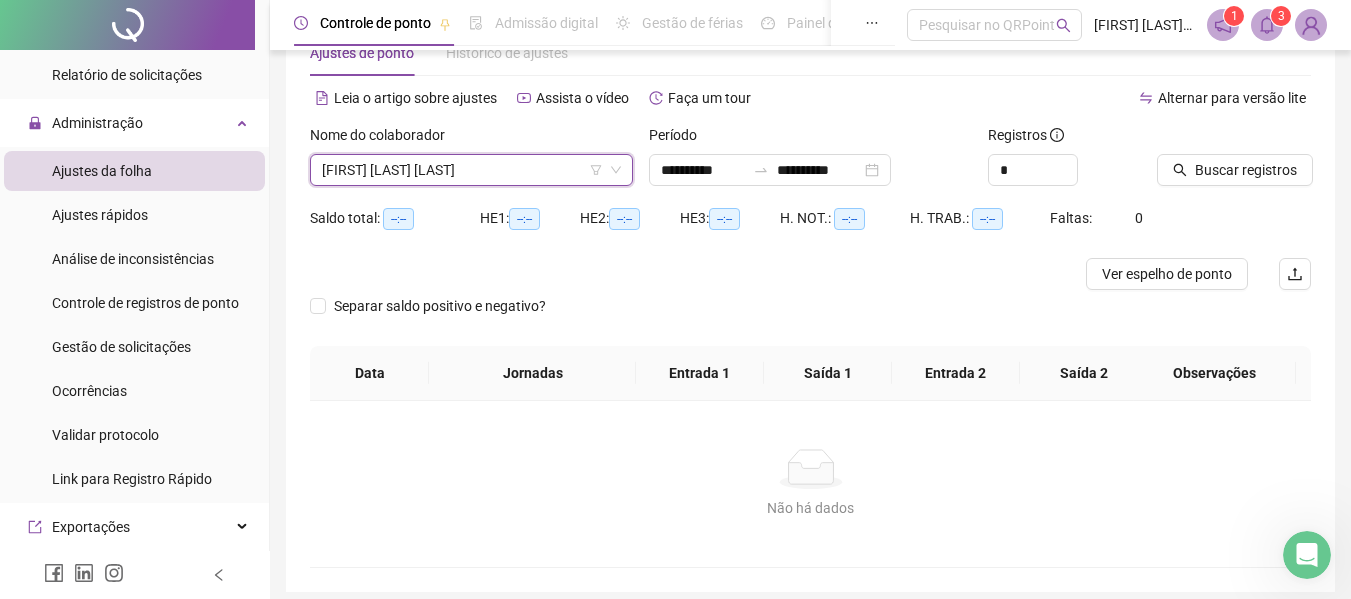click 